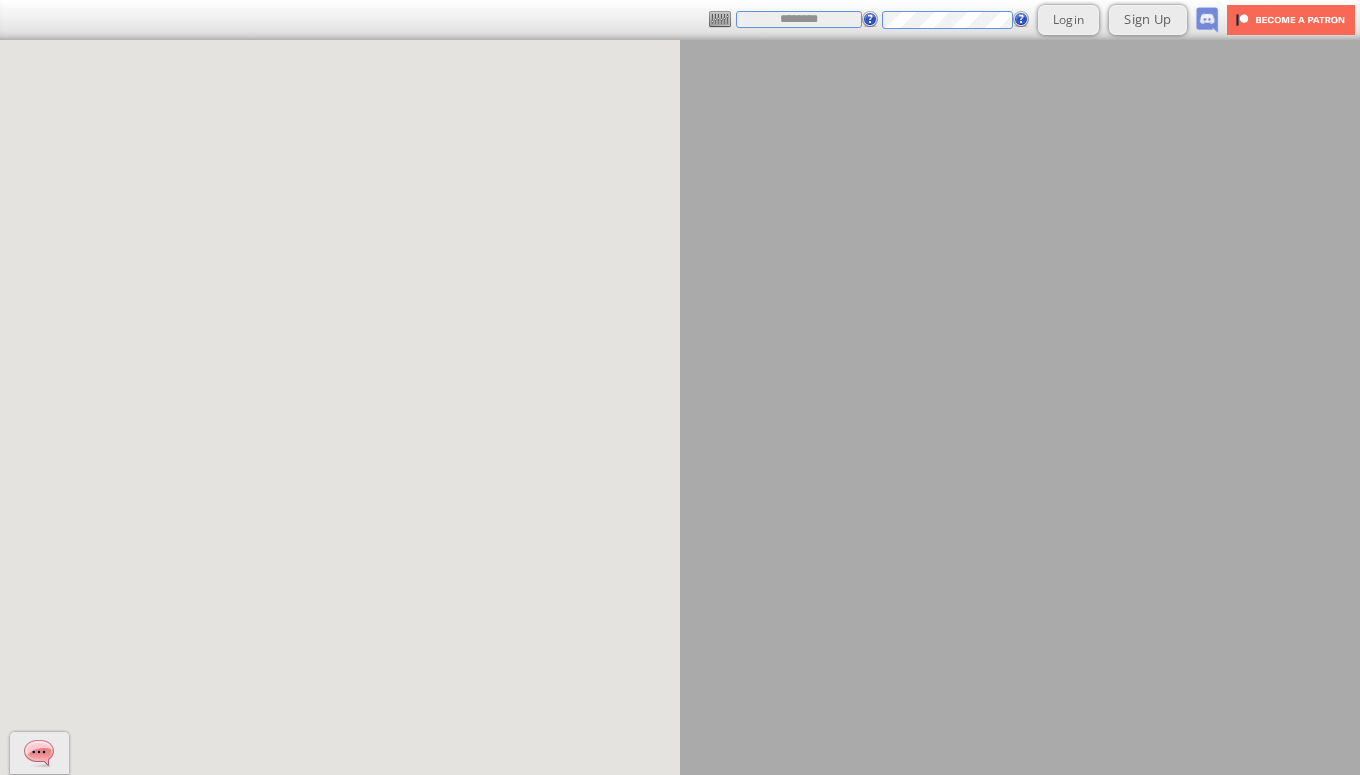 scroll, scrollTop: 0, scrollLeft: 0, axis: both 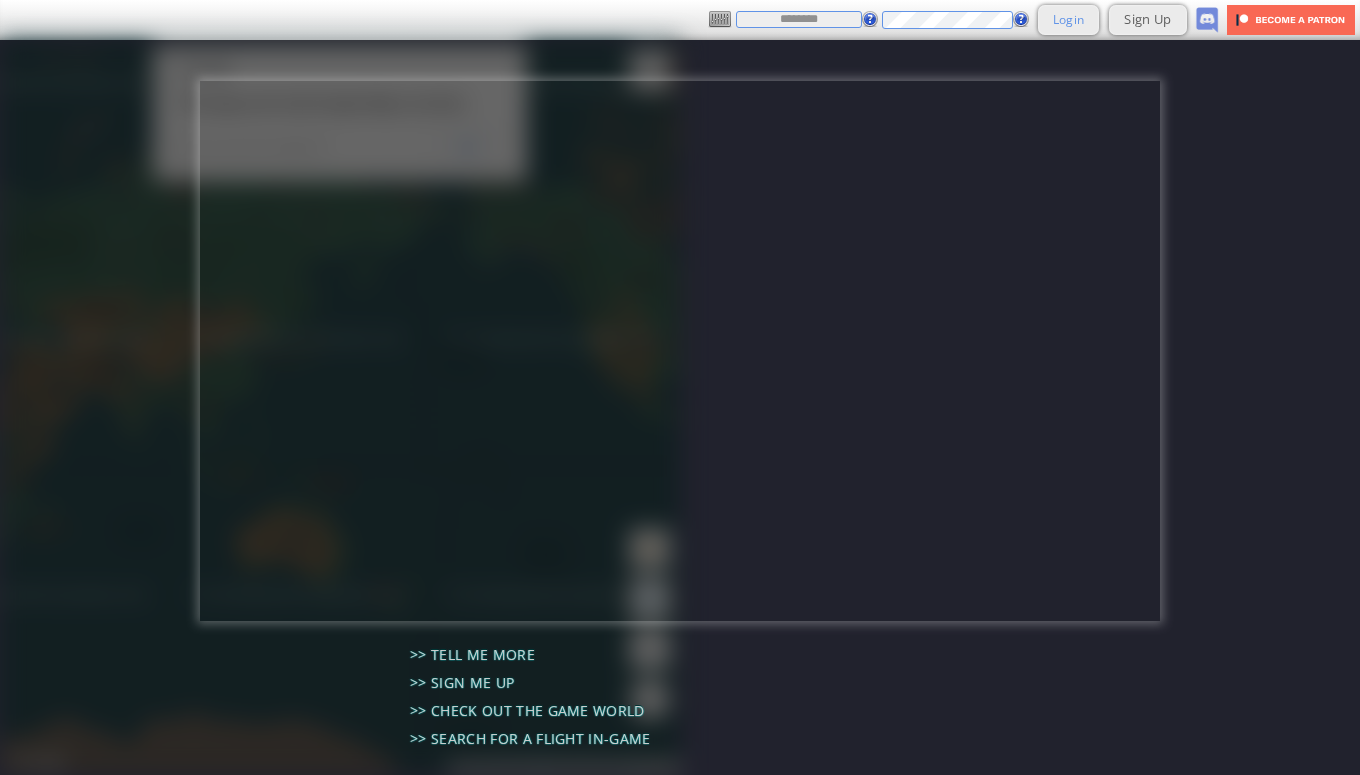 type on "********" 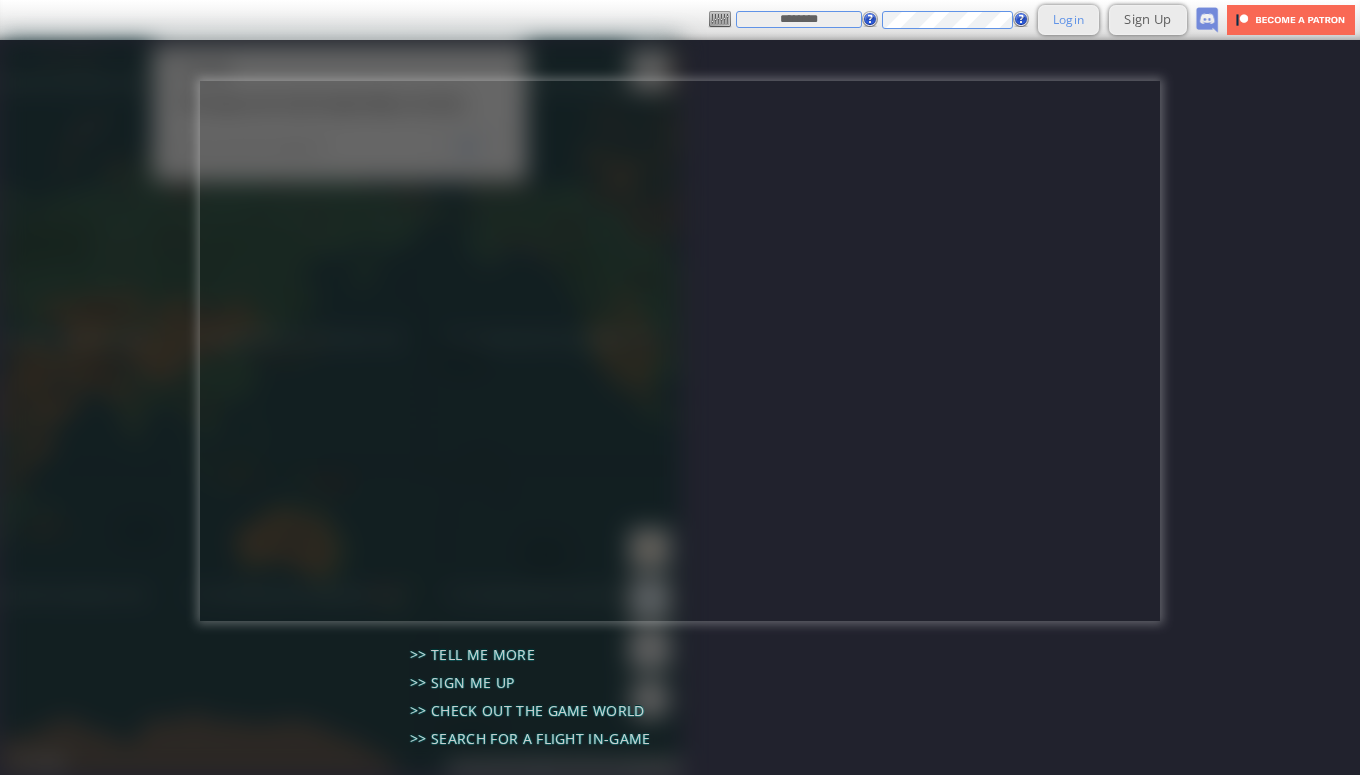 click on "Login" at bounding box center (1069, 19) 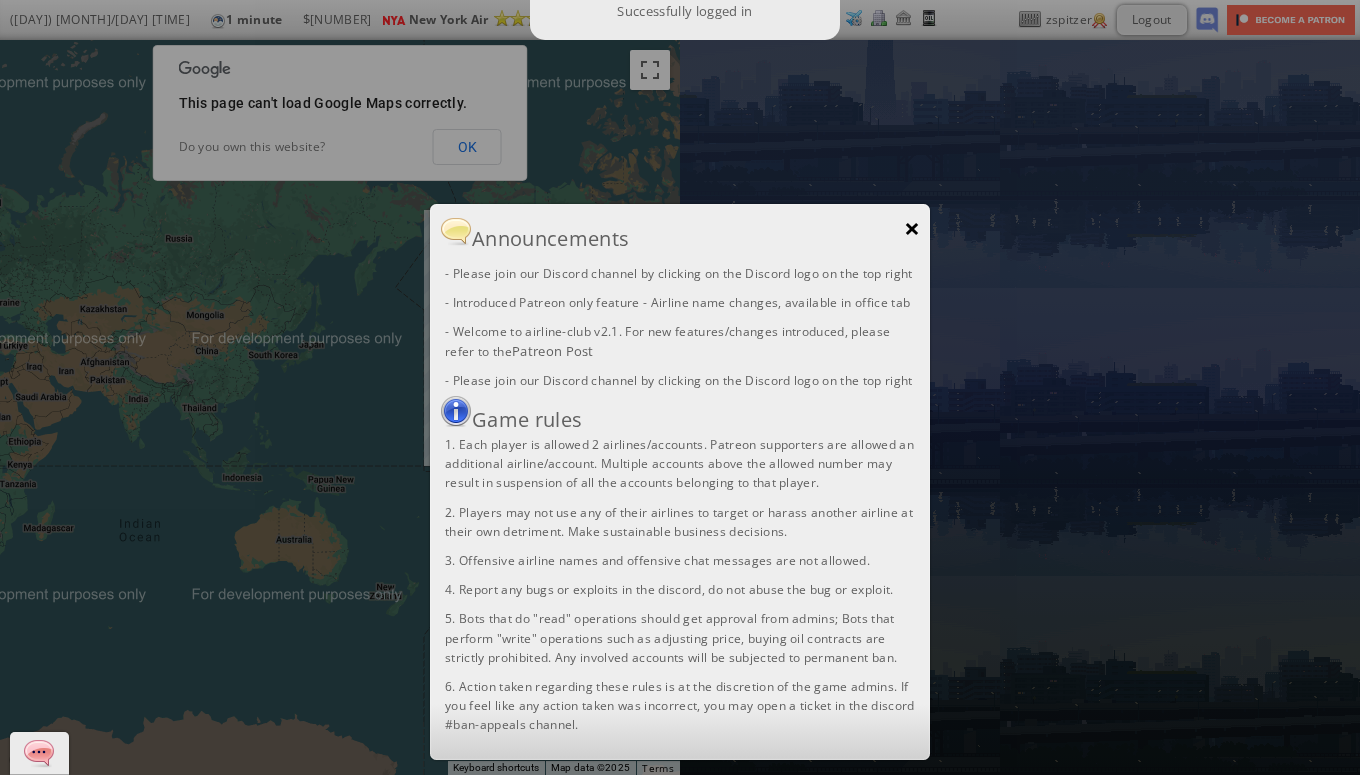 click on "×" at bounding box center [912, 228] 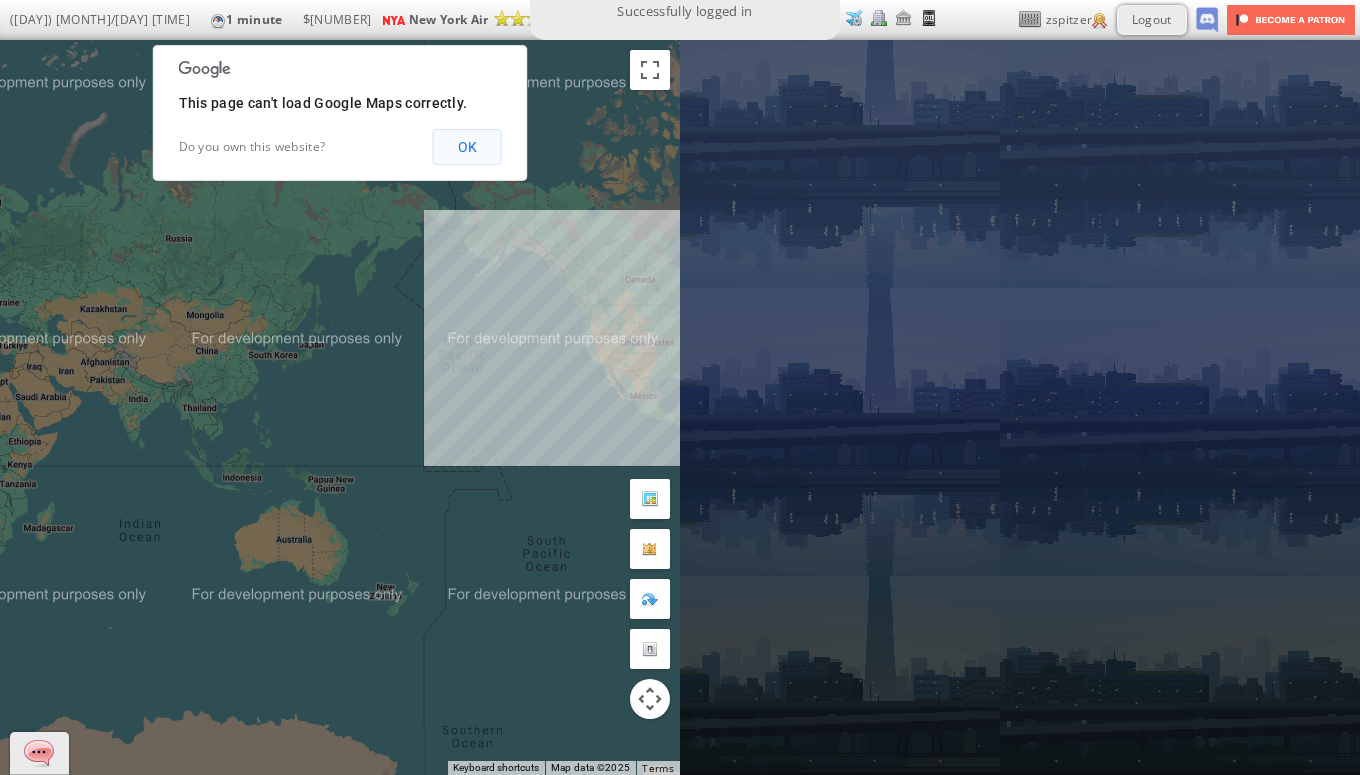 click on "OK" at bounding box center [467, 147] 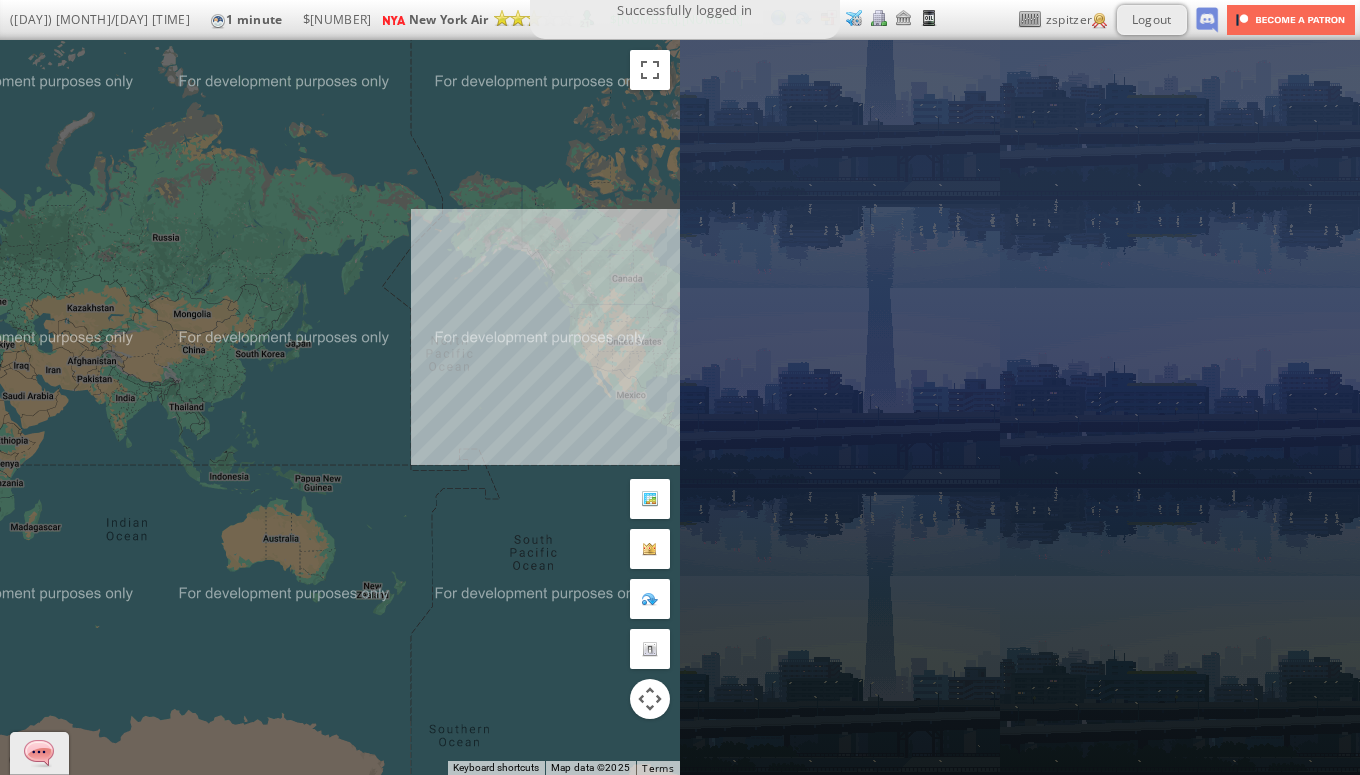 drag, startPoint x: 506, startPoint y: 323, endPoint x: 367, endPoint y: 303, distance: 140.43147 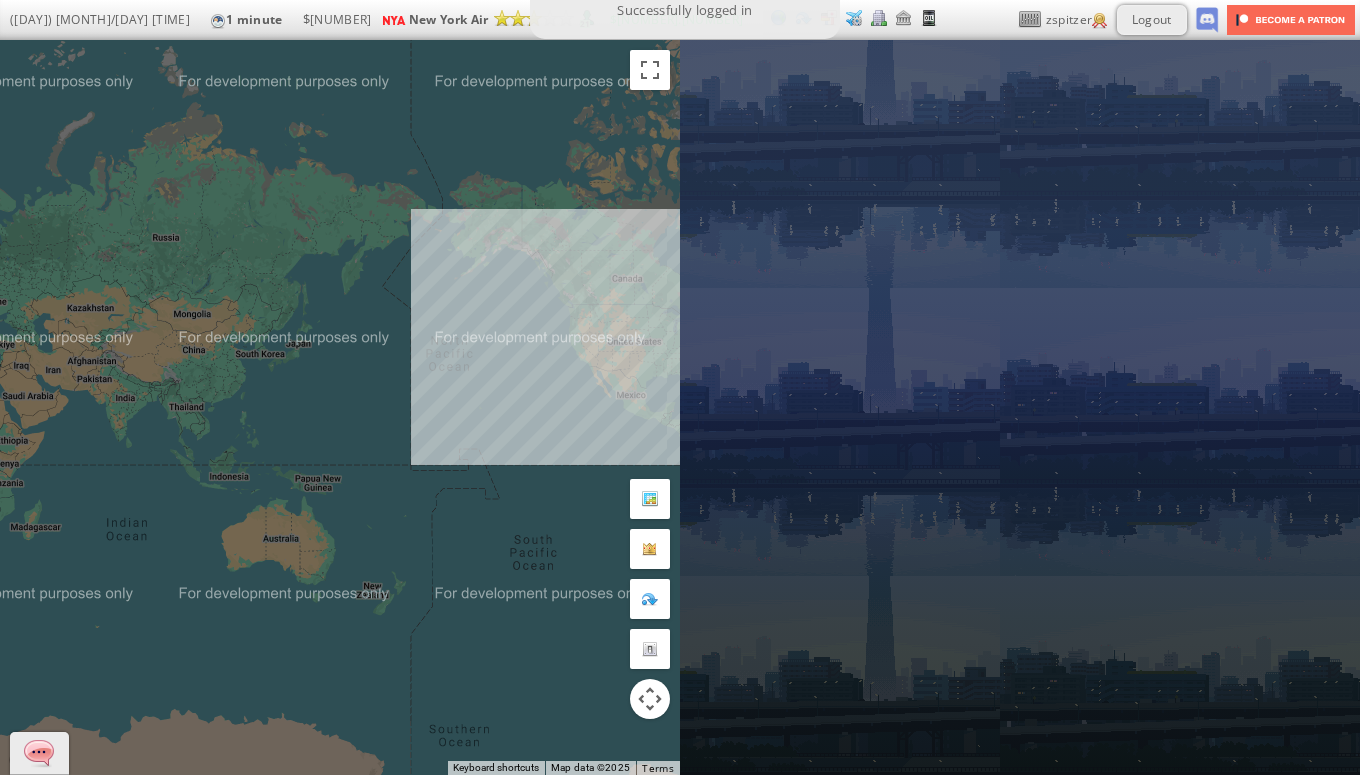 click on "To navigate, press the arrow keys." at bounding box center (340, 407) 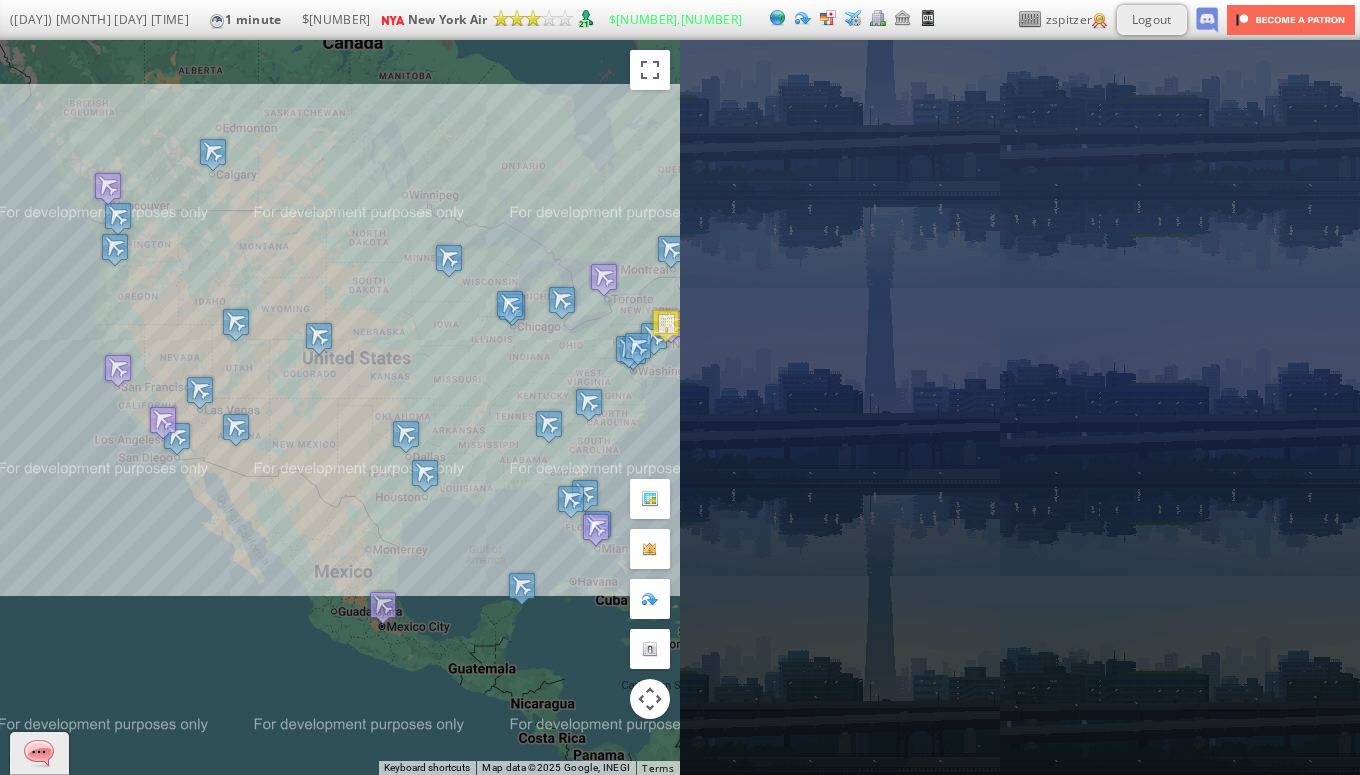 click on "To navigate, press the arrow keys." at bounding box center [340, 407] 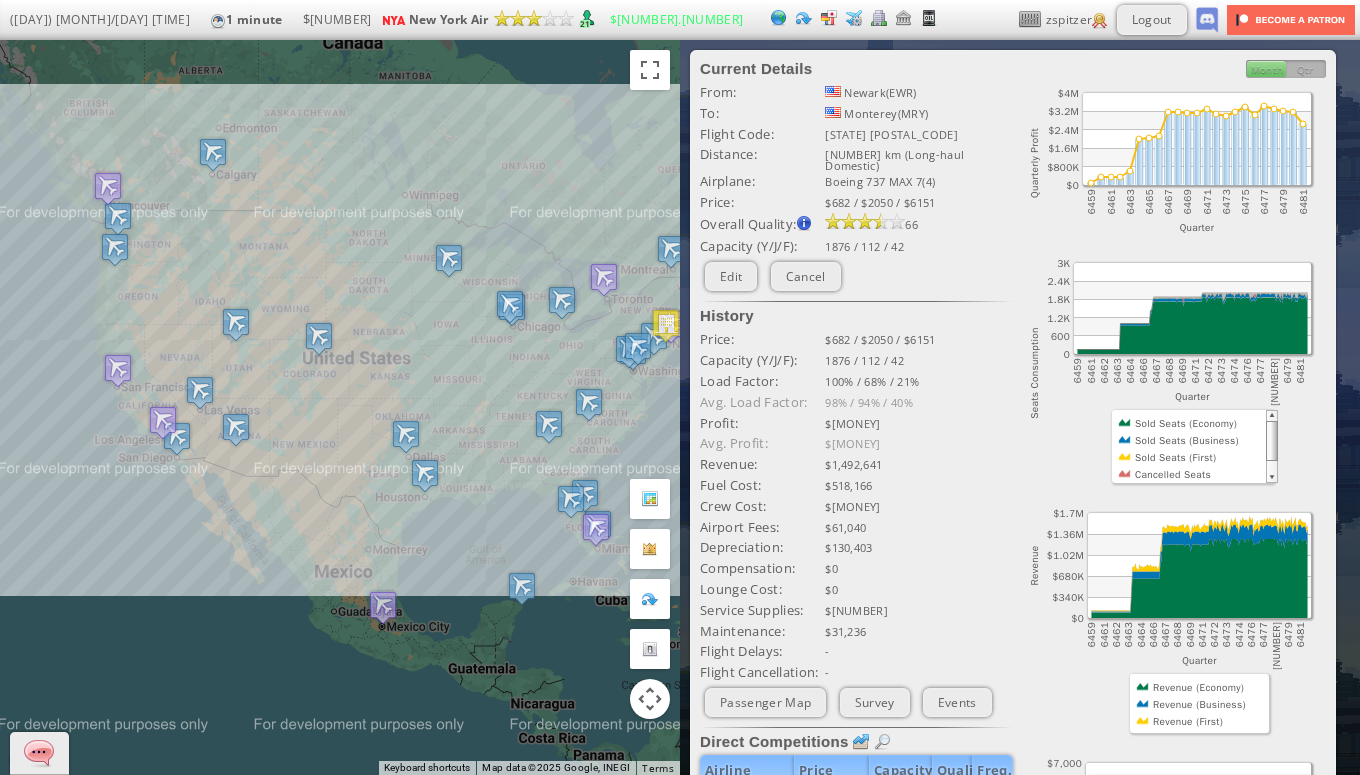 click on "To navigate, press the arrow keys." at bounding box center [340, 407] 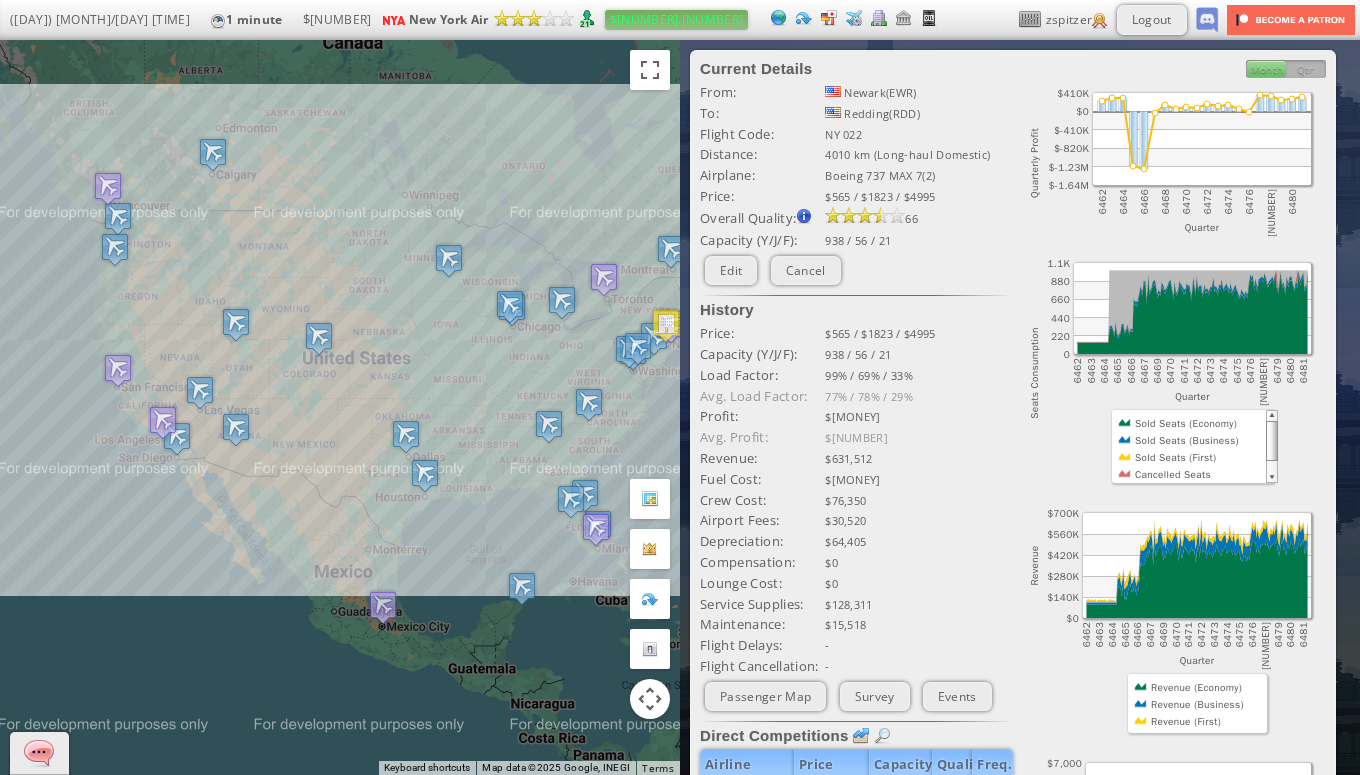 click on "$[NUMBER].[NUMBER]" at bounding box center [677, 19] 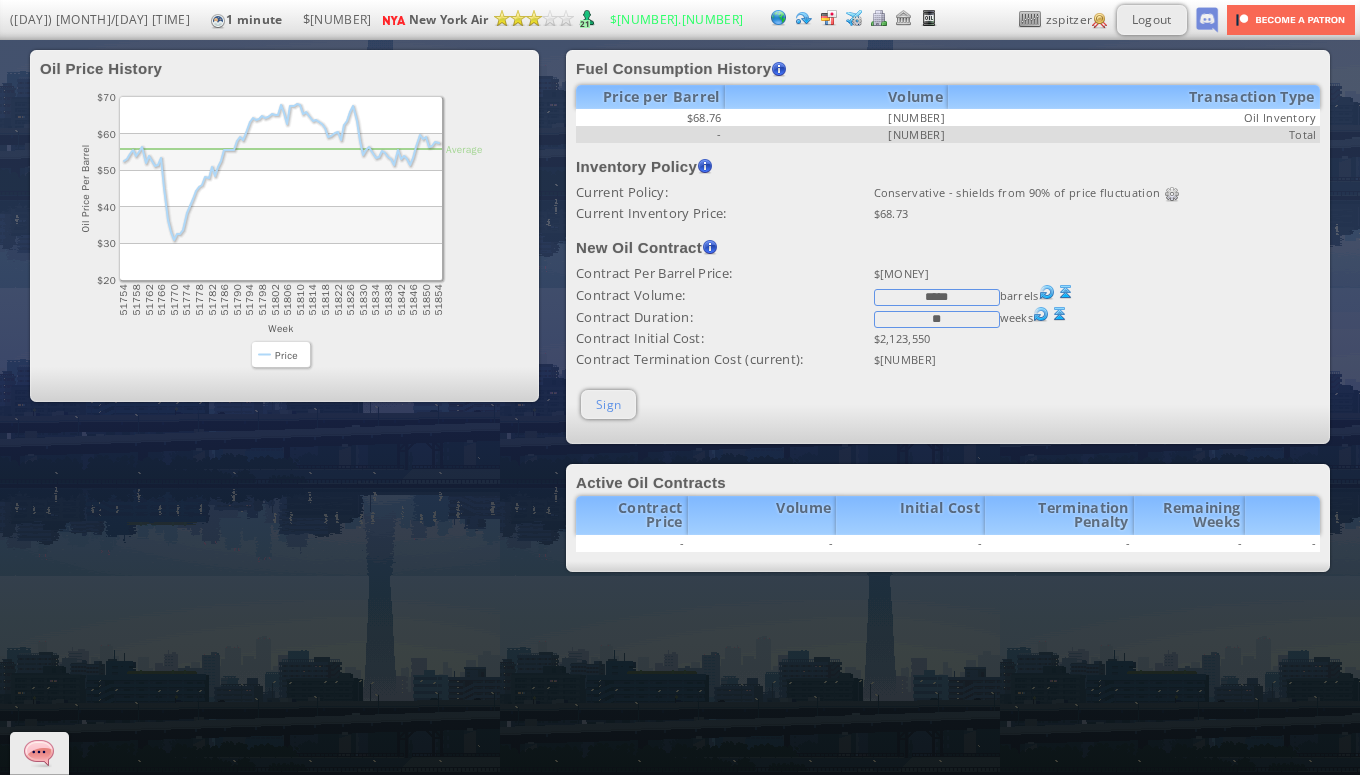 click on "Sign" at bounding box center (608, 404) 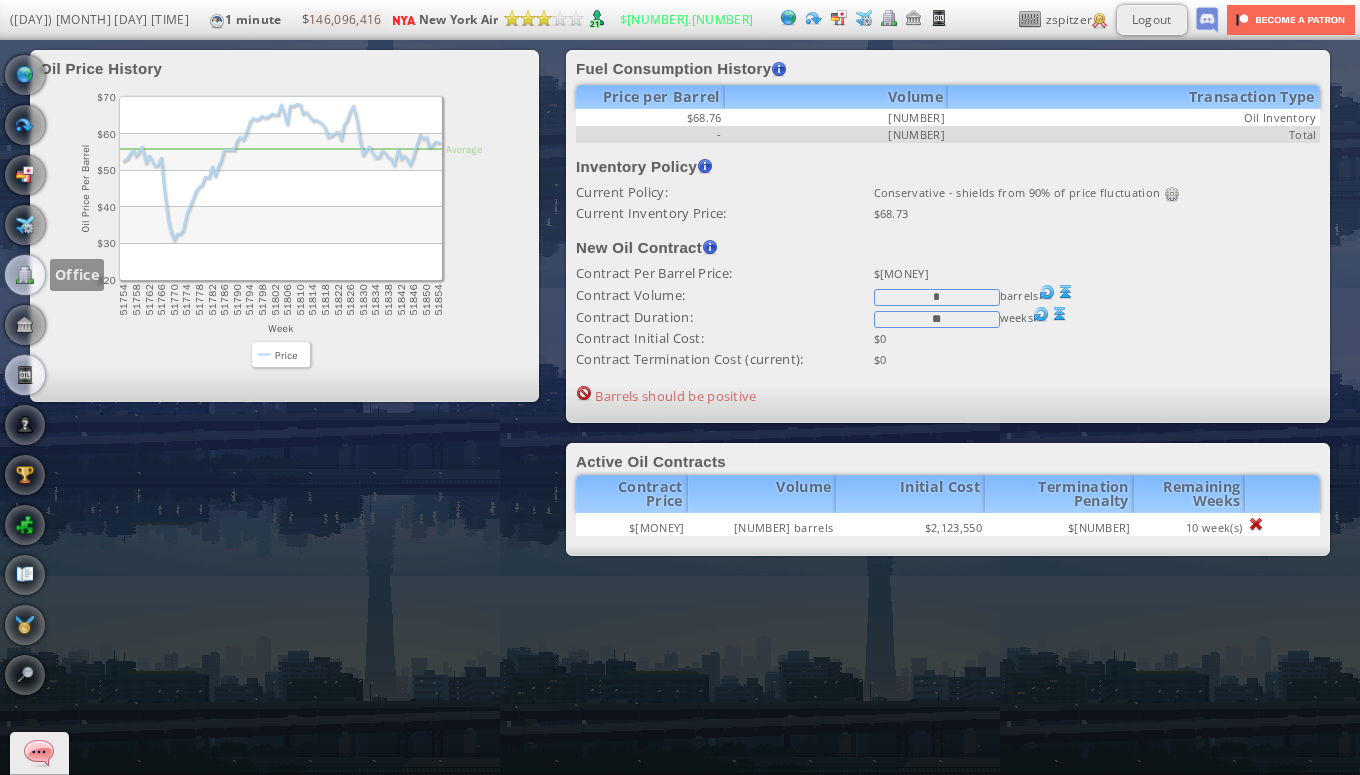 click at bounding box center [25, 275] 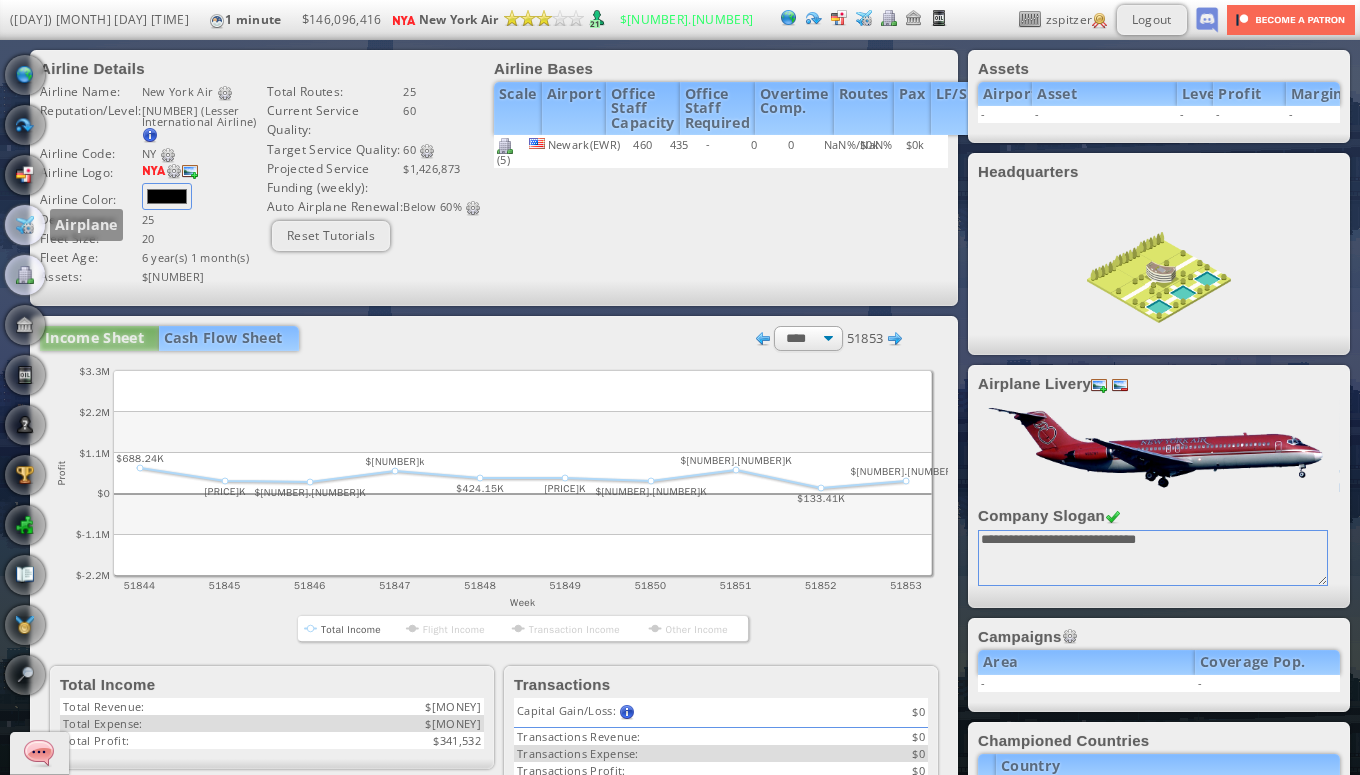 click at bounding box center (25, 225) 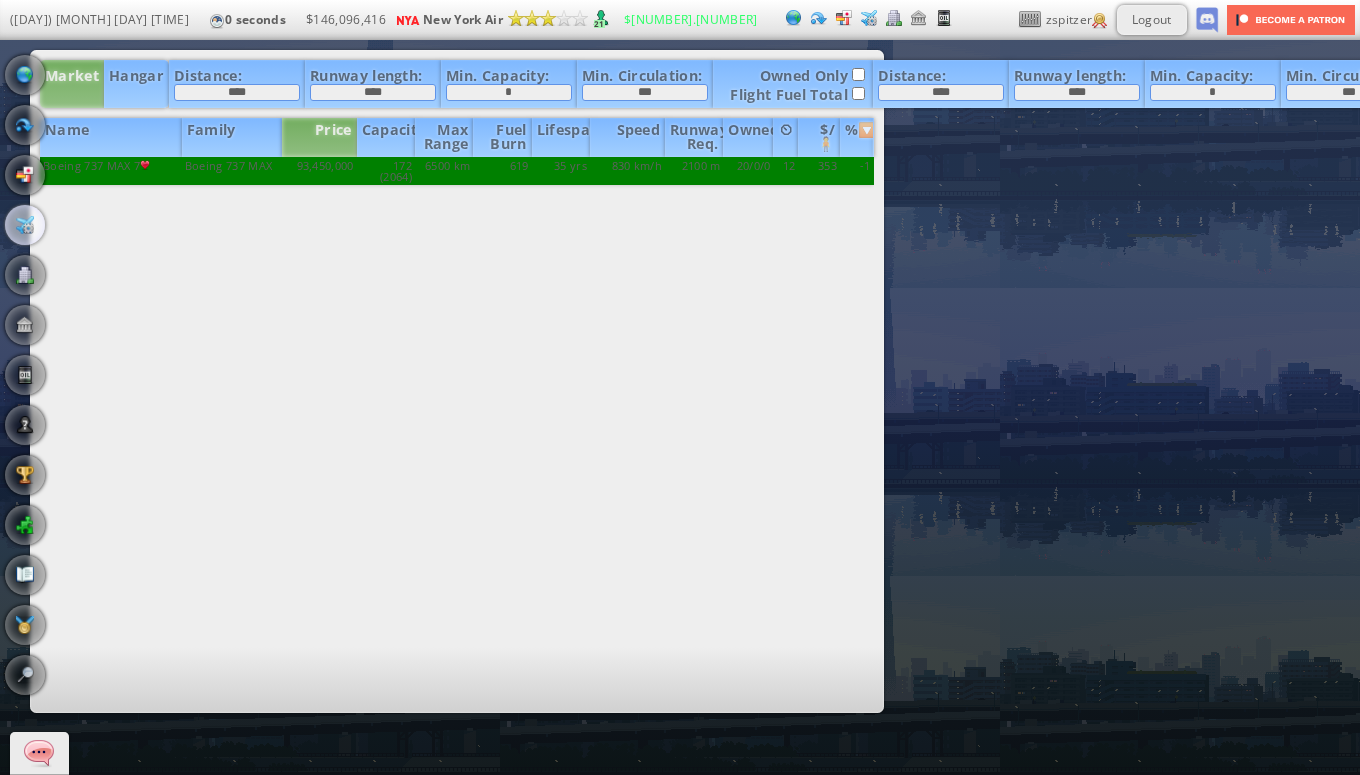 click on "Boeing 737 MAX 7" at bounding box center [111, 171] 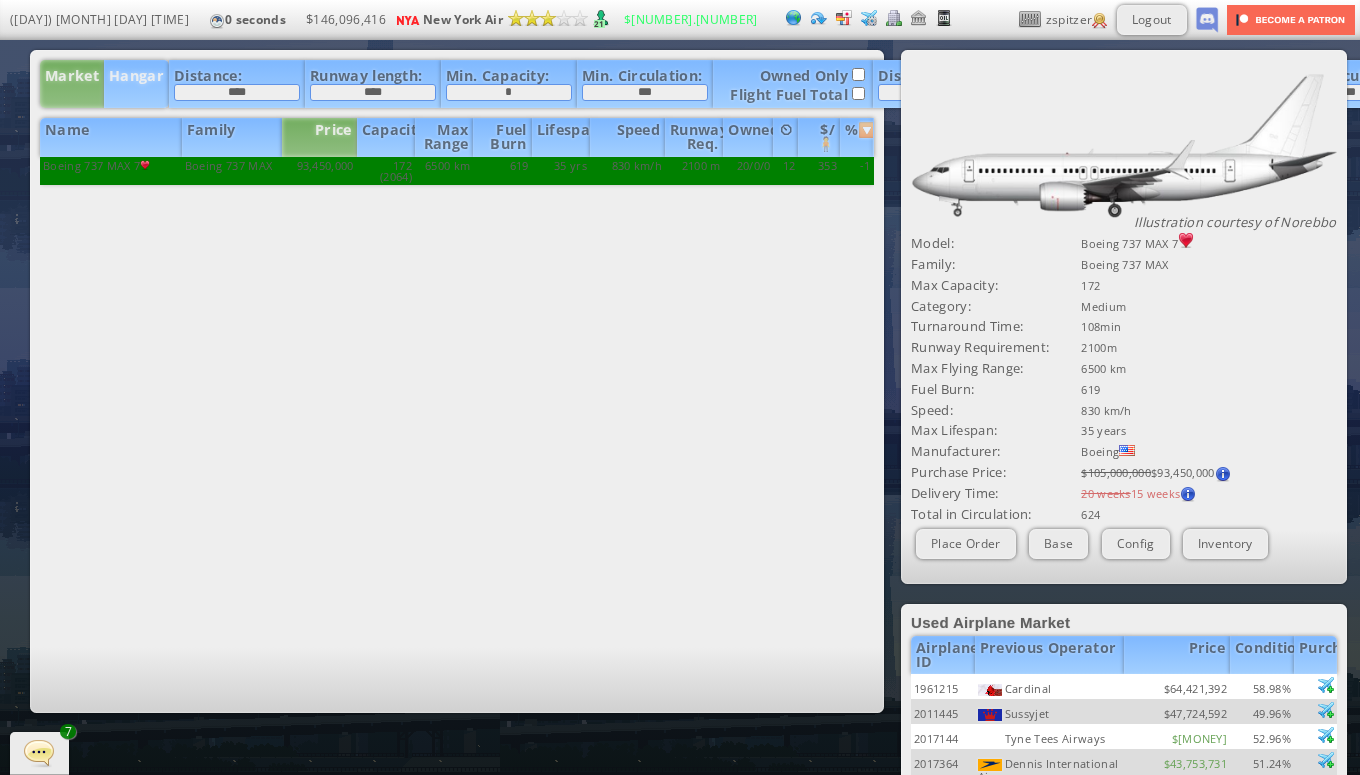 click on "Hangar" at bounding box center [136, 84] 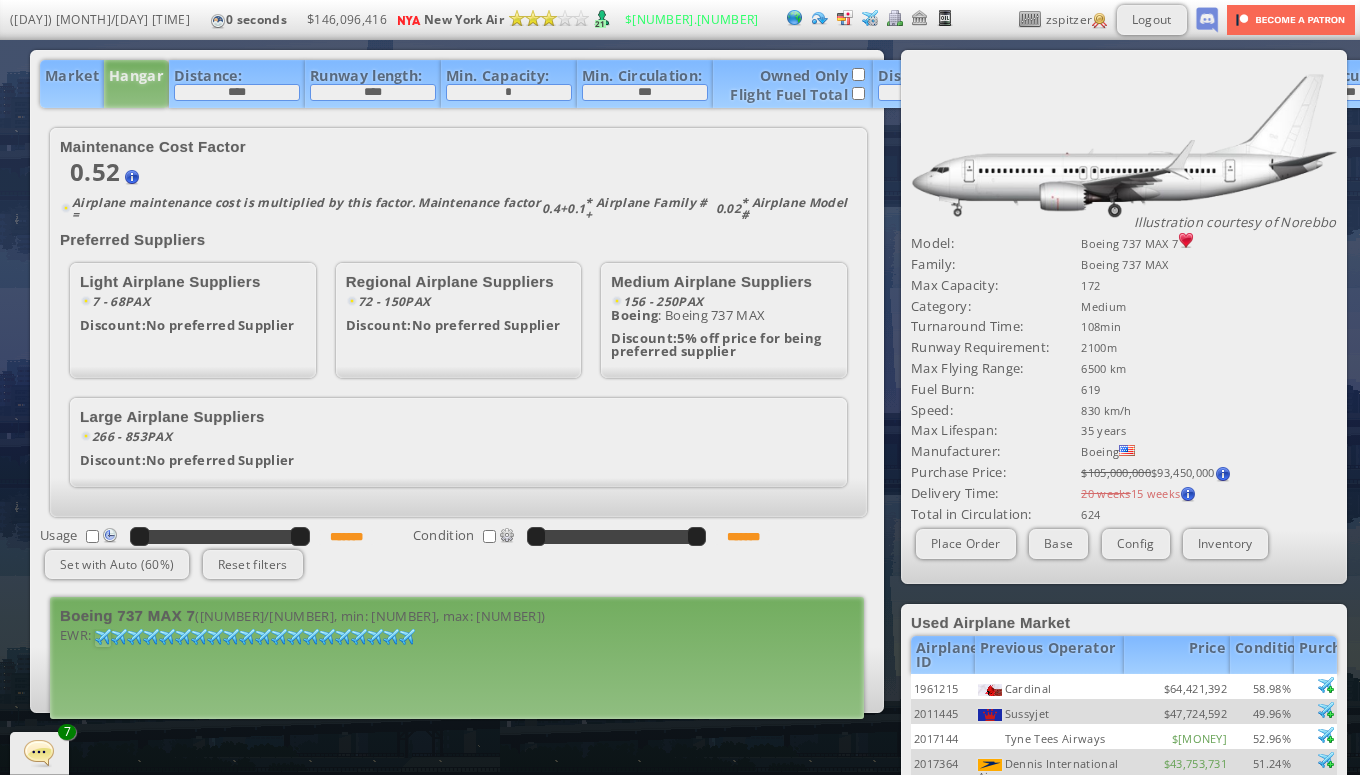 click at bounding box center (103, 637) 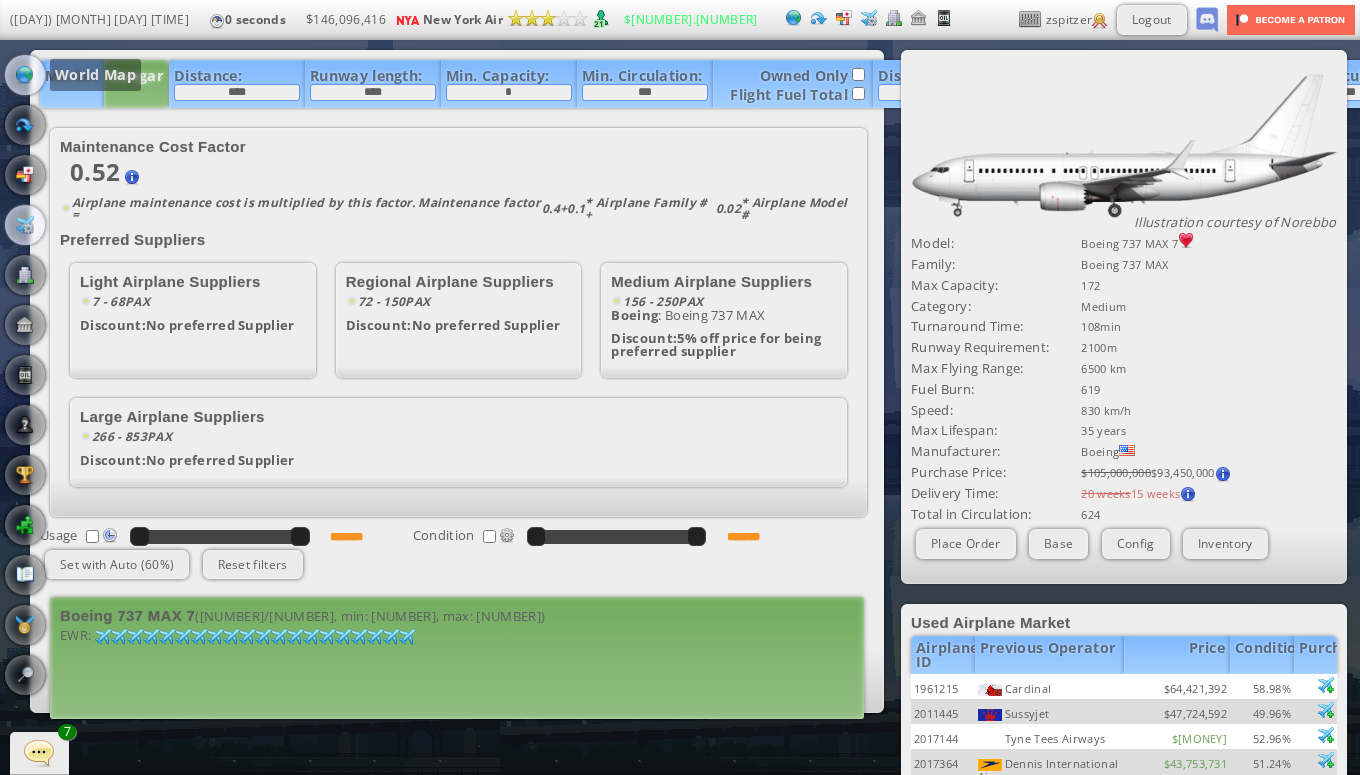 click at bounding box center (25, 75) 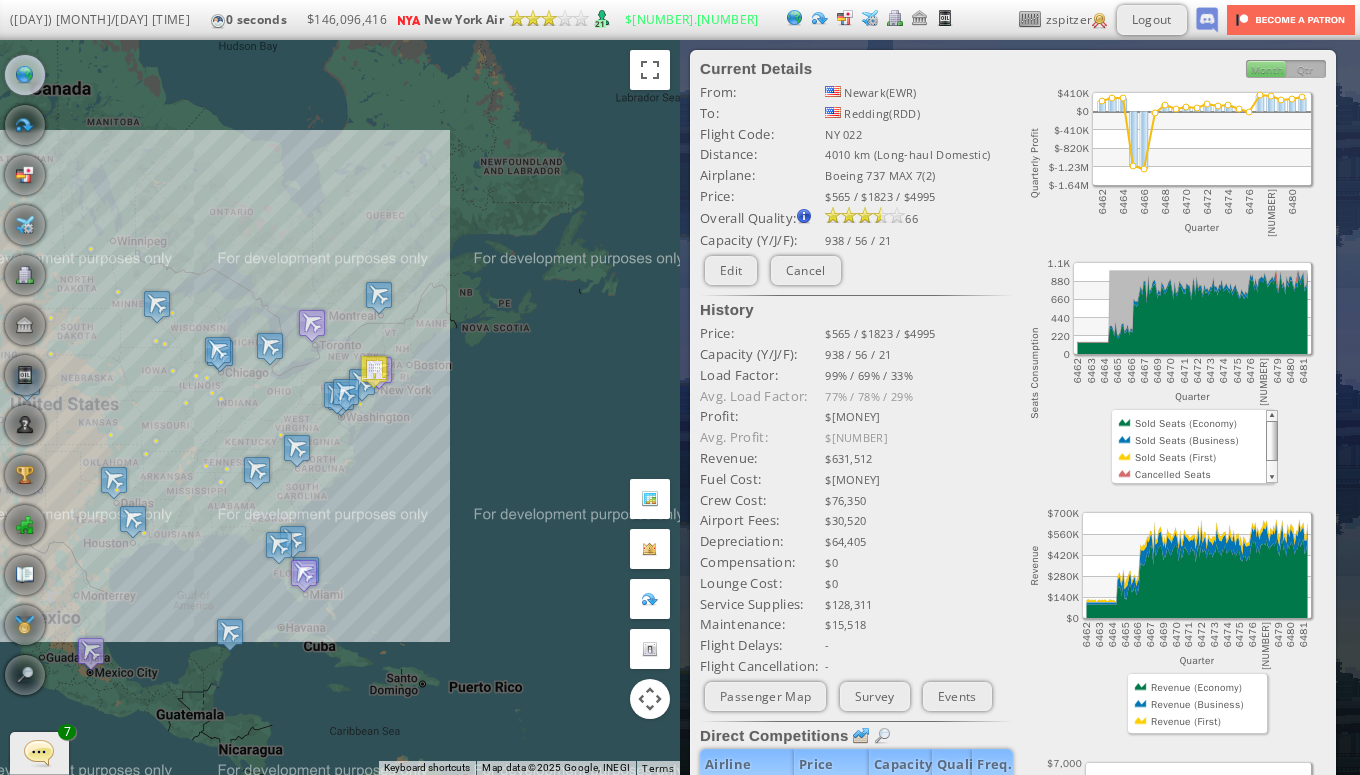 drag, startPoint x: 287, startPoint y: 514, endPoint x: 403, endPoint y: 468, distance: 124.78782 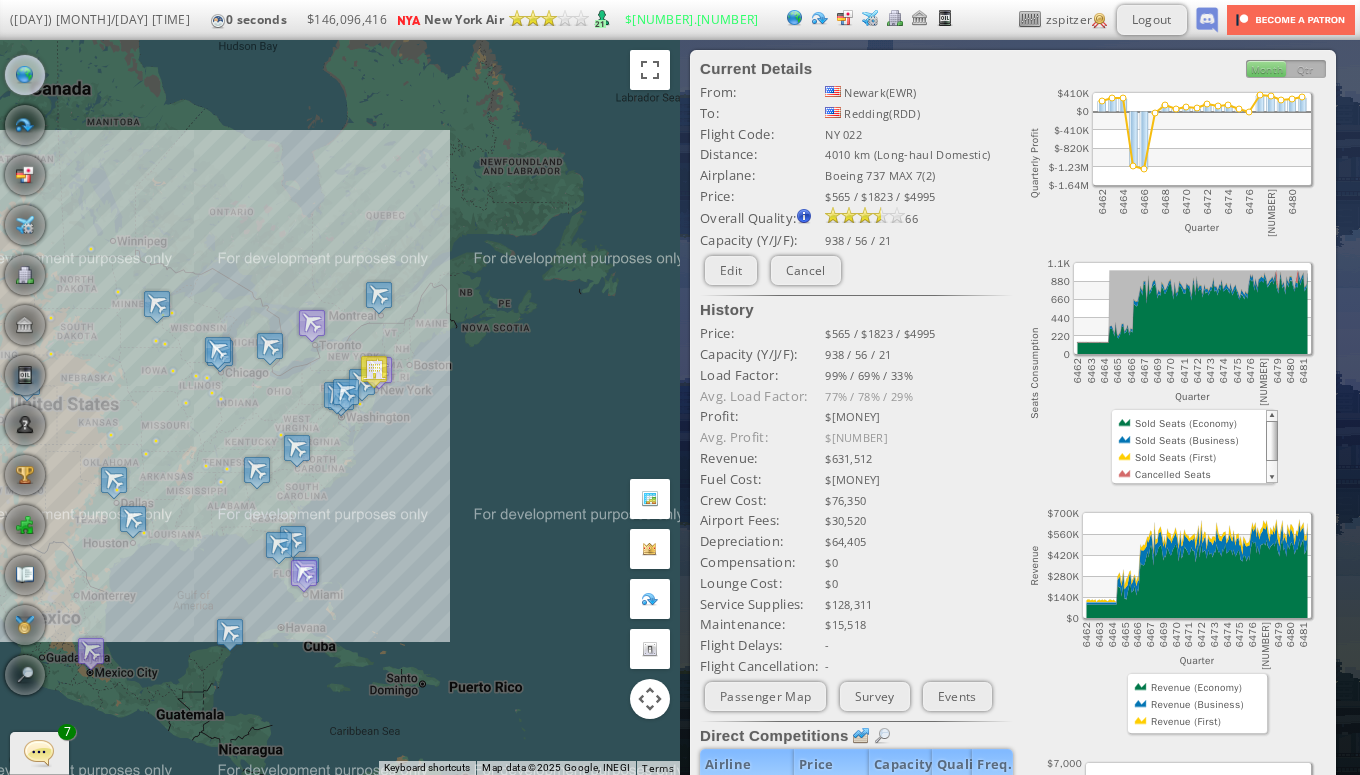 click on "To navigate, press the arrow keys." at bounding box center [340, 407] 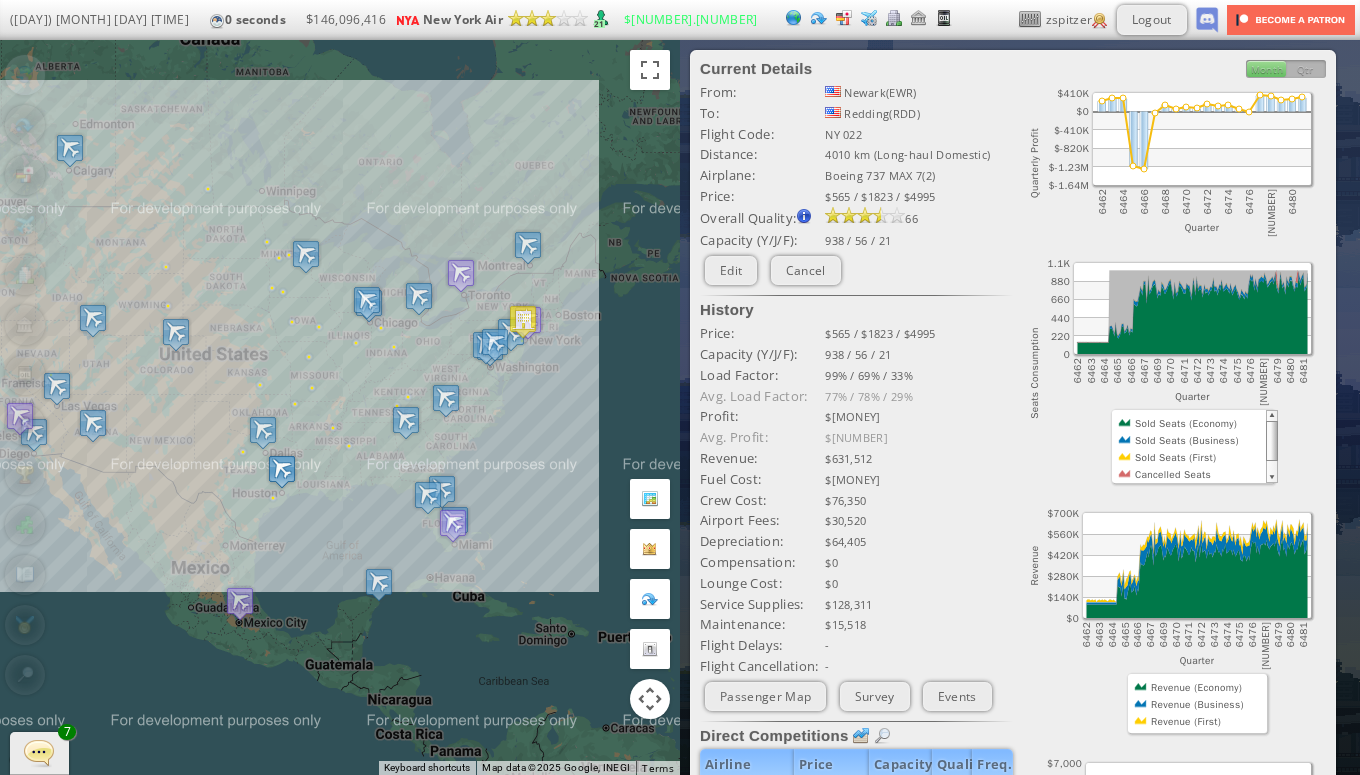 click at bounding box center (282, 471) 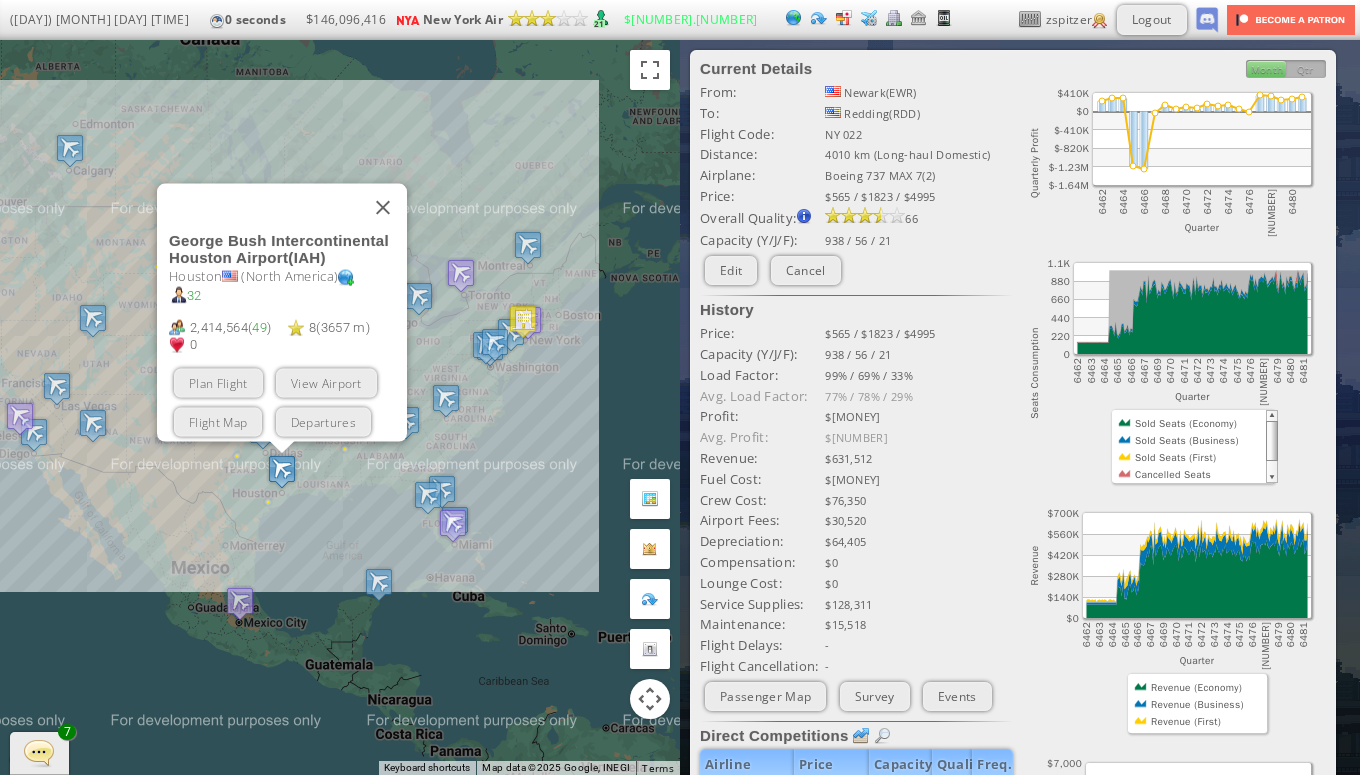 click on "To navigate, press the arrow keys.
[AIRPORT]  ( [CODE] )
[CITY]  ( [CONTINENT] )
[NUMBER]
[NUMBER]  ( [NUMBER] )
[NUMBER]  ( [NUMBER] [UNIT] )
[NUMBER]
Plan Flight
View Airport
Flight Map
Departures" at bounding box center (340, 407) 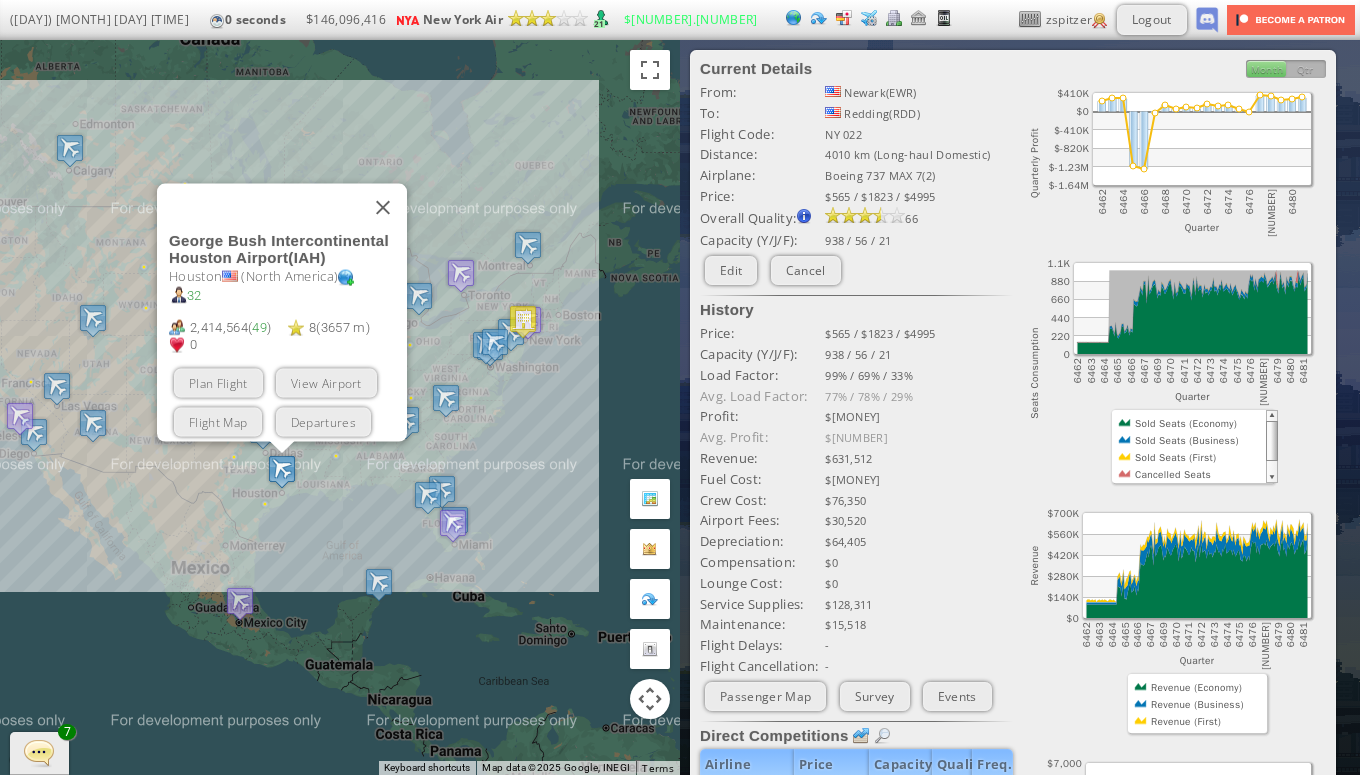 click on "To navigate, press the arrow keys.
[AIRPORT]  ( [CODE] )
[CITY]  ( [CONTINENT] )
[NUMBER]
[NUMBER]  ( [NUMBER] )
[NUMBER]  ( [NUMBER] [UNIT] )
[NUMBER]
Plan Flight
View Airport
Flight Map
Departures" at bounding box center [340, 407] 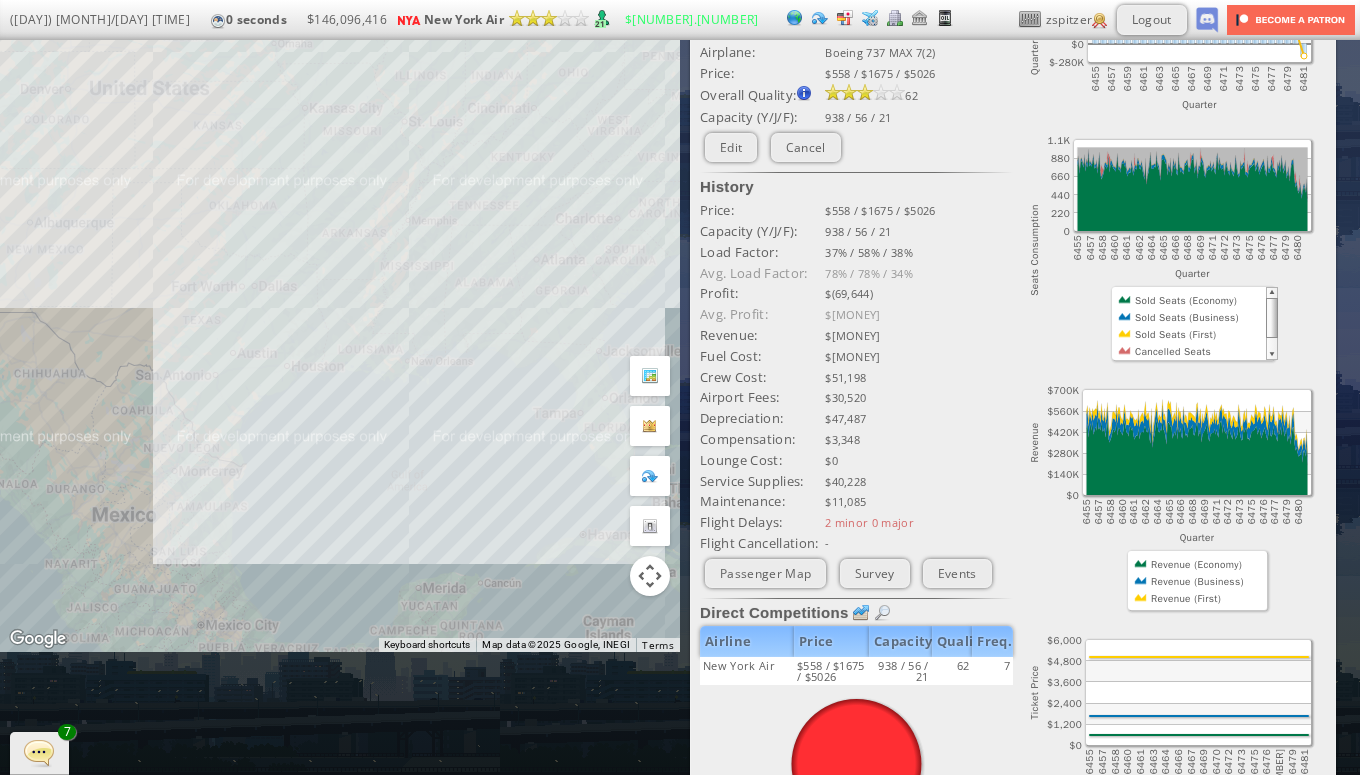 scroll, scrollTop: 166, scrollLeft: 0, axis: vertical 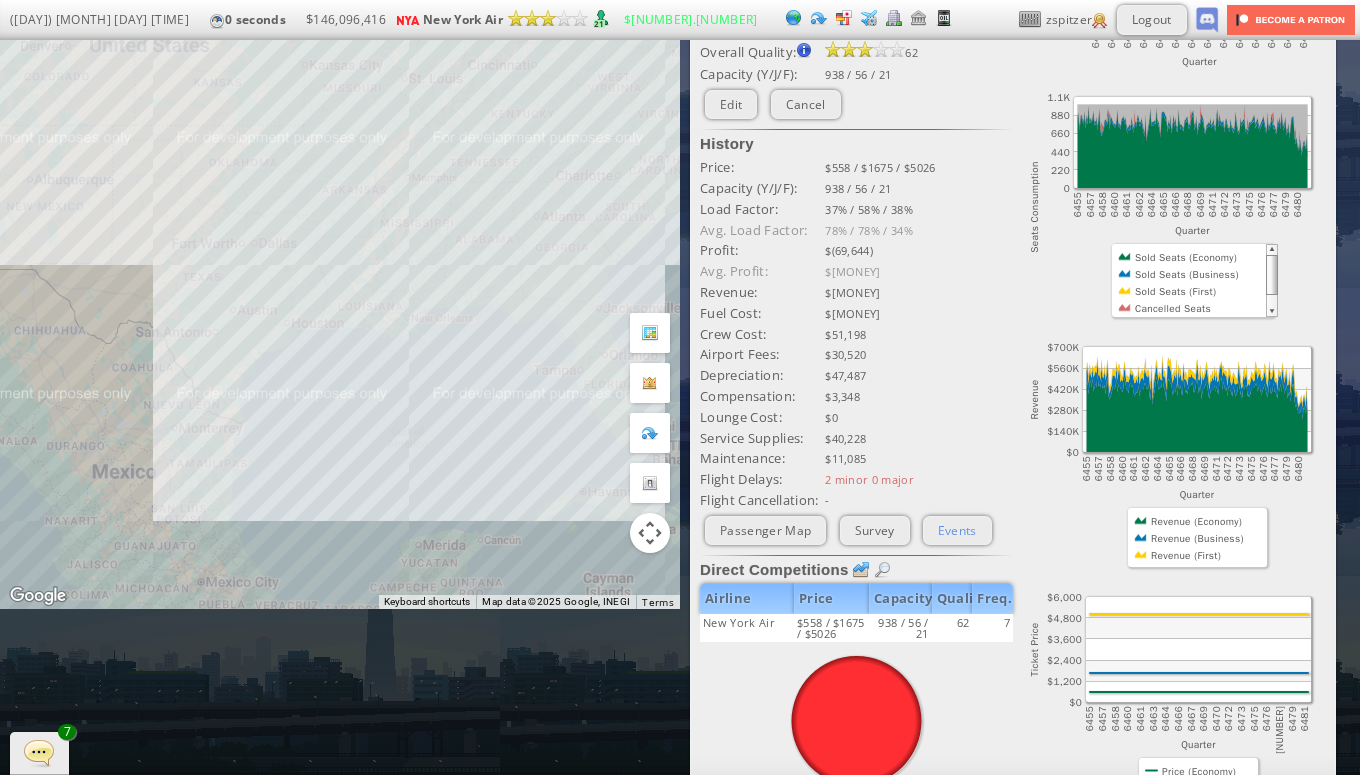 click on "Events" at bounding box center [957, 530] 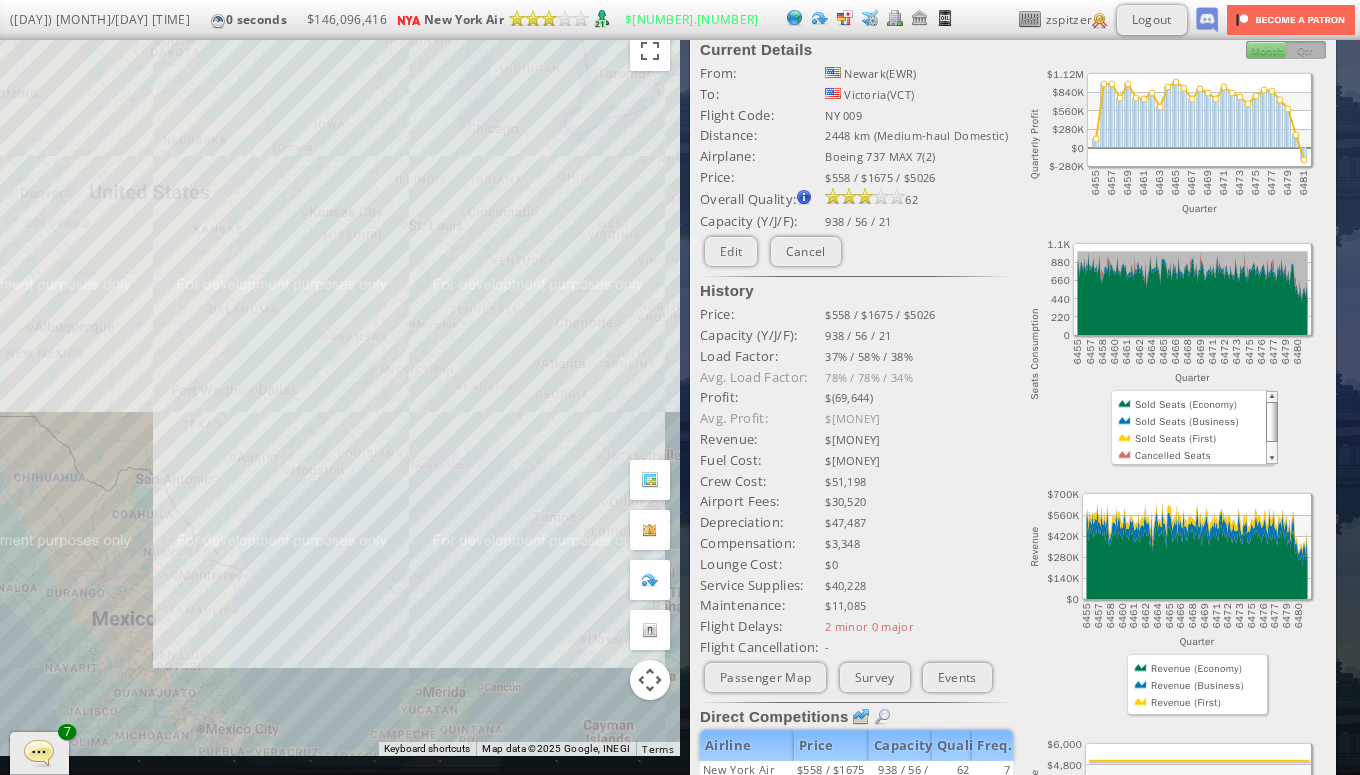 scroll, scrollTop: 0, scrollLeft: 0, axis: both 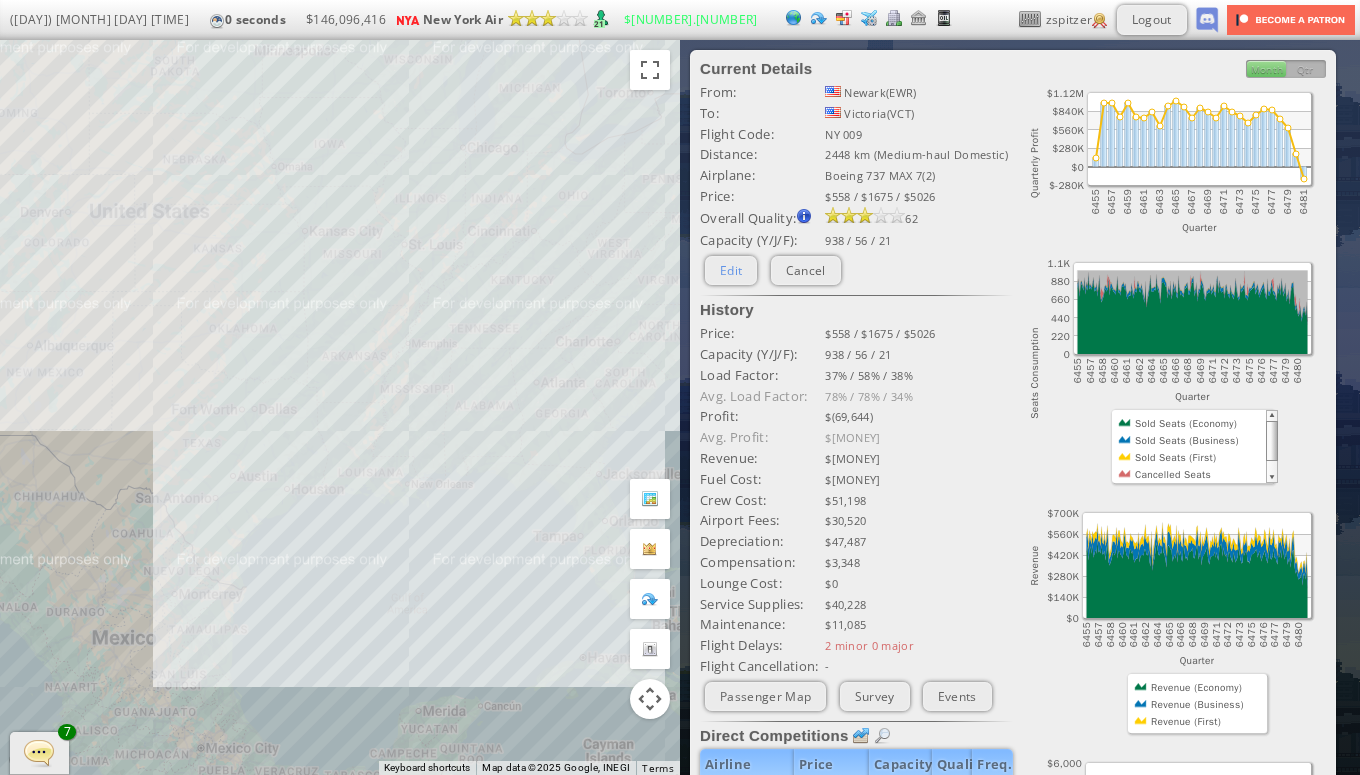 click on "Edit" at bounding box center [731, 270] 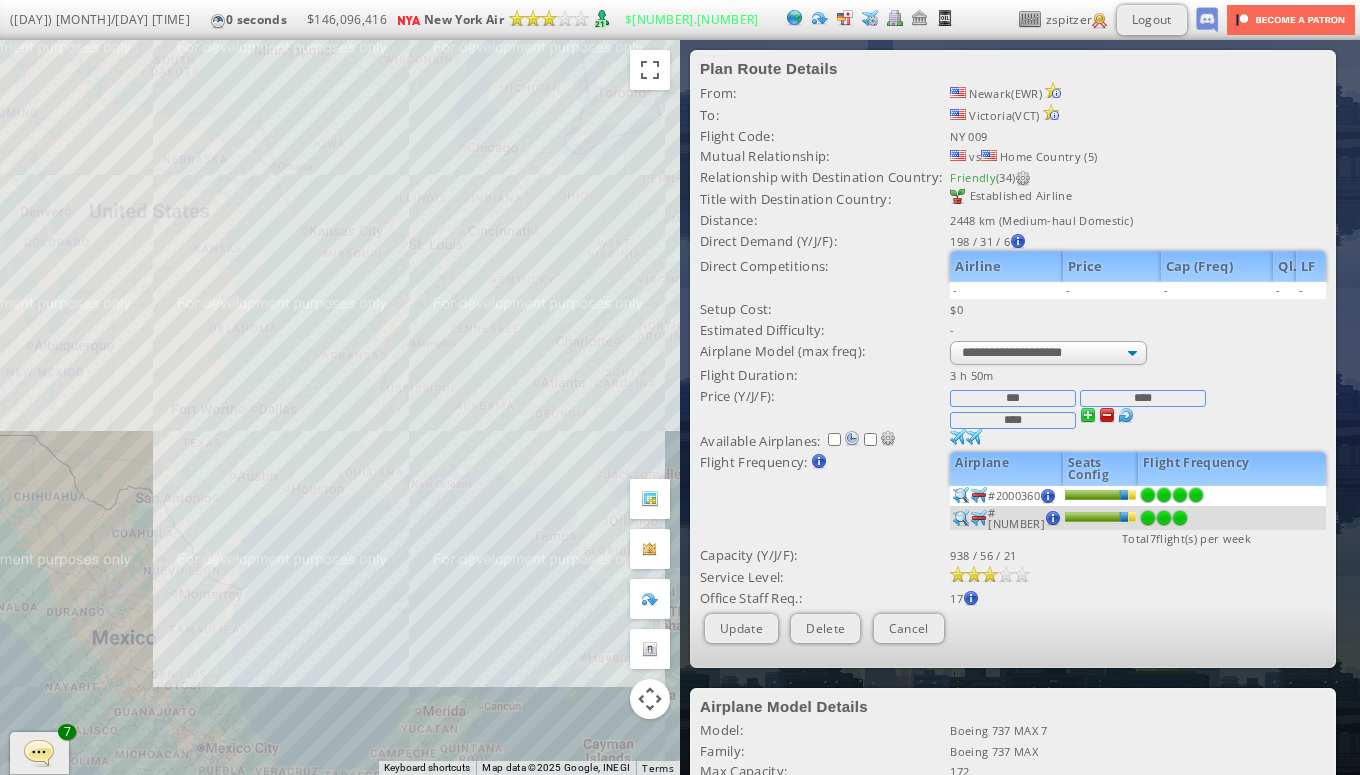 click at bounding box center (1107, 415) 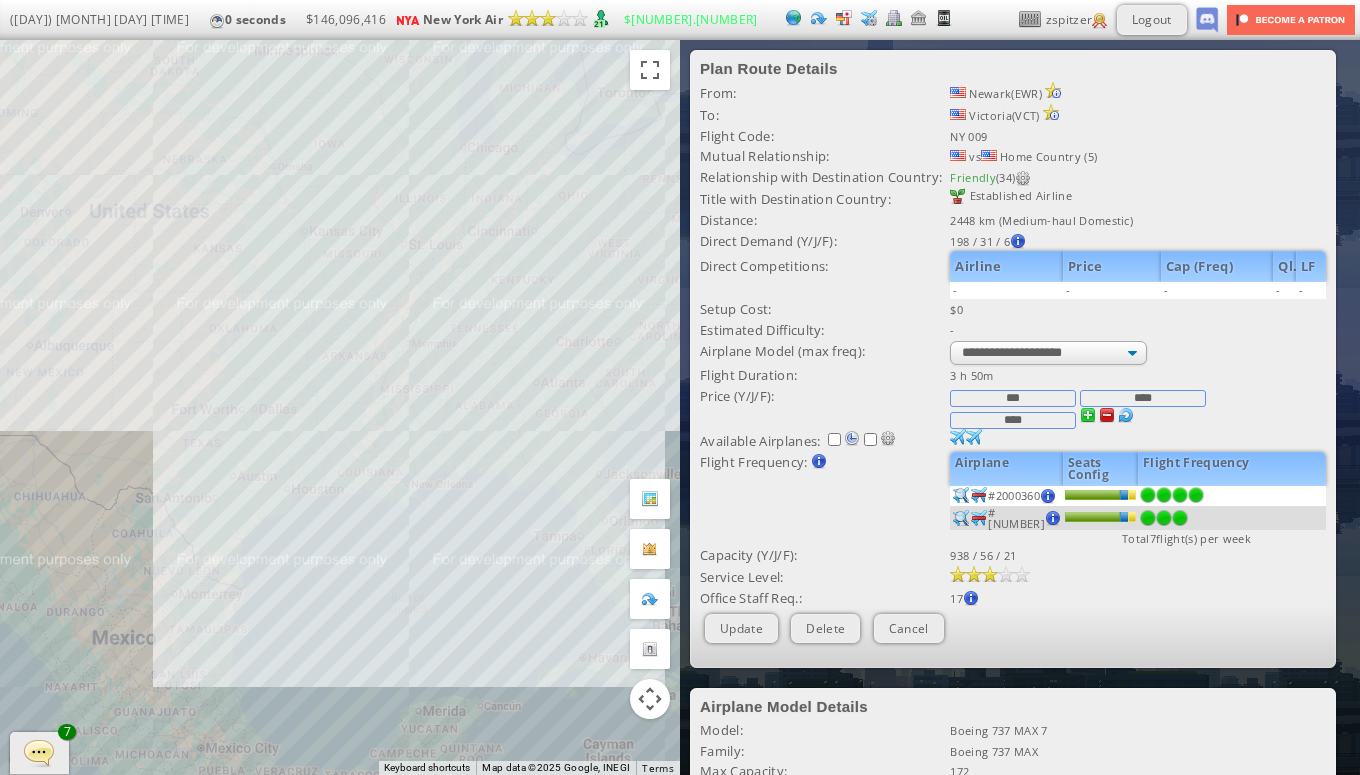 click on "****" at bounding box center (1143, 398) 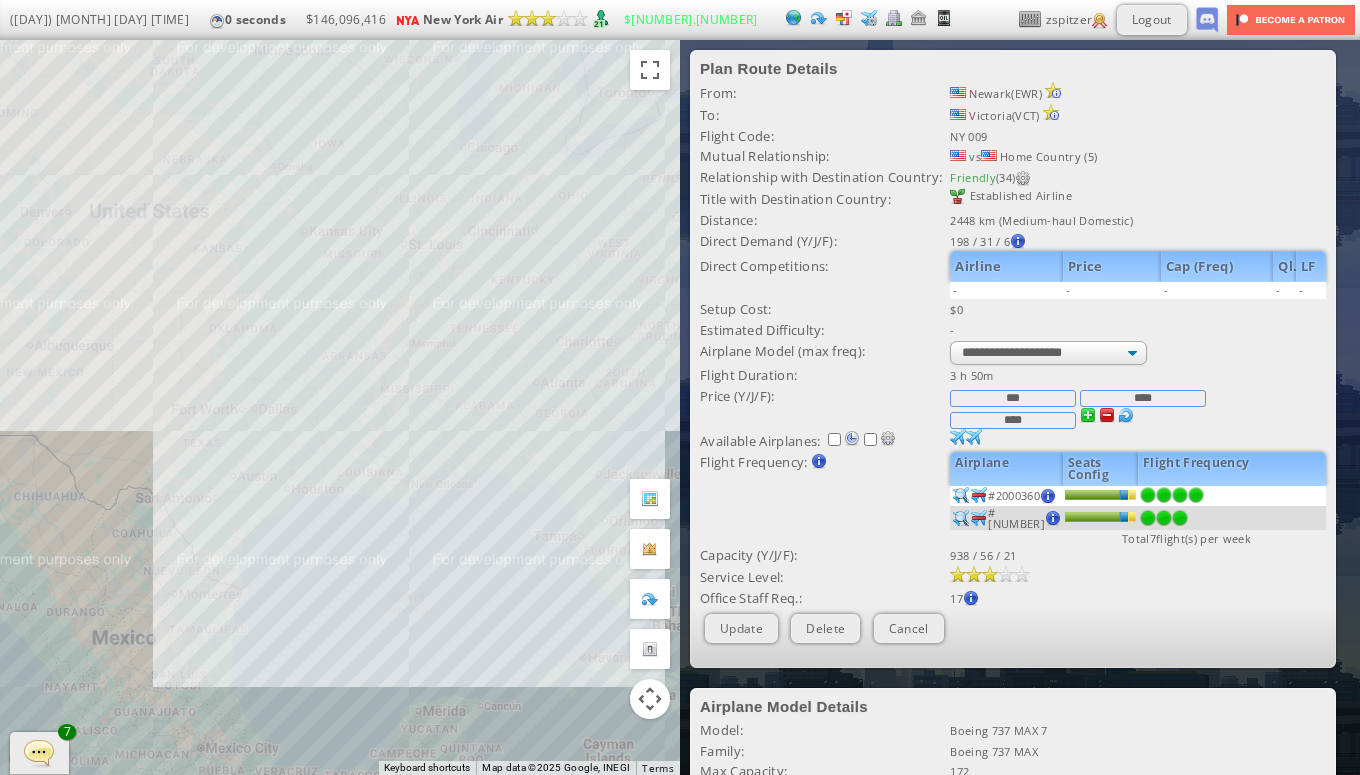 click on "****" at bounding box center (1143, 398) 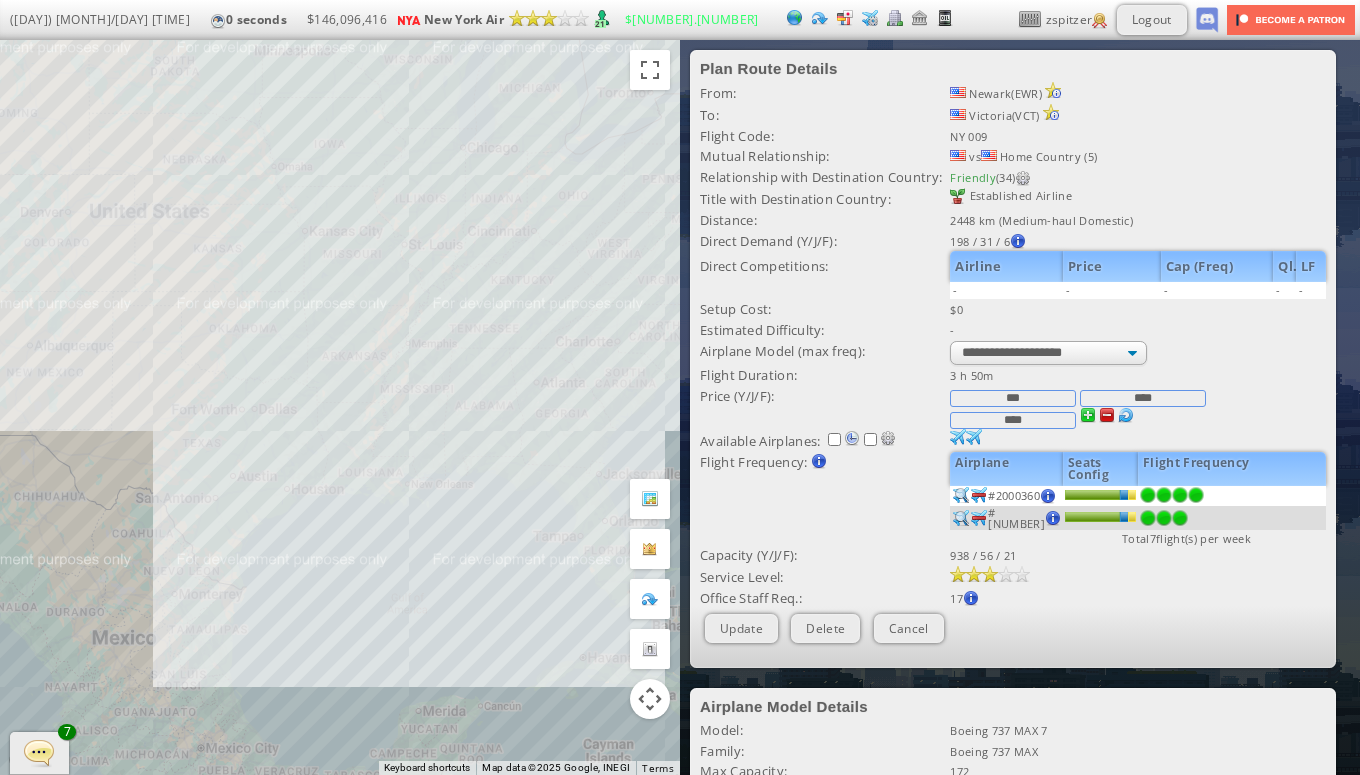 click at bounding box center [1107, 415] 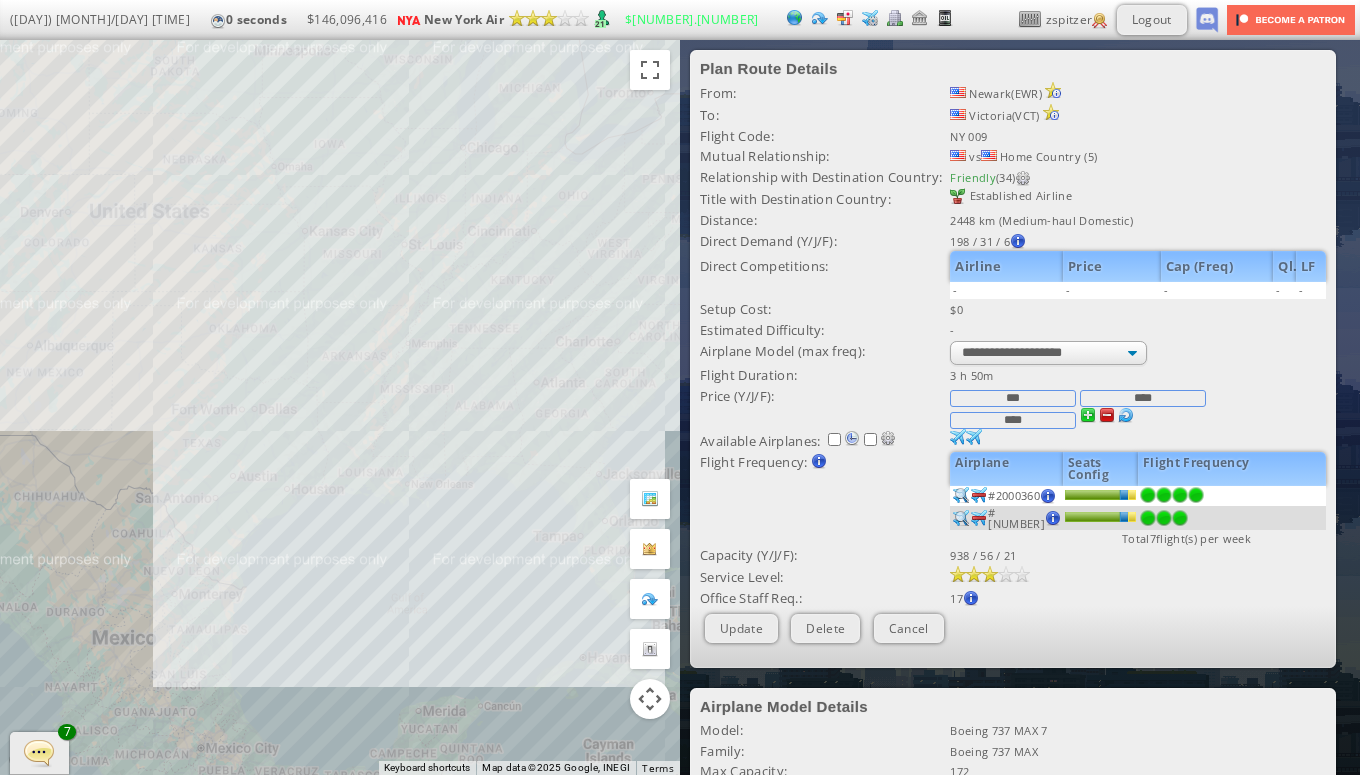 click on "****" at bounding box center (1143, 398) 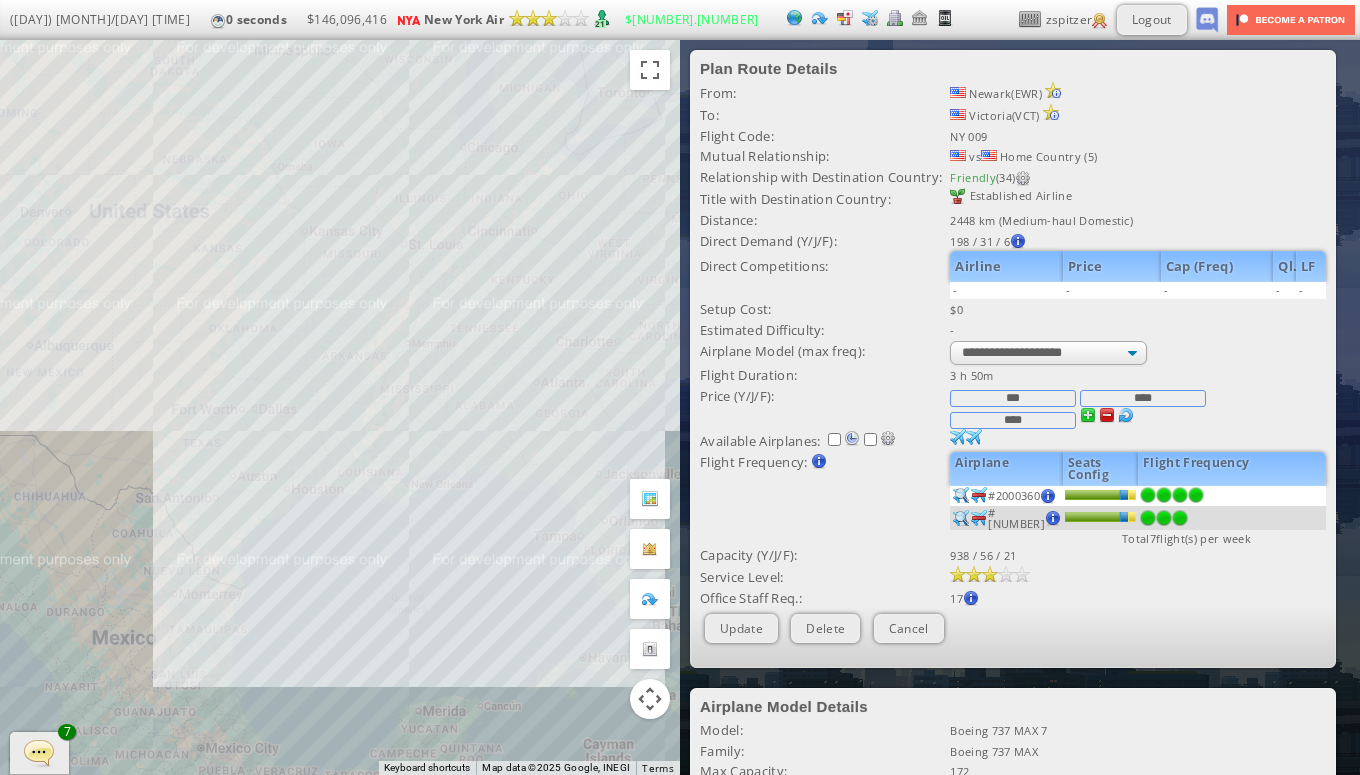click on "****" at bounding box center (1143, 398) 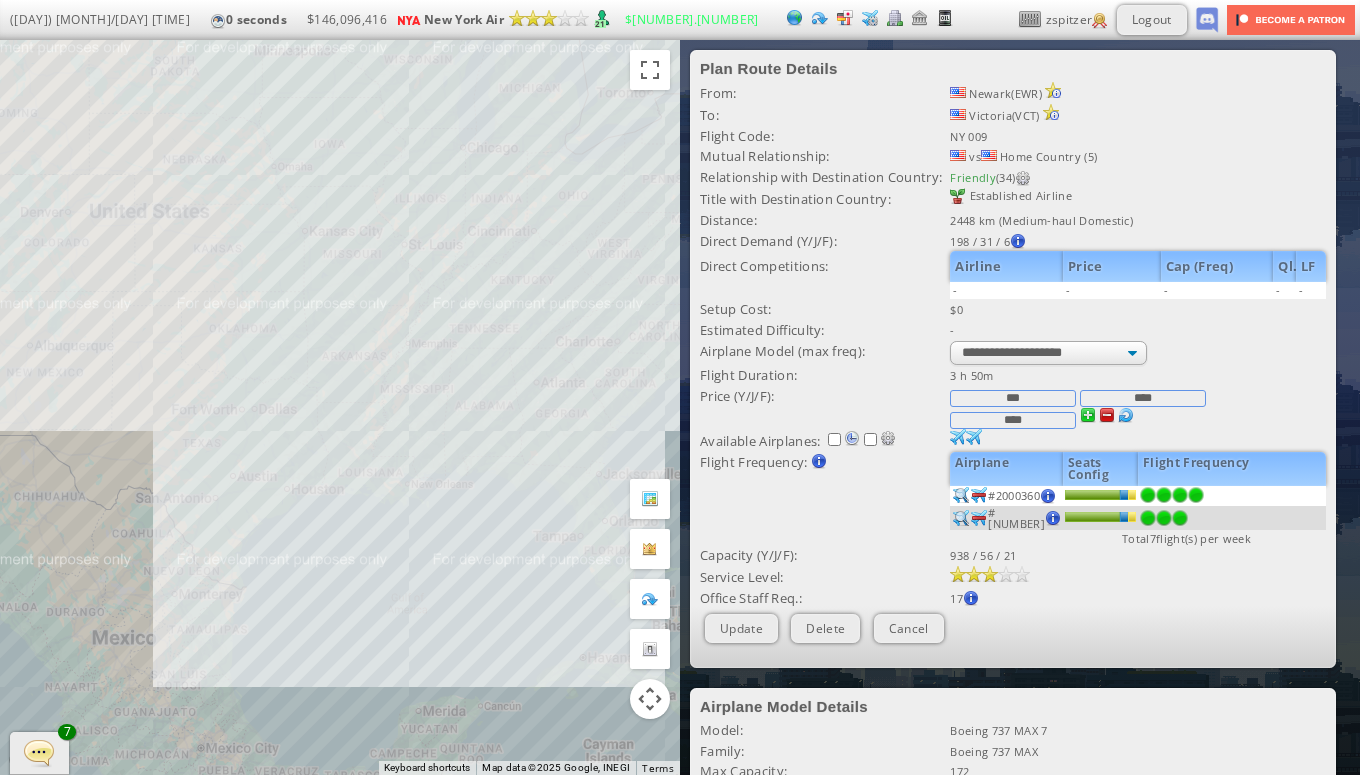 paste 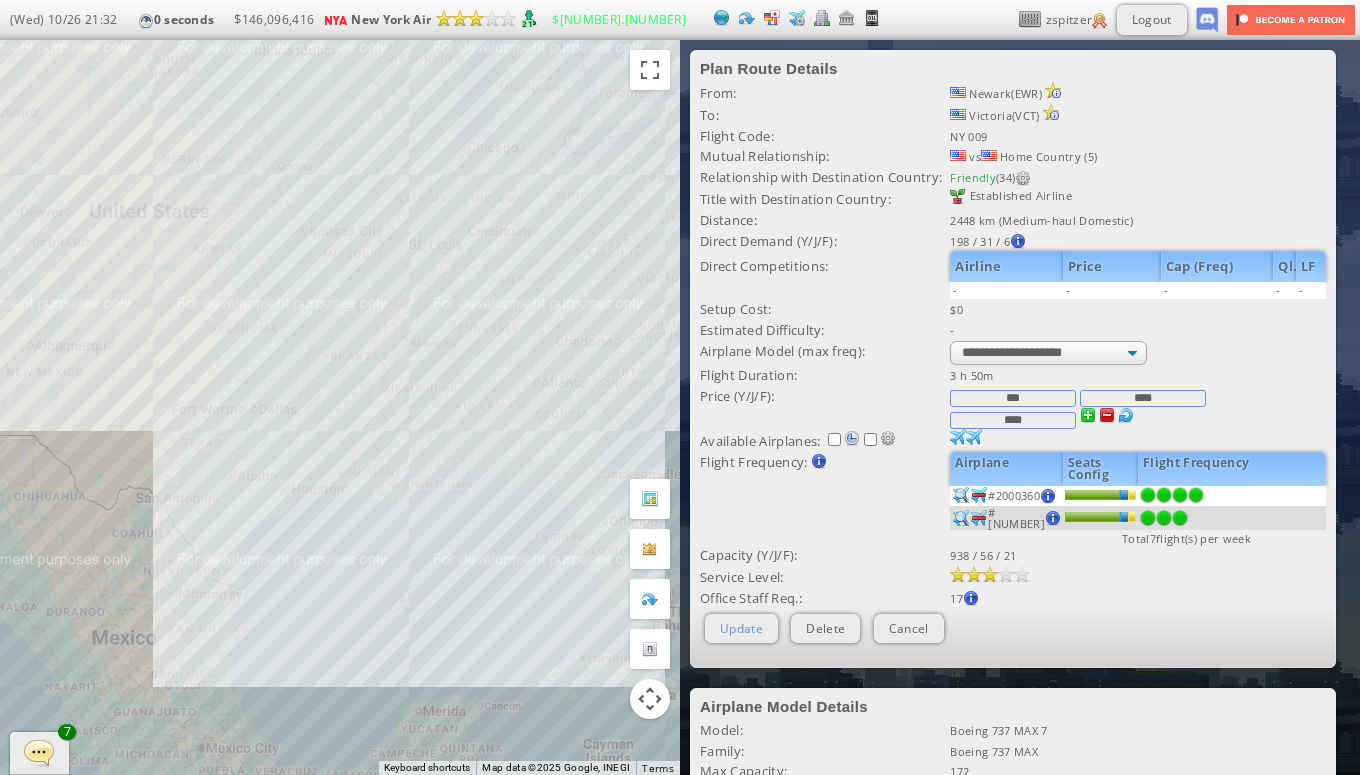 type on "****" 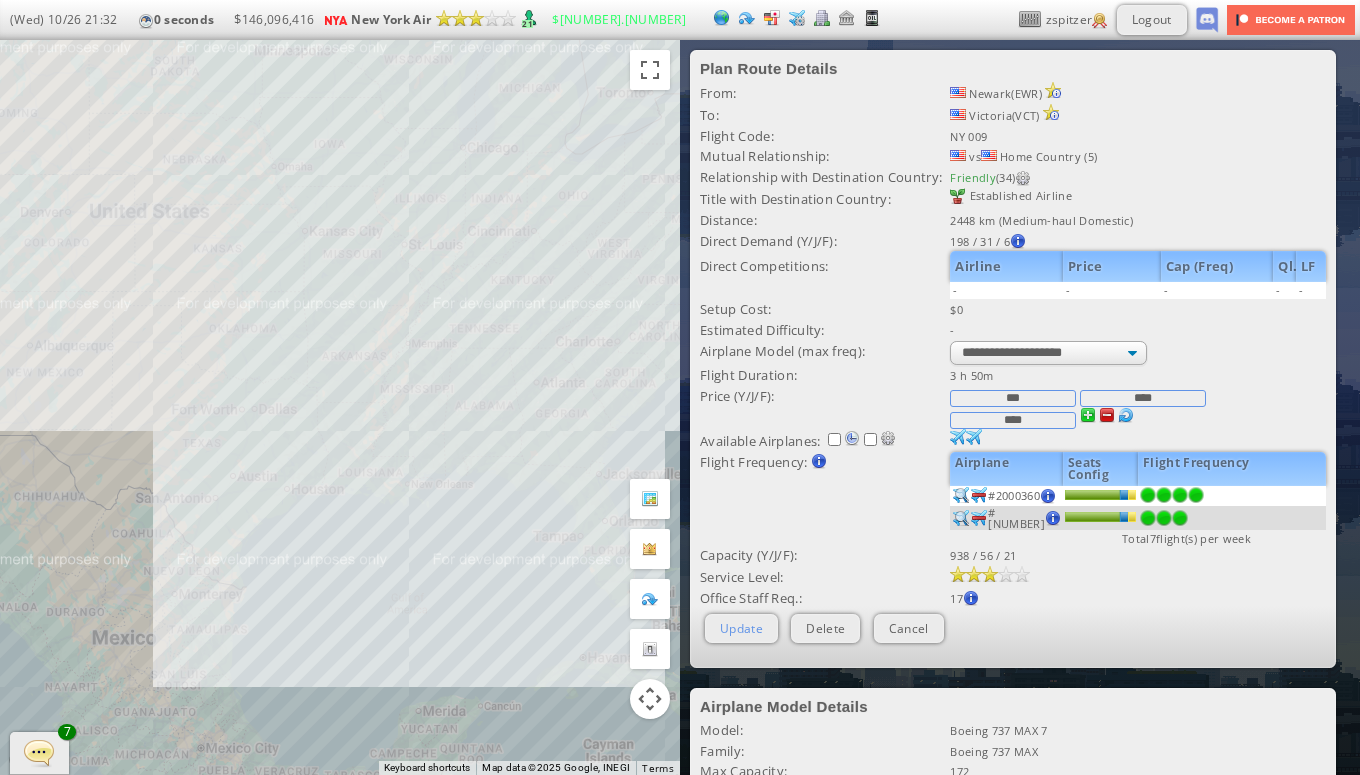 click on "Update" at bounding box center [741, 628] 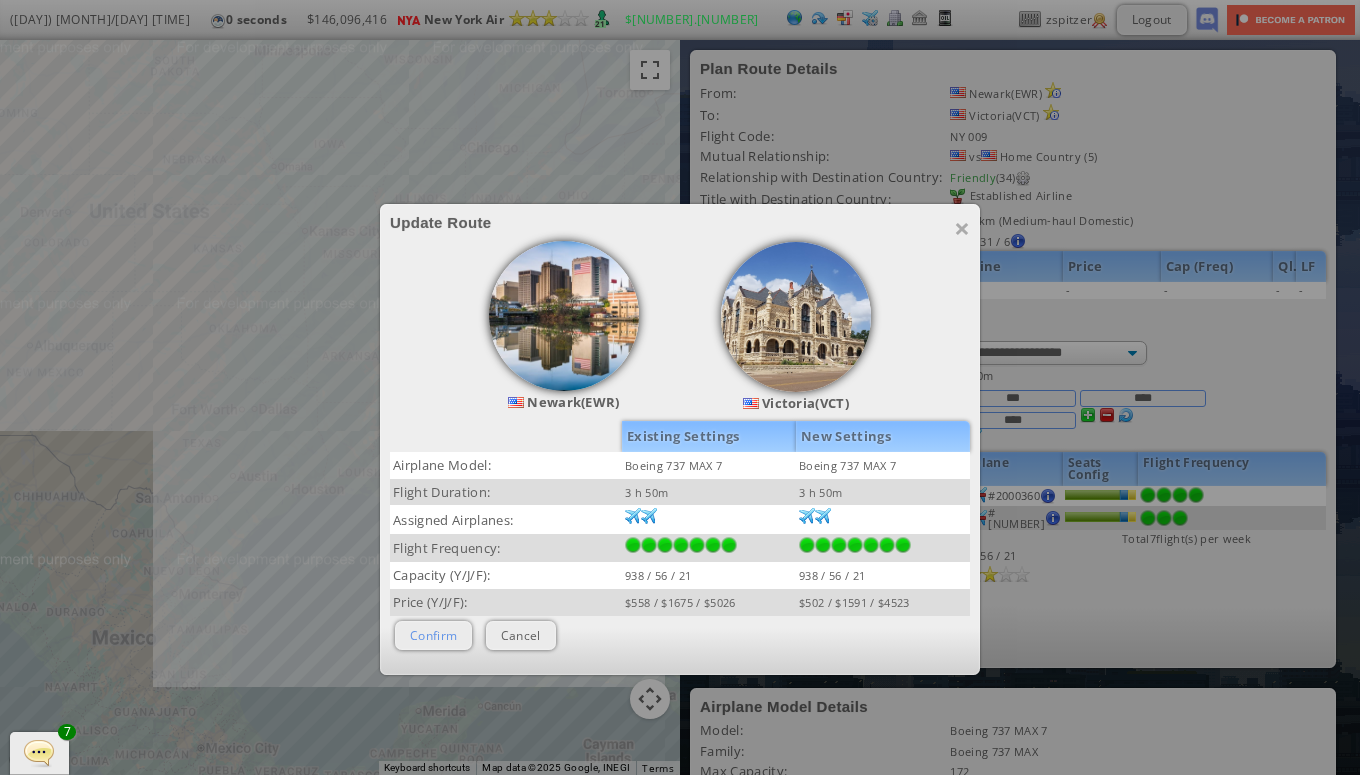 click on "Confirm" at bounding box center [433, 635] 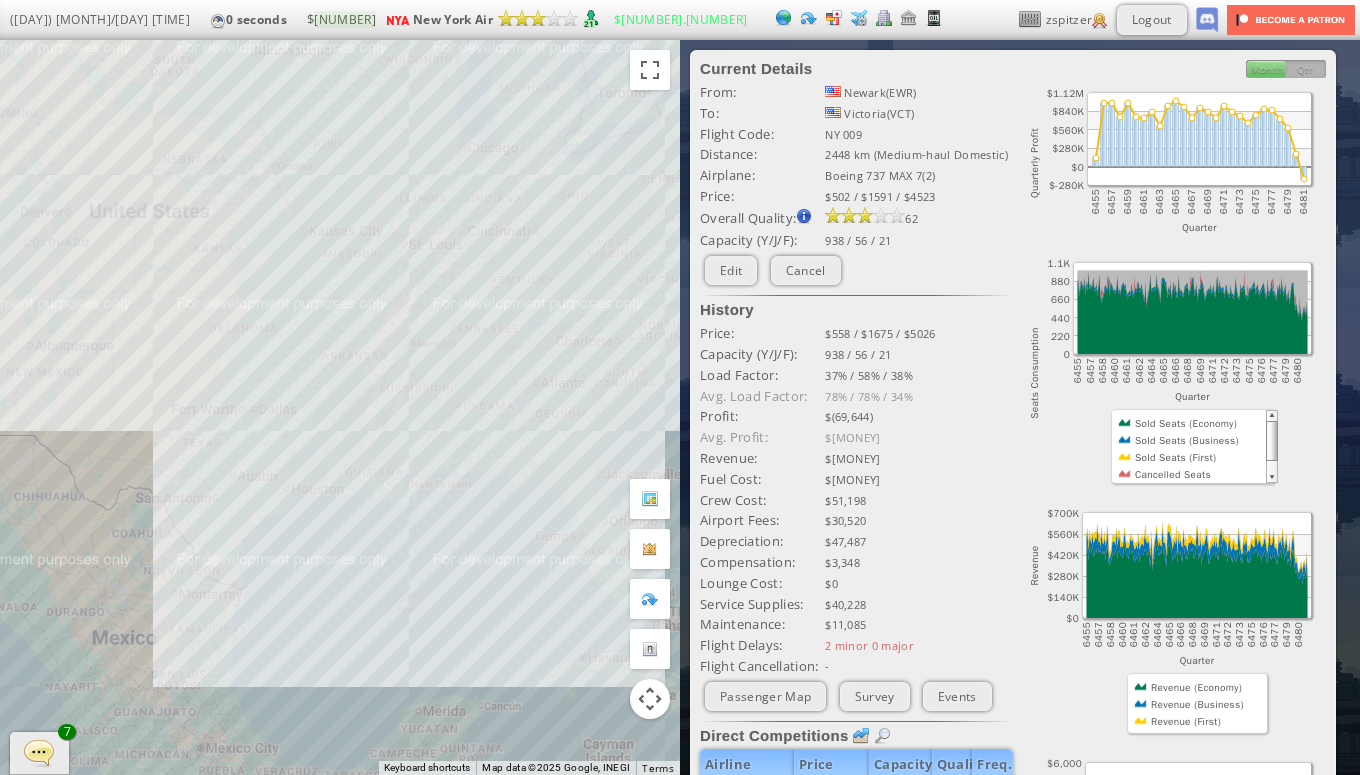 click on "To navigate, press the arrow keys." at bounding box center [340, 407] 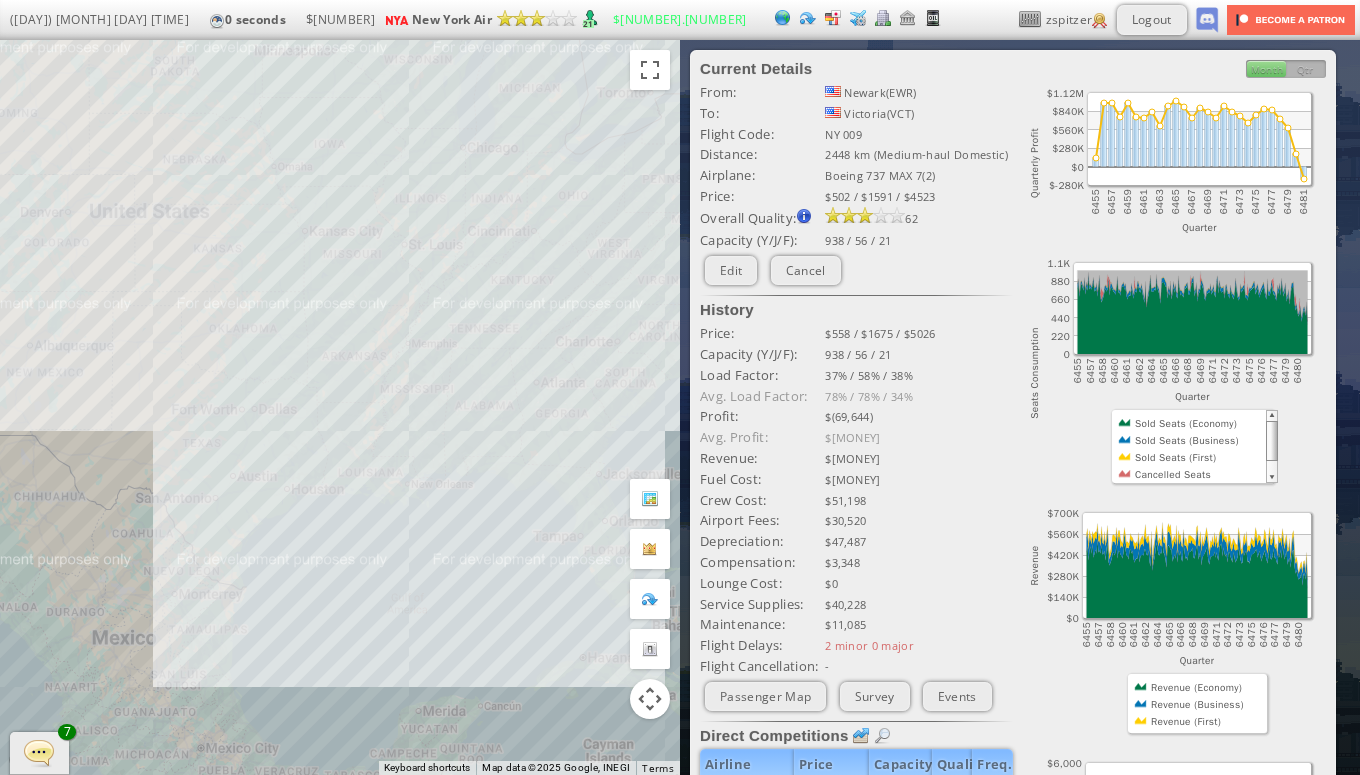 click on "To navigate, press the arrow keys." at bounding box center [340, 407] 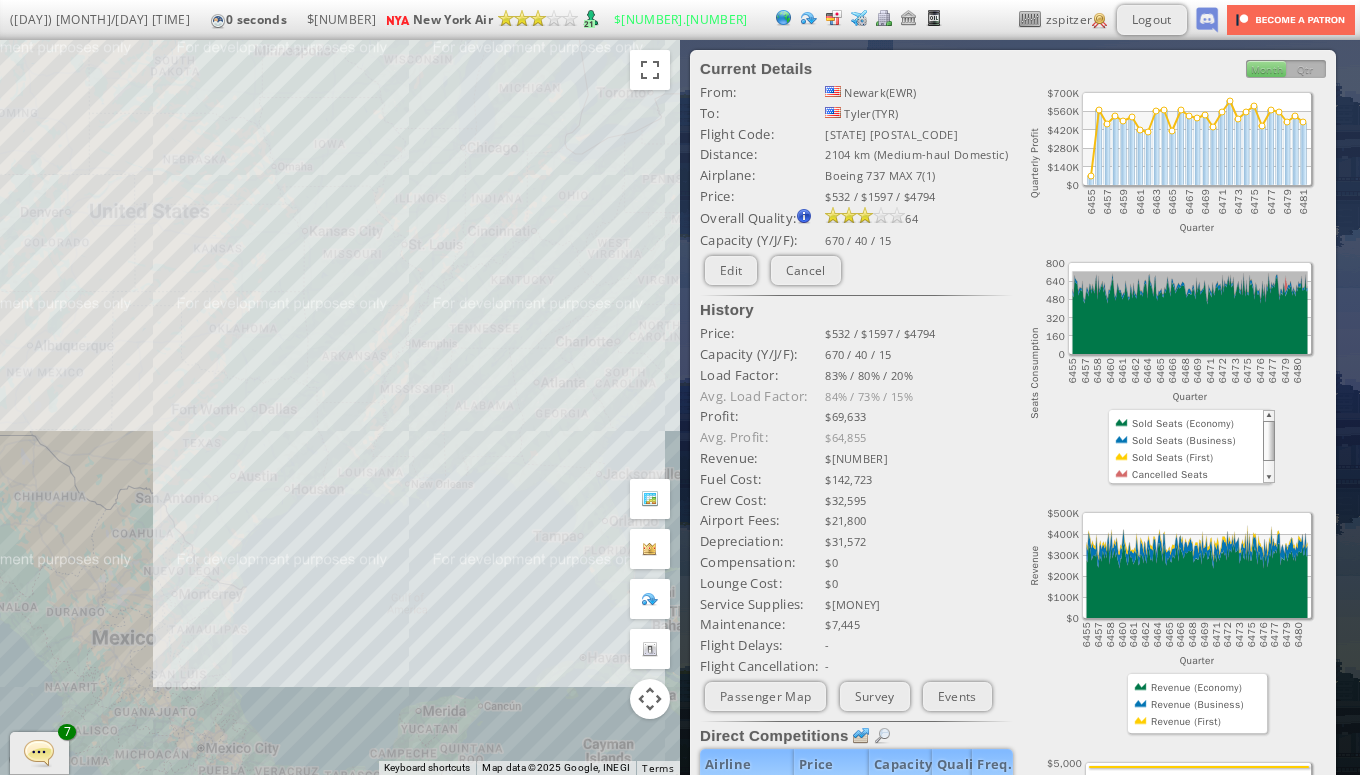 click on "To navigate, press the arrow keys." at bounding box center (340, 407) 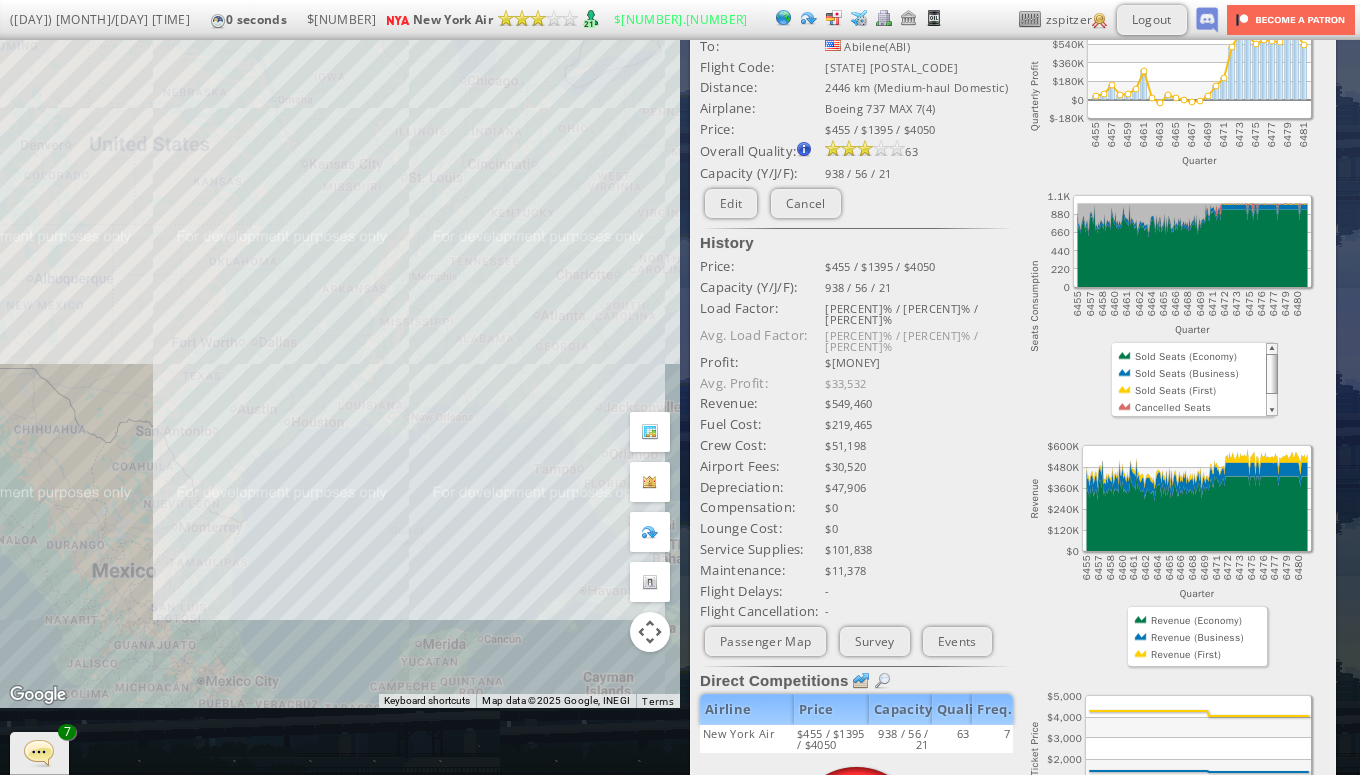 scroll, scrollTop: 0, scrollLeft: 0, axis: both 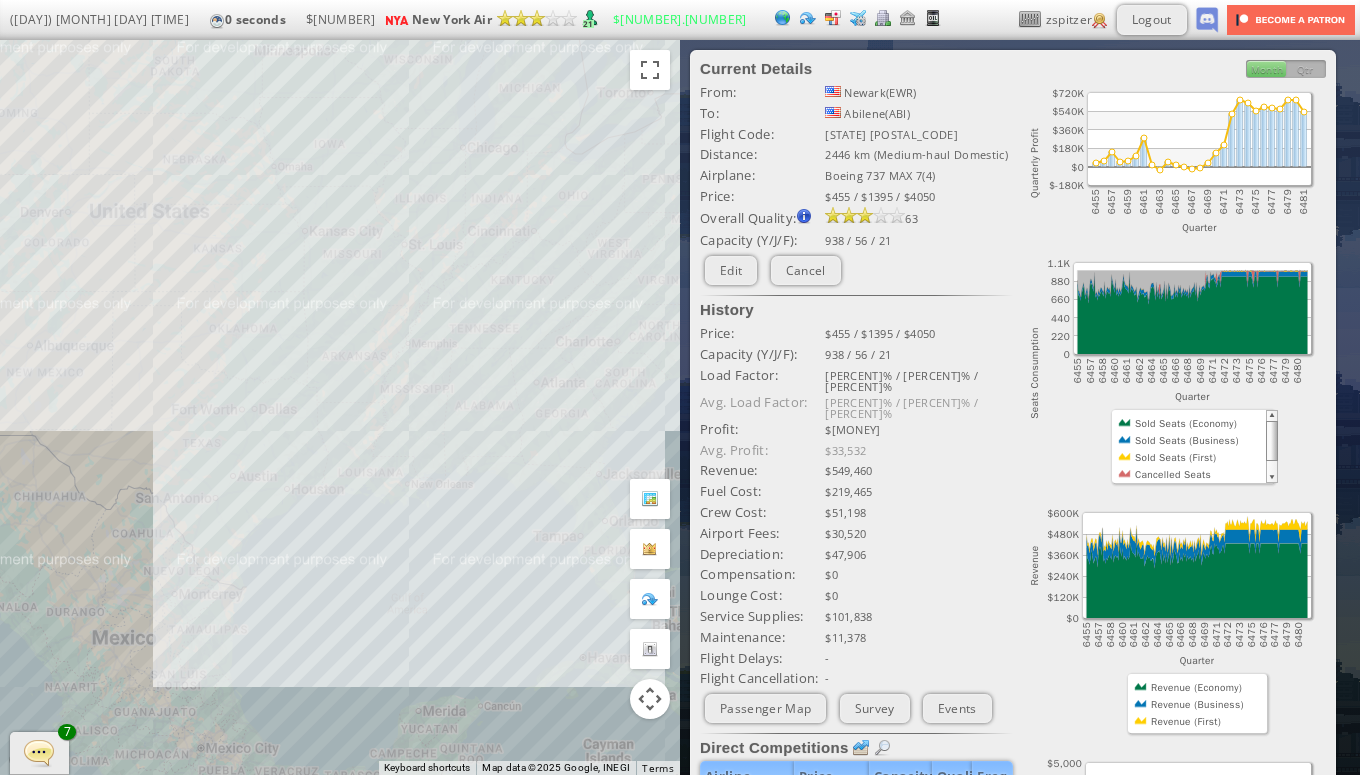 click on "To navigate, press the arrow keys." at bounding box center (340, 407) 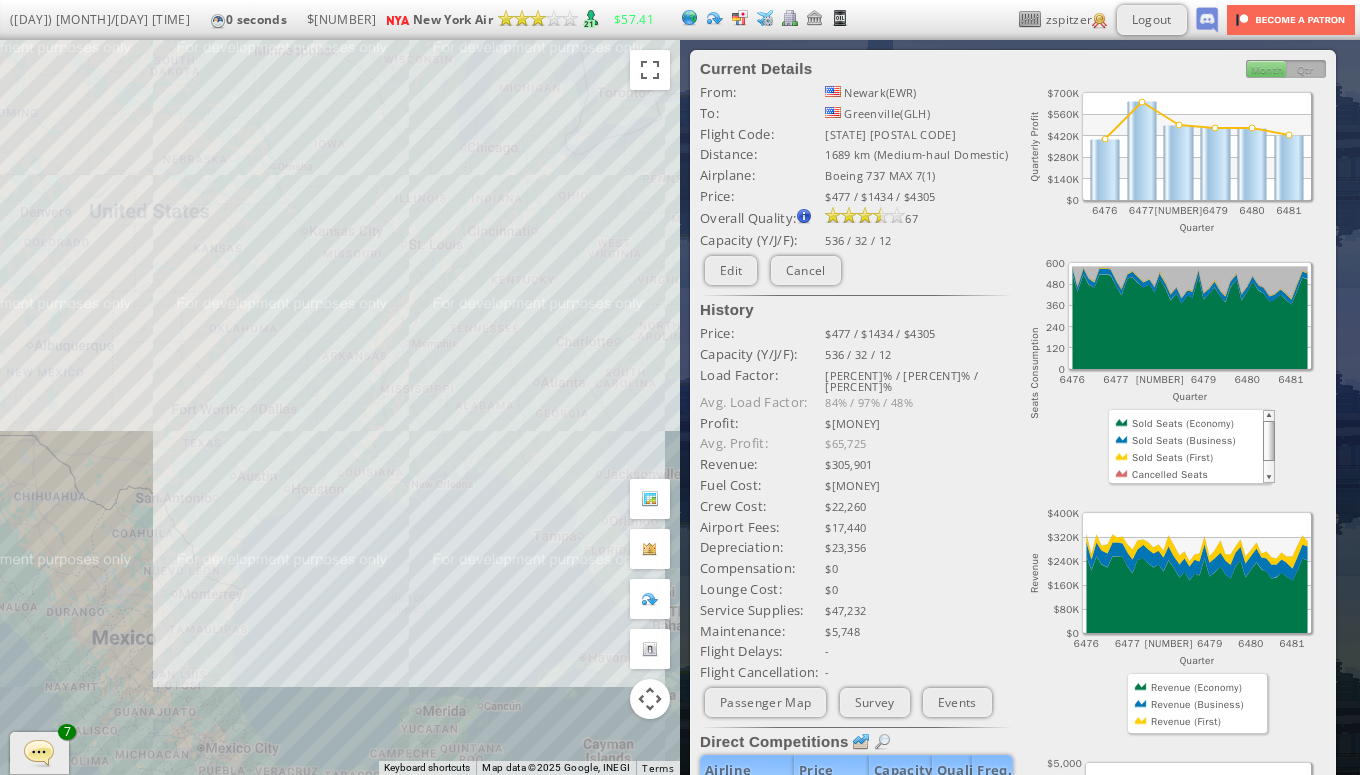 click on "To navigate, press the arrow keys." at bounding box center (340, 407) 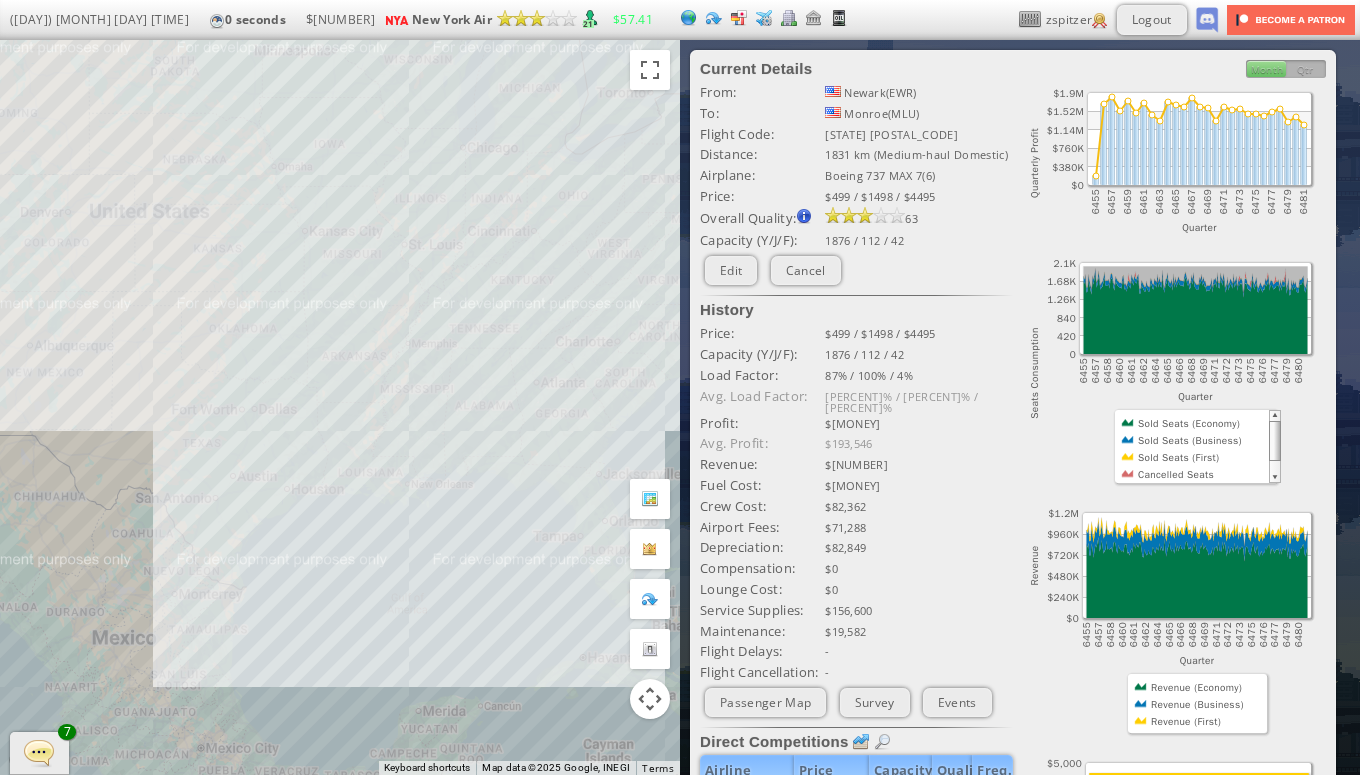 click on "To navigate, press the arrow keys." at bounding box center [340, 407] 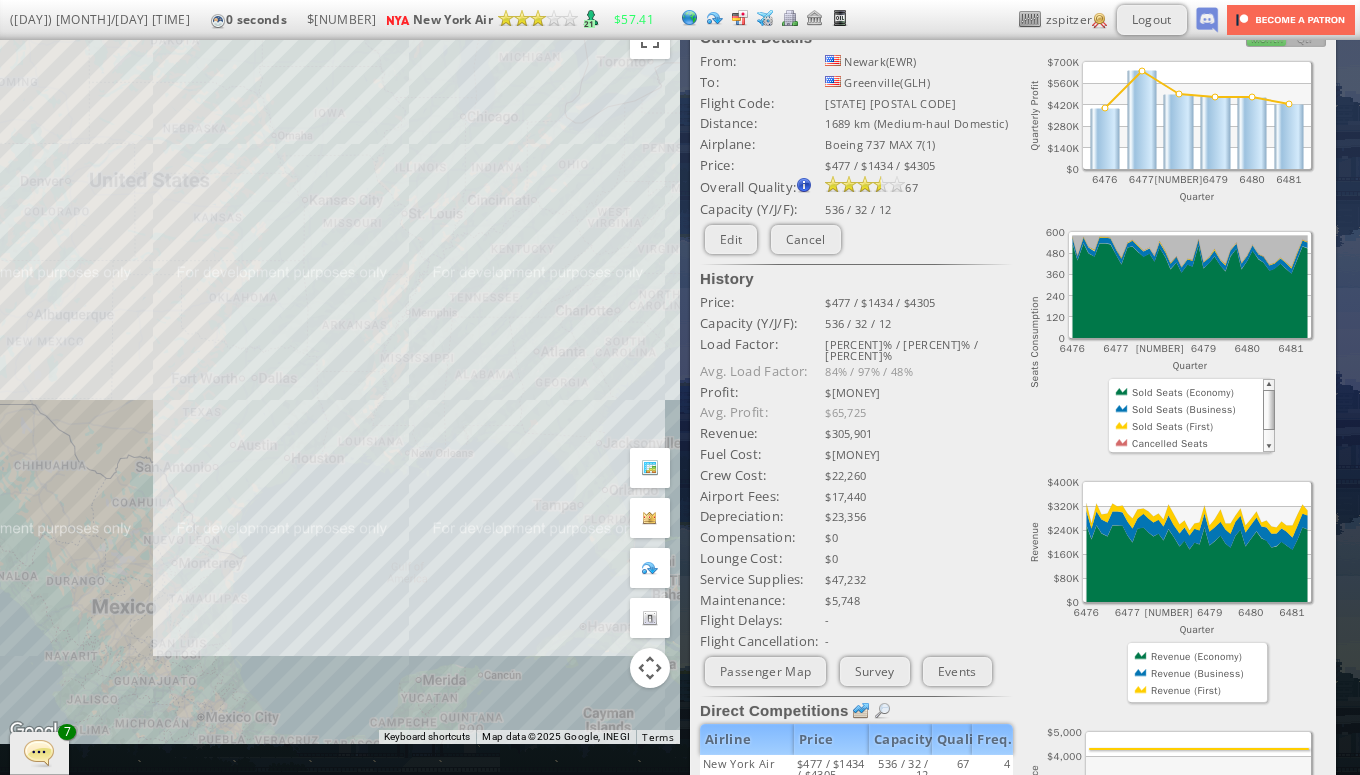 scroll, scrollTop: 0, scrollLeft: 0, axis: both 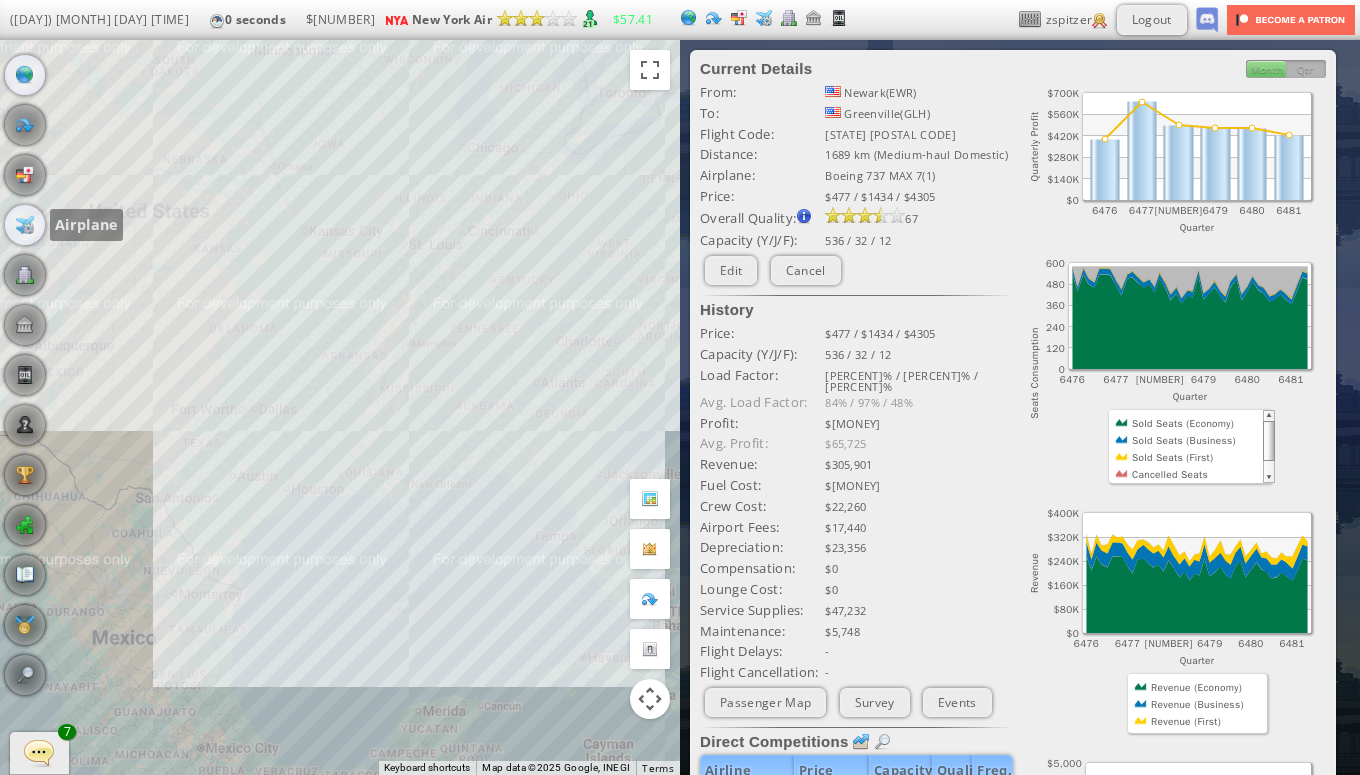 click at bounding box center (25, 225) 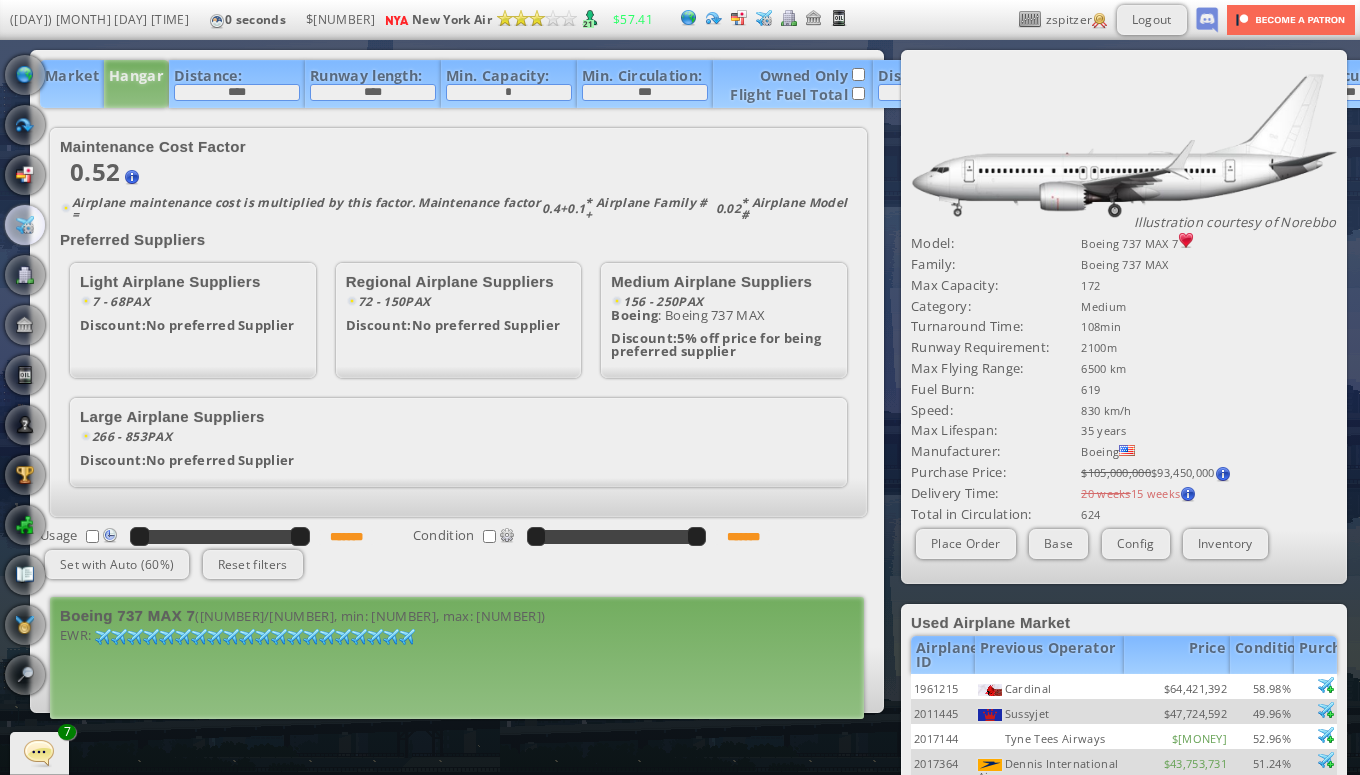 click on "[AIRLINE] [MODEL] ([NUMBER]/[NUMBER], min: [NUMBER], max: [NUMBER]) [CODE]: [NUMBER] [NUMBER] [NUMBER] [NUMBER] [NUMBER] [NUMBER] [NUMBER] [NUMBER] [NUMBER] [NUMBER] [NUMBER] [NUMBER] [NUMBER] [NUMBER] [NUMBER] [NUMBER] [NUMBER] [NUMBER] [NUMBER] [NUMBER] [NUMBER] [NUMBER] [NUMBER] [NUMBER] [NUMBER] [NUMBER] [NUMBER] [NUMBER] [NUMBER] [NUMBER] [NUMBER] [NUMBER] [NUMBER] [NUMBER] [NUMBER] [NUMBER] [NUMBER] [NUMBER] [NUMBER]" at bounding box center (457, 658) 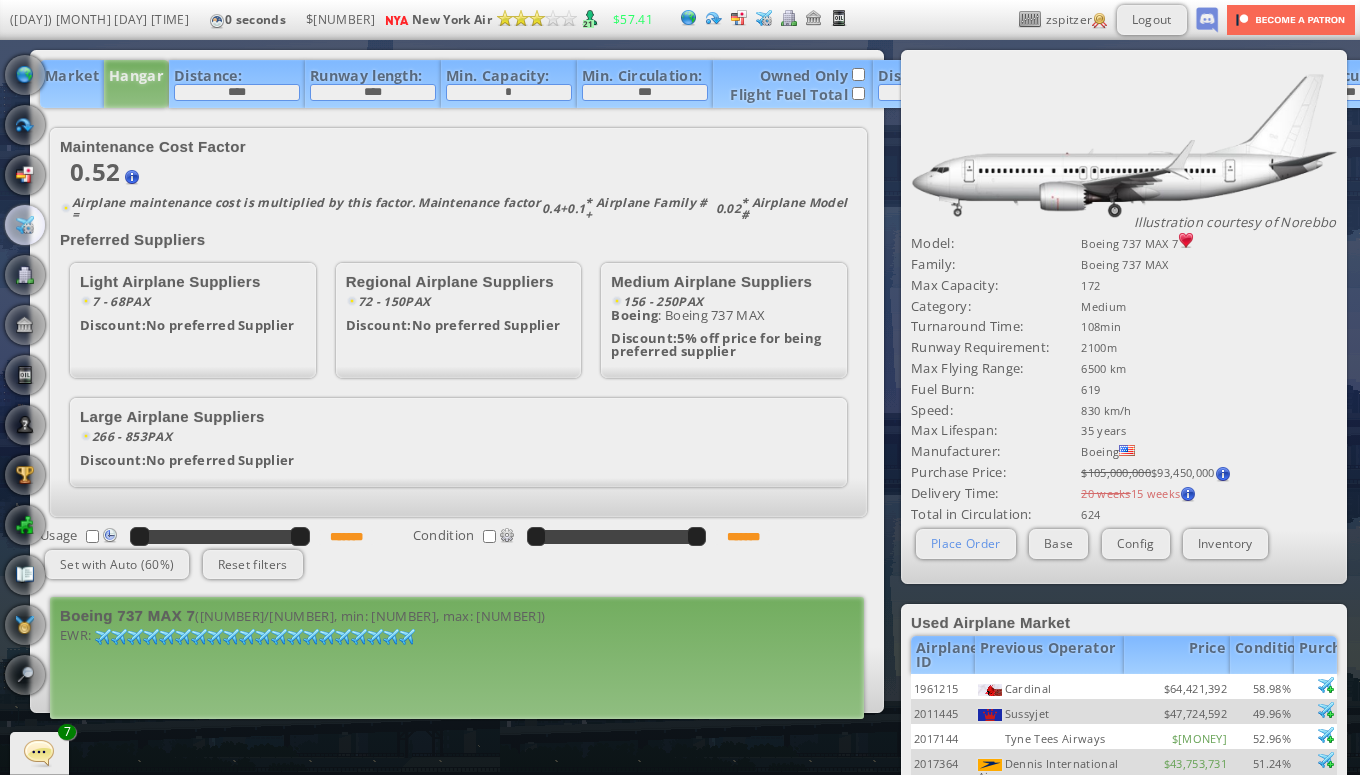 click on "Place Order" at bounding box center (966, 543) 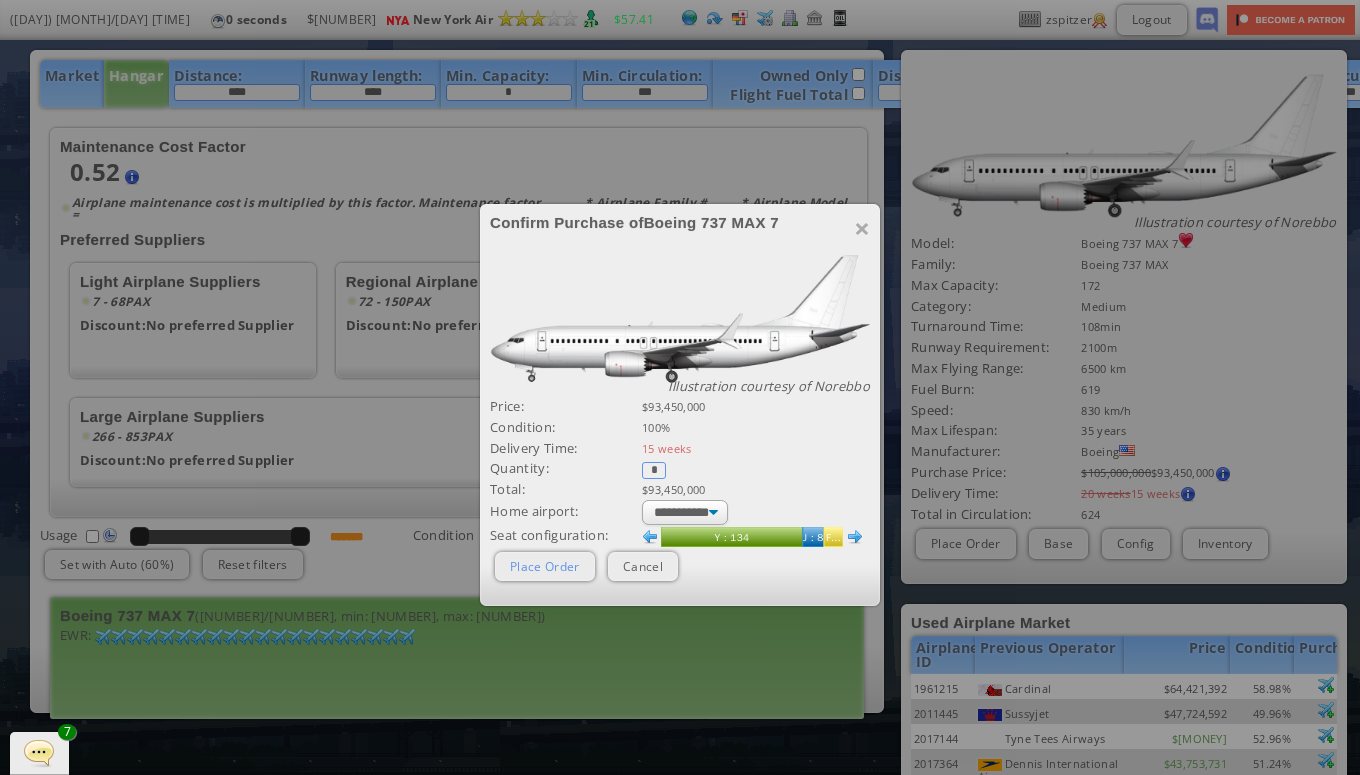 click on "Place Order" at bounding box center (545, 566) 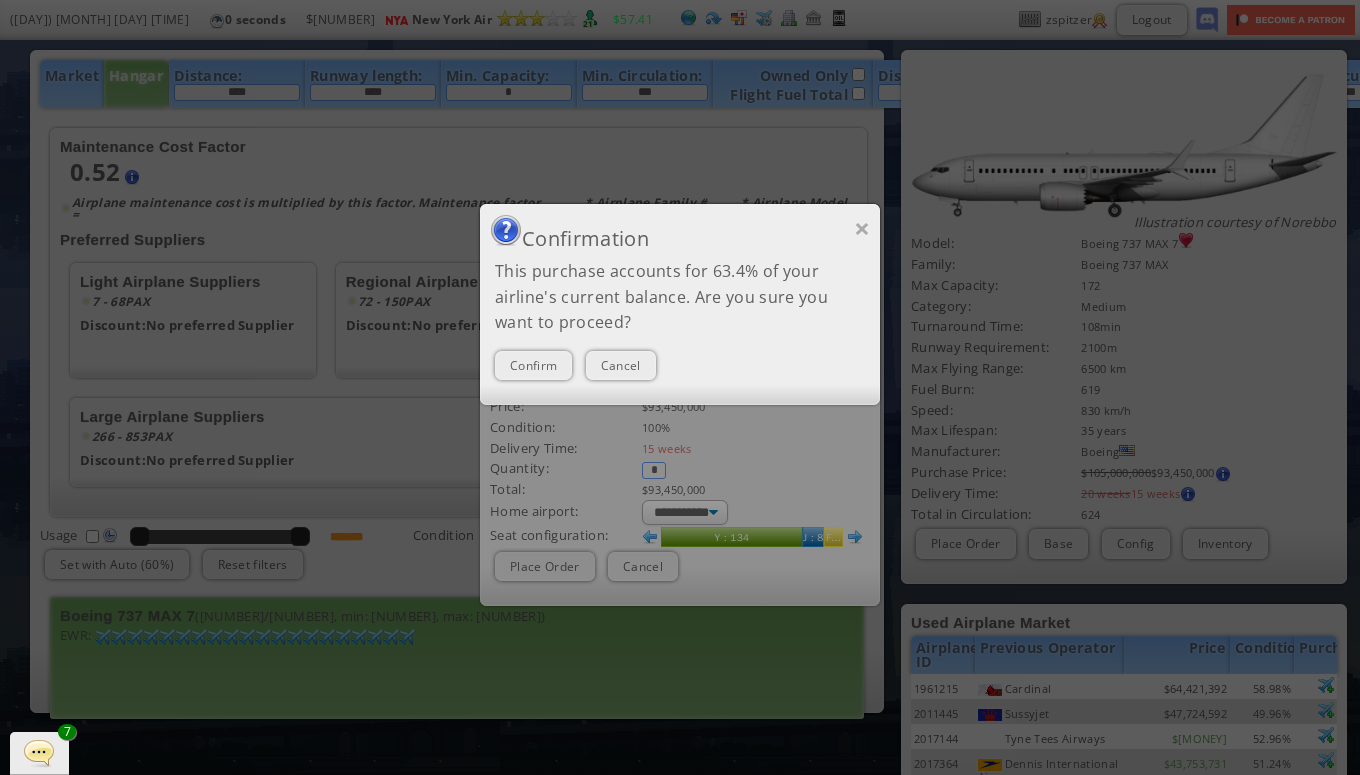 click on "×
Confirmation
This purchase accounts for [PERCENT]% of your airline's current balance. Are you sure you want to proceed?
Confirm
Cancel" at bounding box center (680, 304) 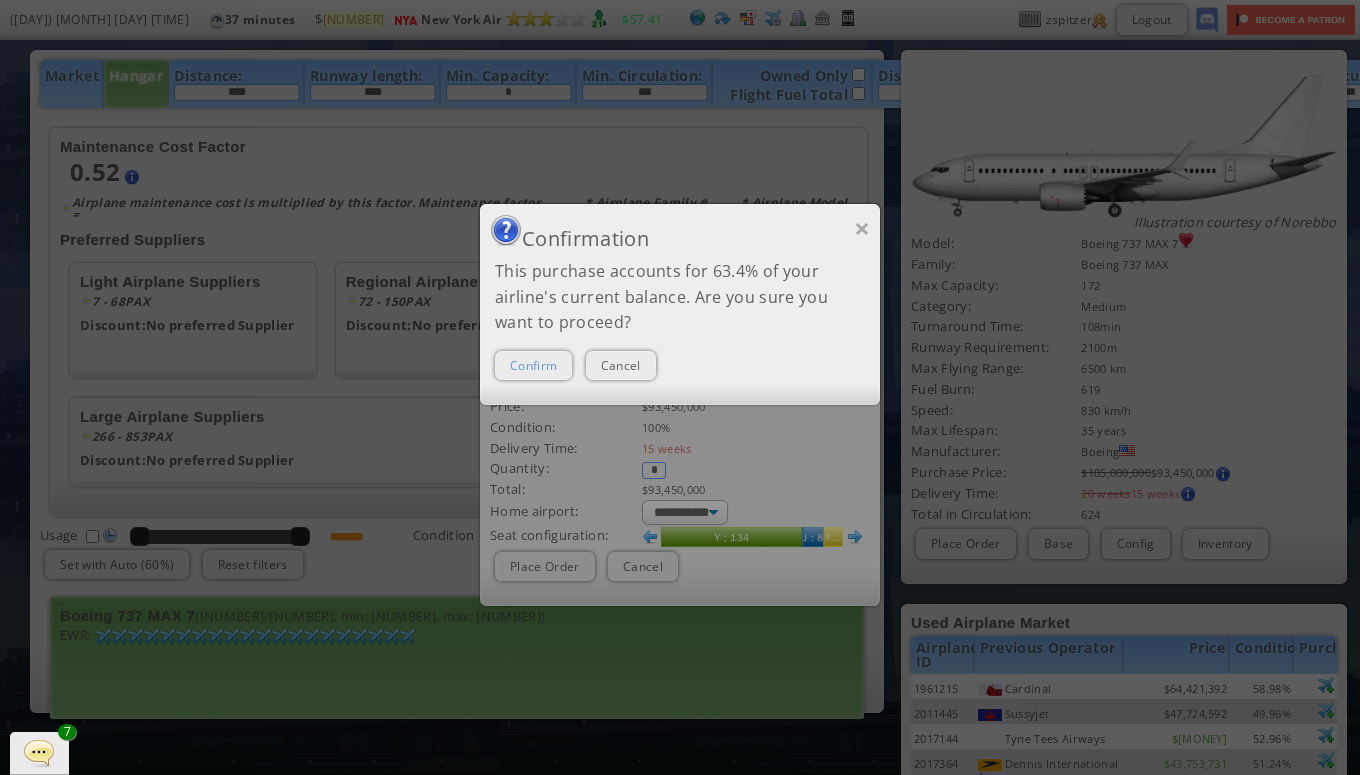click on "Confirm" at bounding box center (533, 365) 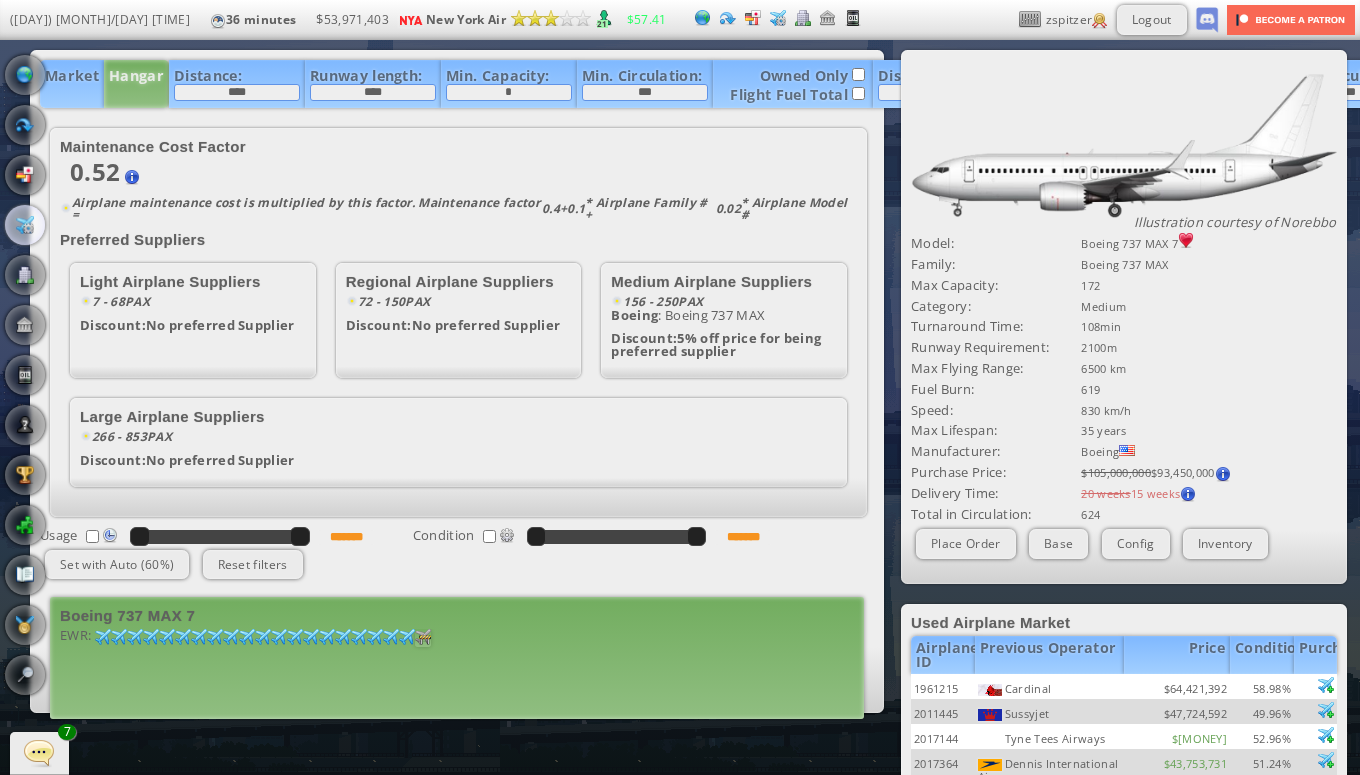 click on "0 100" at bounding box center [103, 638] 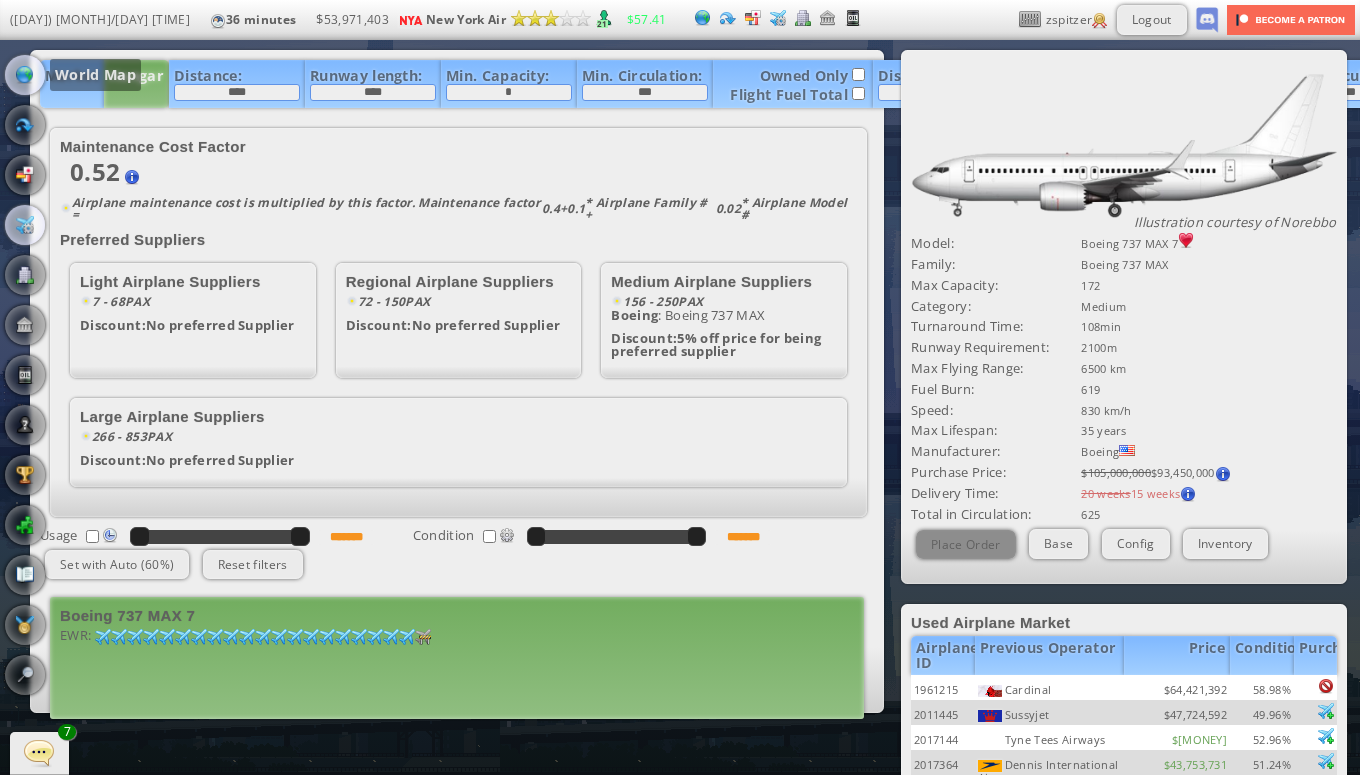 click at bounding box center [25, 75] 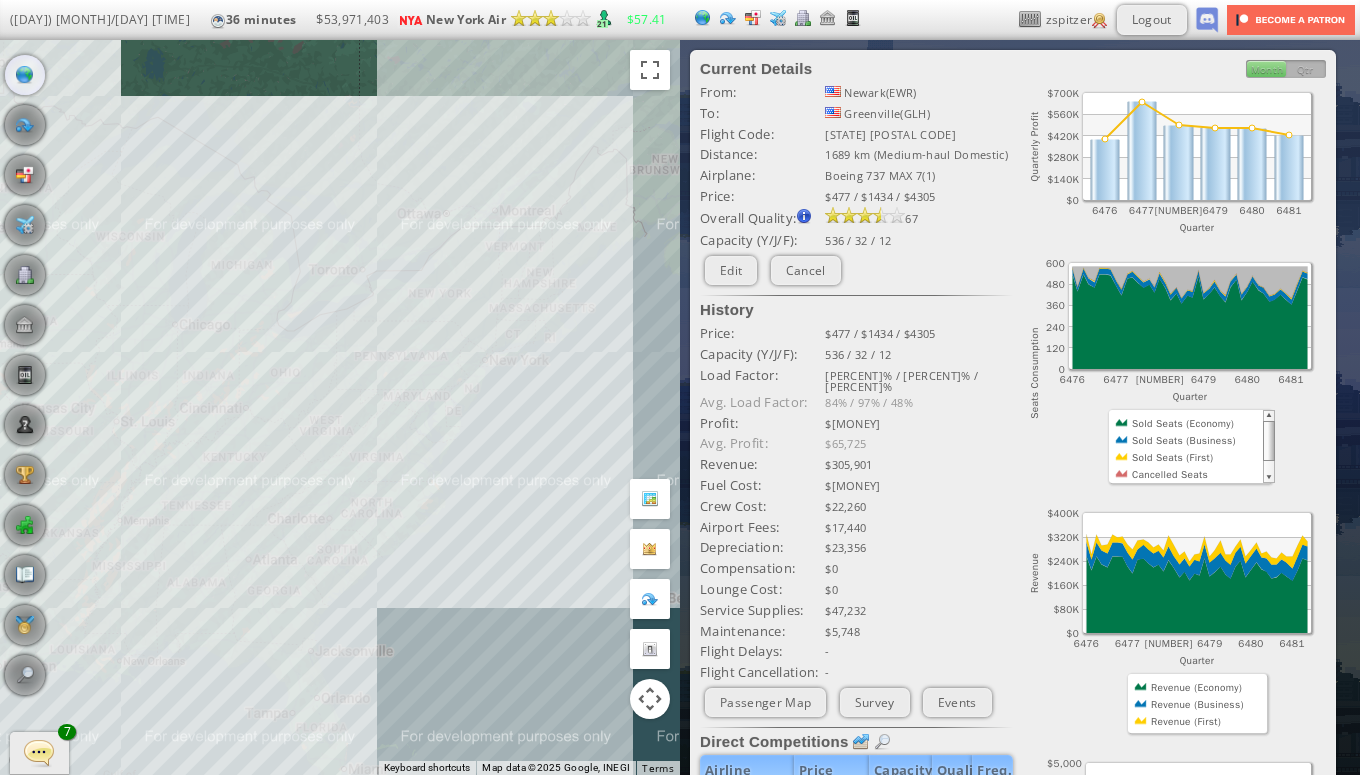 drag, startPoint x: 354, startPoint y: 437, endPoint x: 525, endPoint y: 393, distance: 176.5701 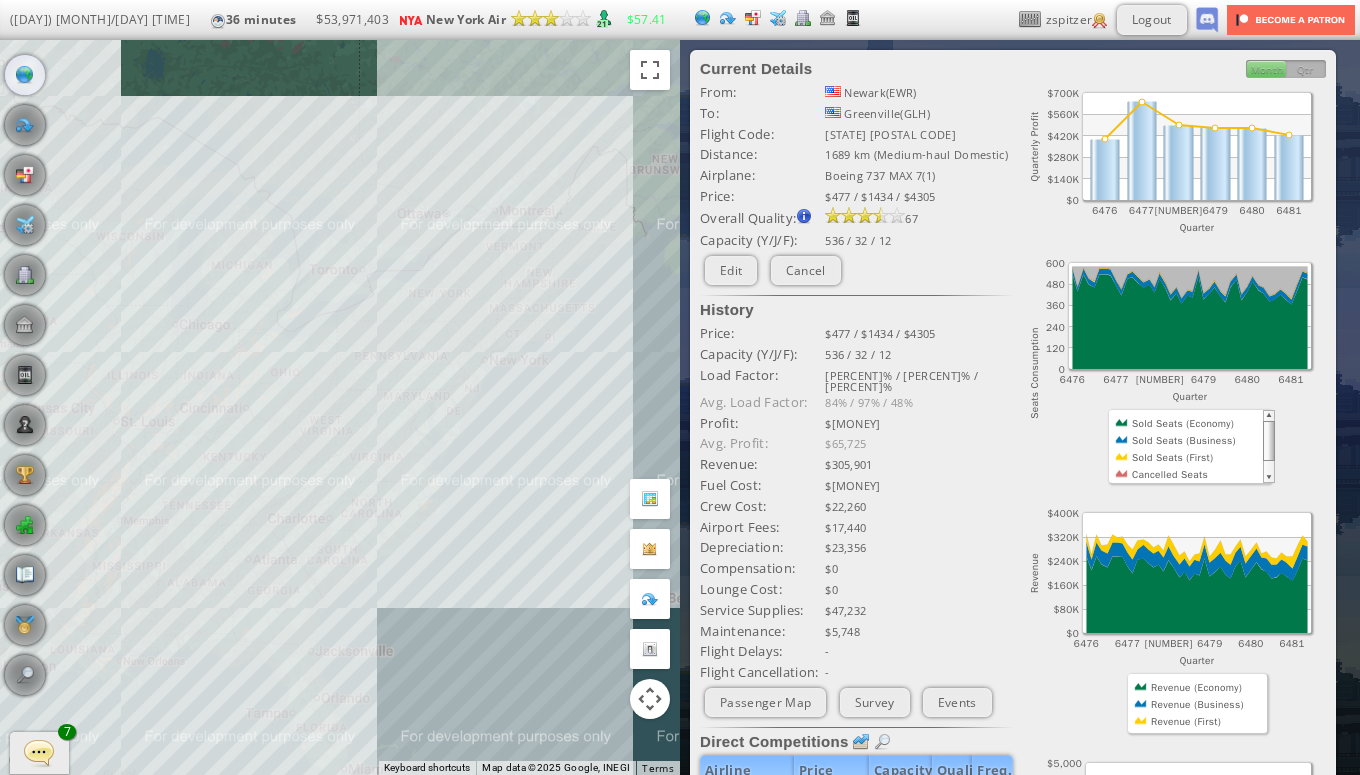 click on "To navigate, press the arrow keys." at bounding box center [340, 407] 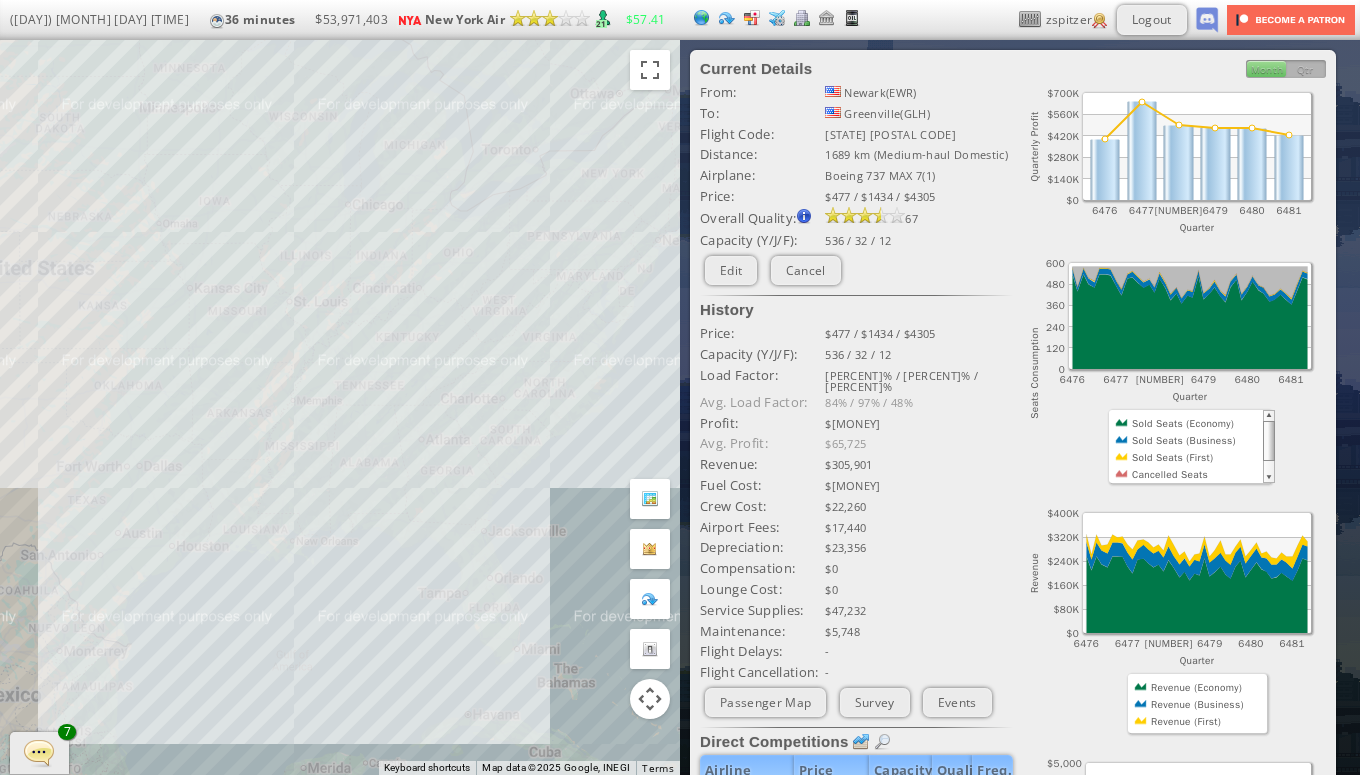 drag, startPoint x: 303, startPoint y: 483, endPoint x: 423, endPoint y: 349, distance: 179.87773 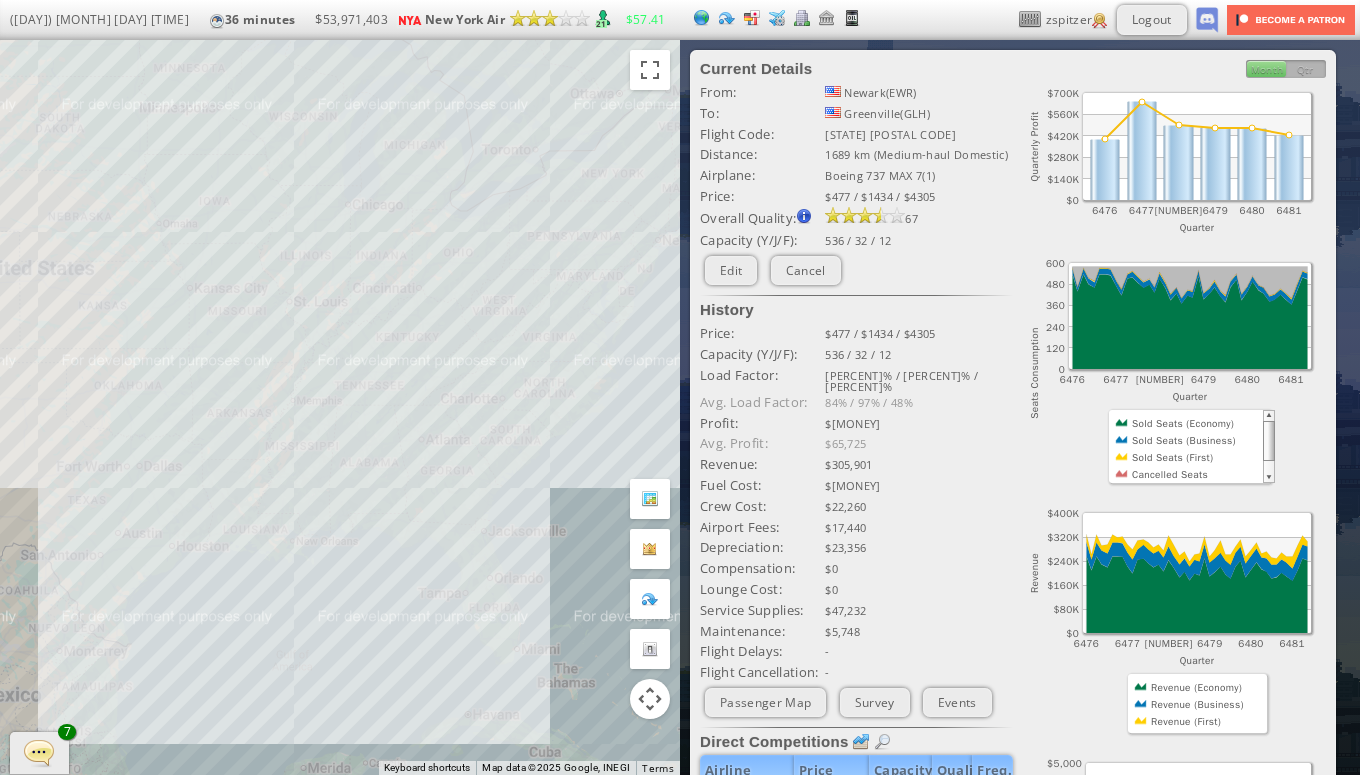 click on "To navigate, press the arrow keys." at bounding box center (340, 407) 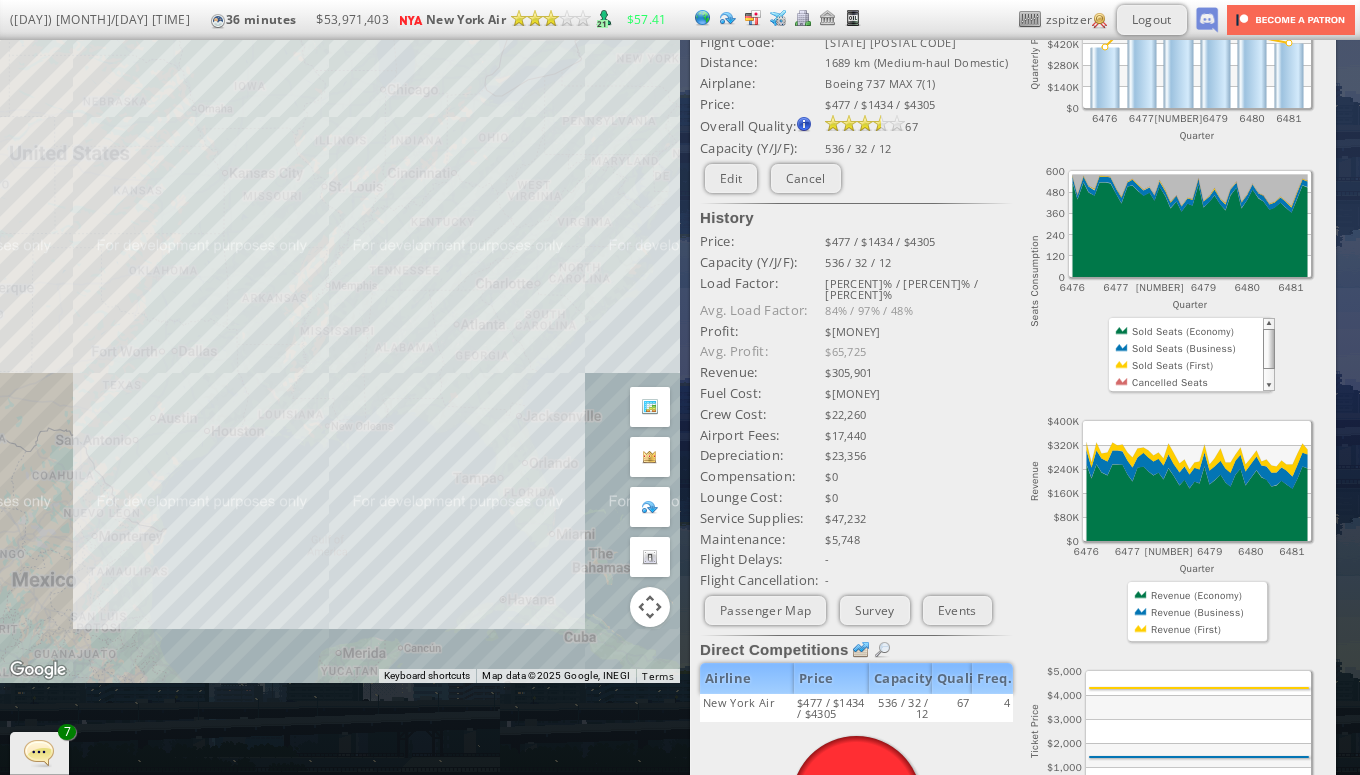 scroll, scrollTop: 0, scrollLeft: 0, axis: both 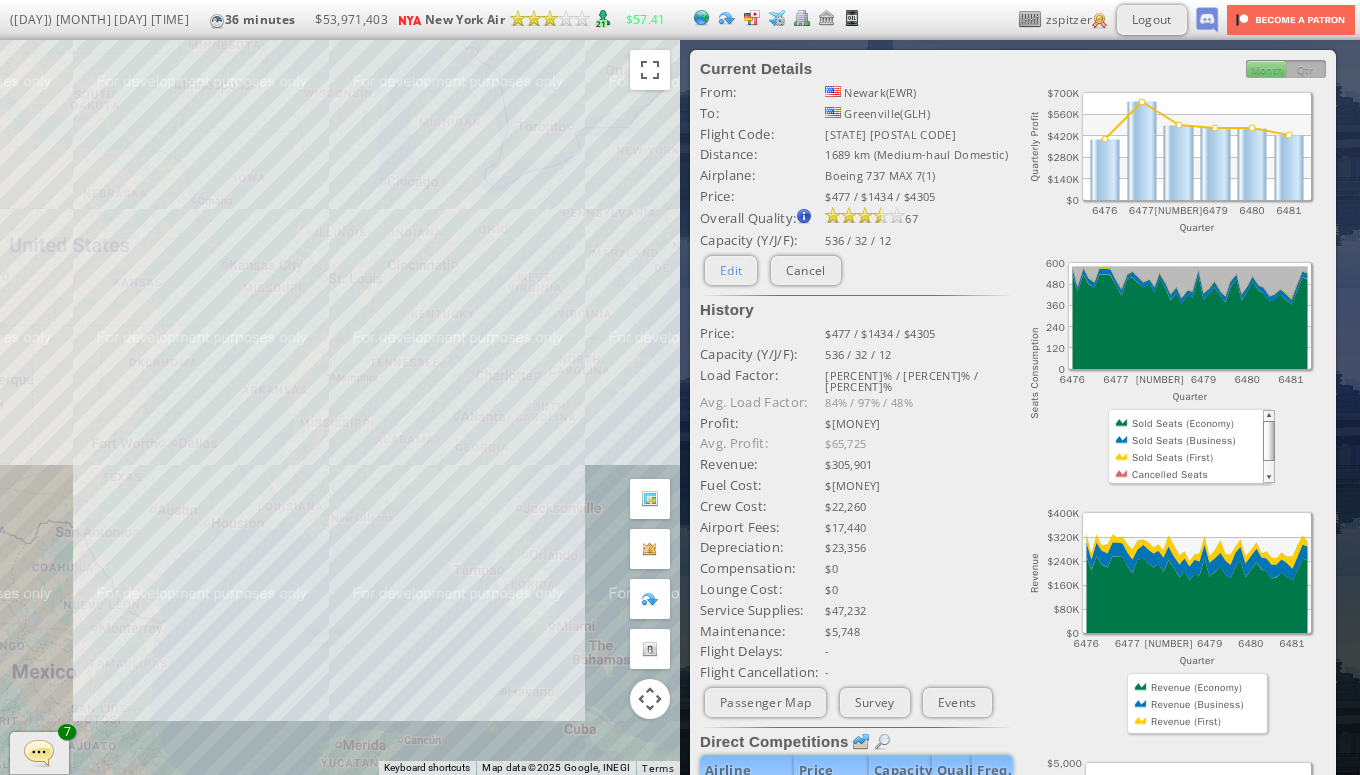 click on "Edit" at bounding box center (731, 270) 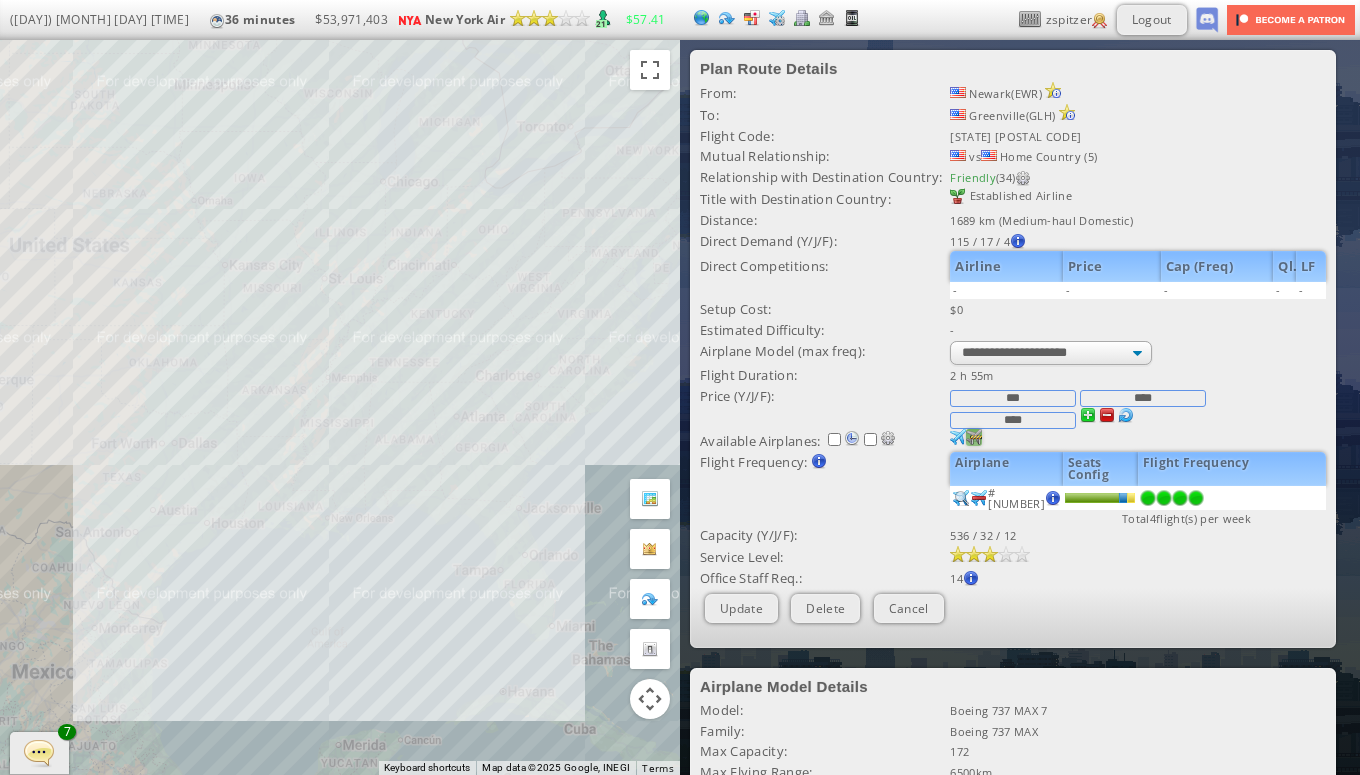 click at bounding box center [958, 437] 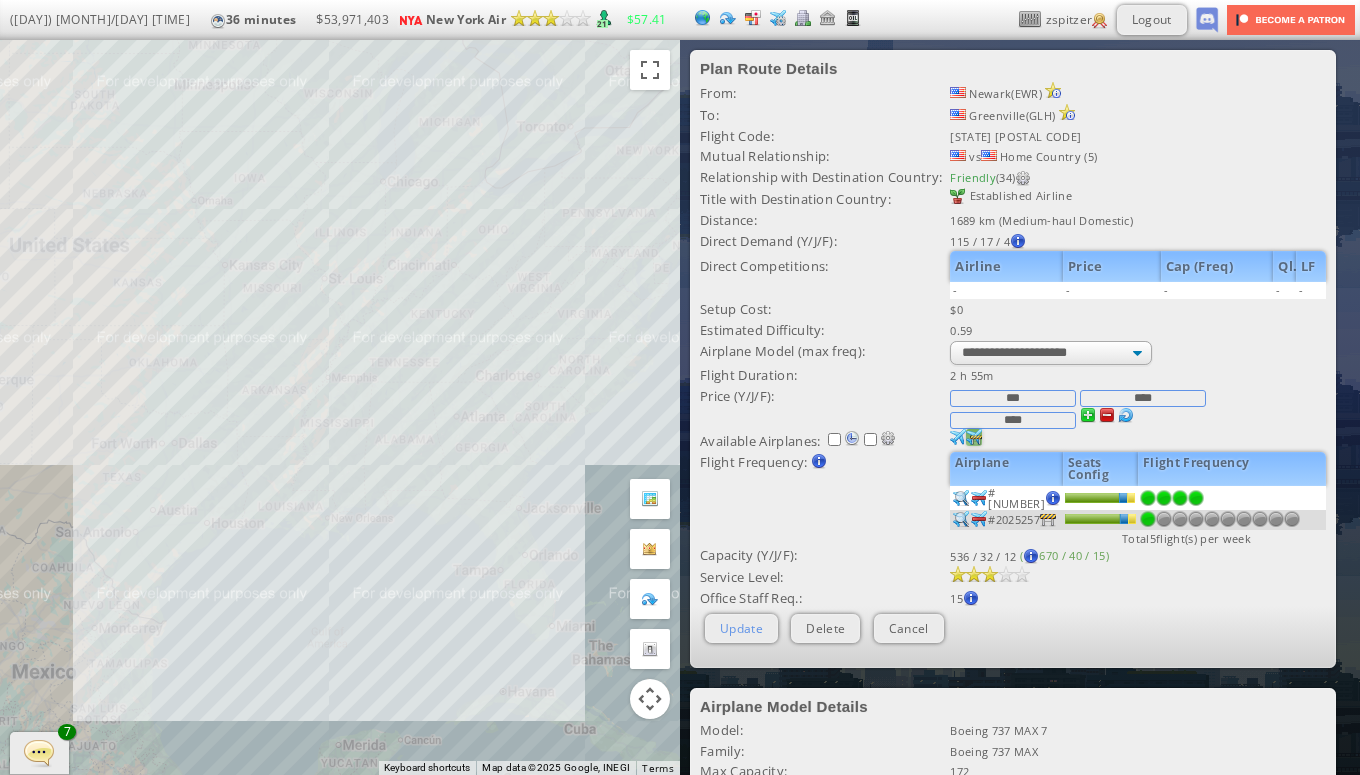 click on "Update" at bounding box center (741, 628) 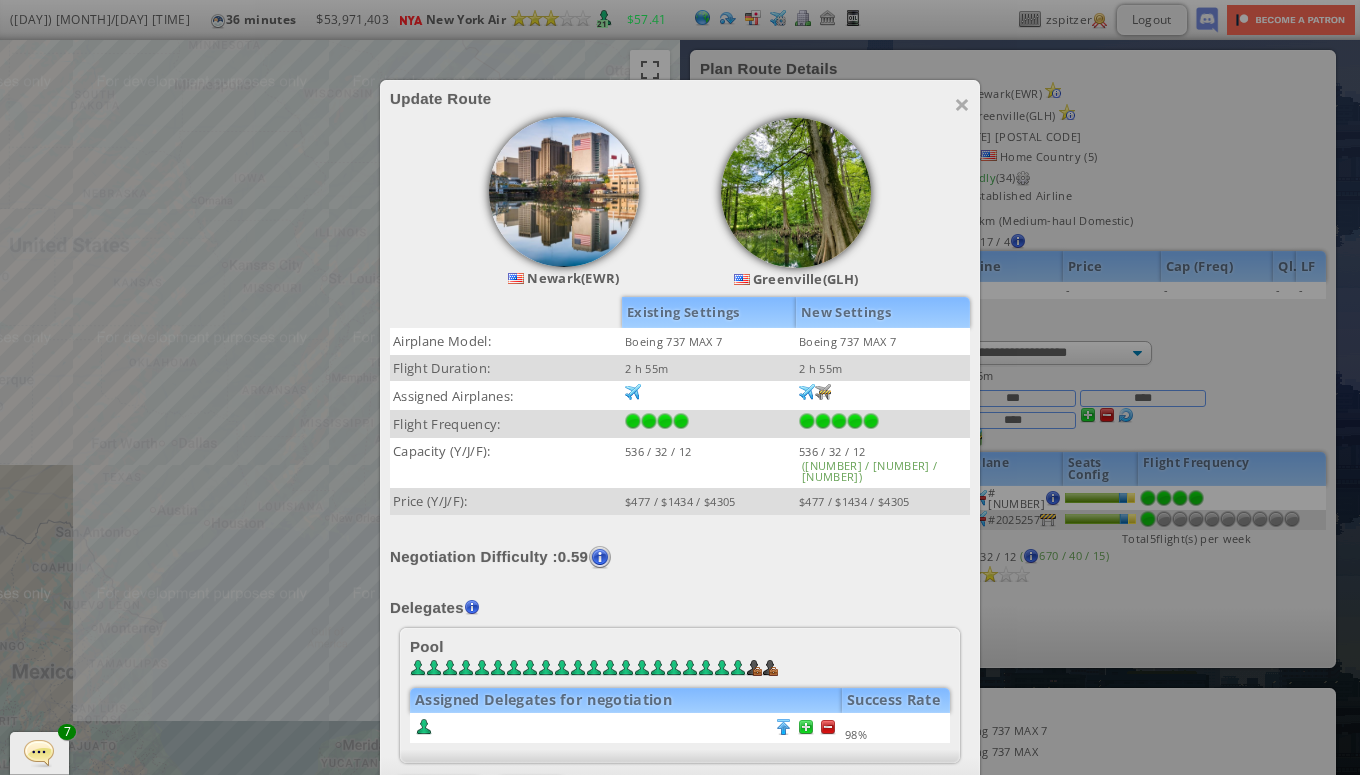 scroll, scrollTop: 128, scrollLeft: 0, axis: vertical 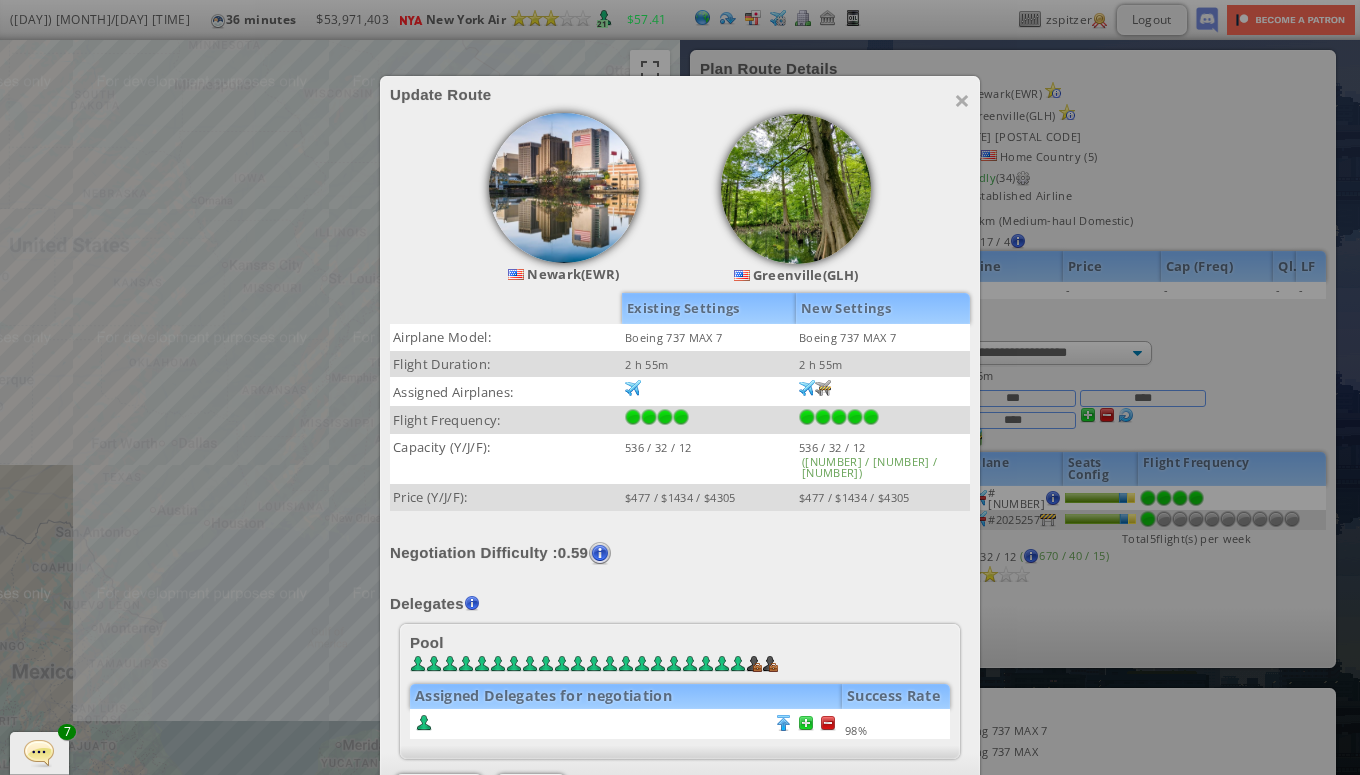click on "Negotiate" at bounding box center [439, 788] 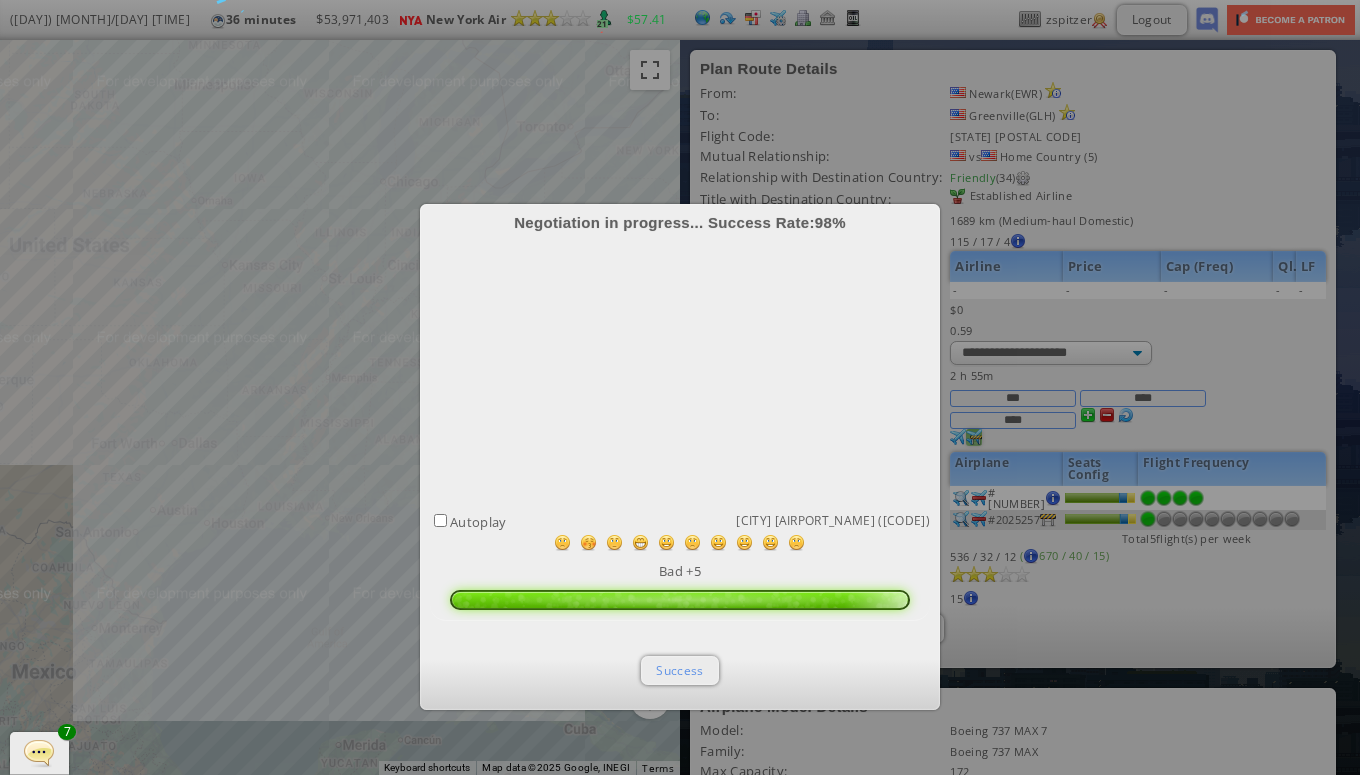 click on "Success" at bounding box center [679, 670] 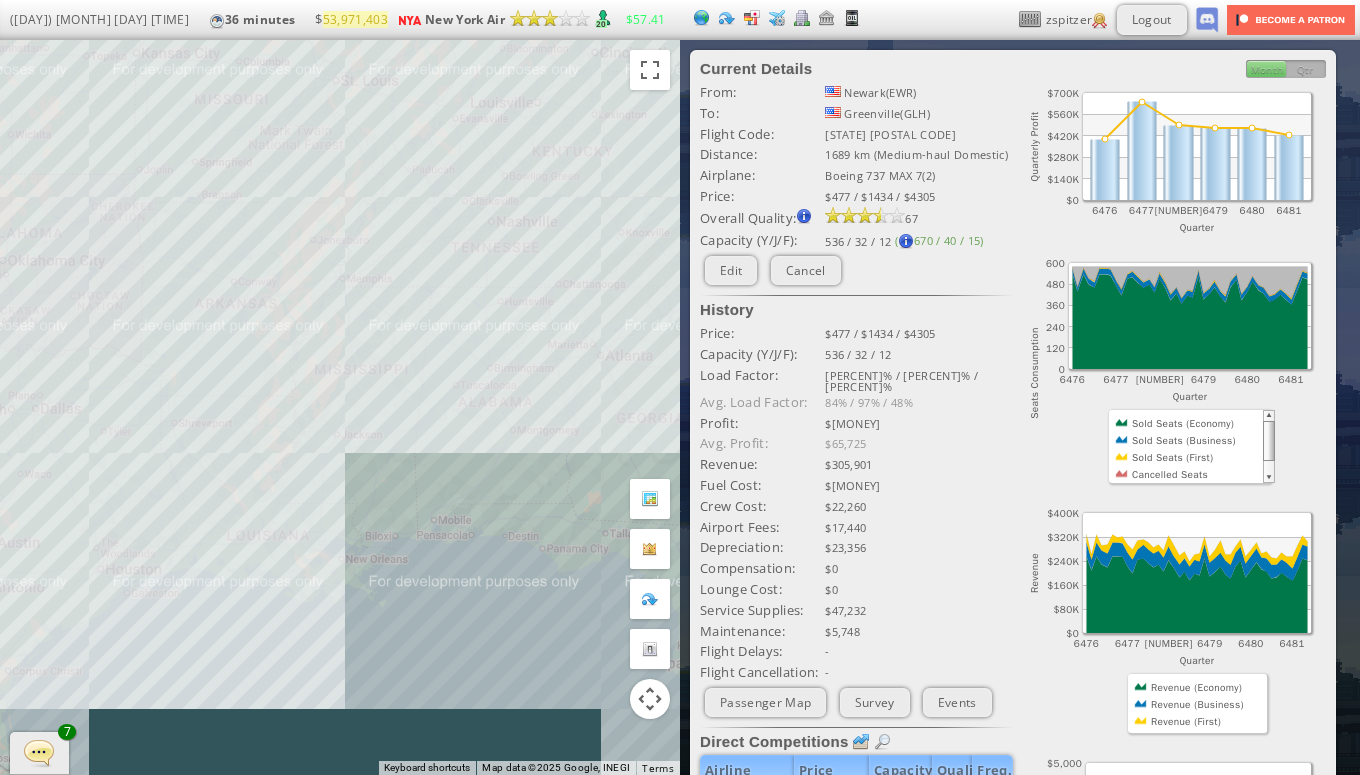 click on "To navigate, press the arrow keys." at bounding box center (340, 407) 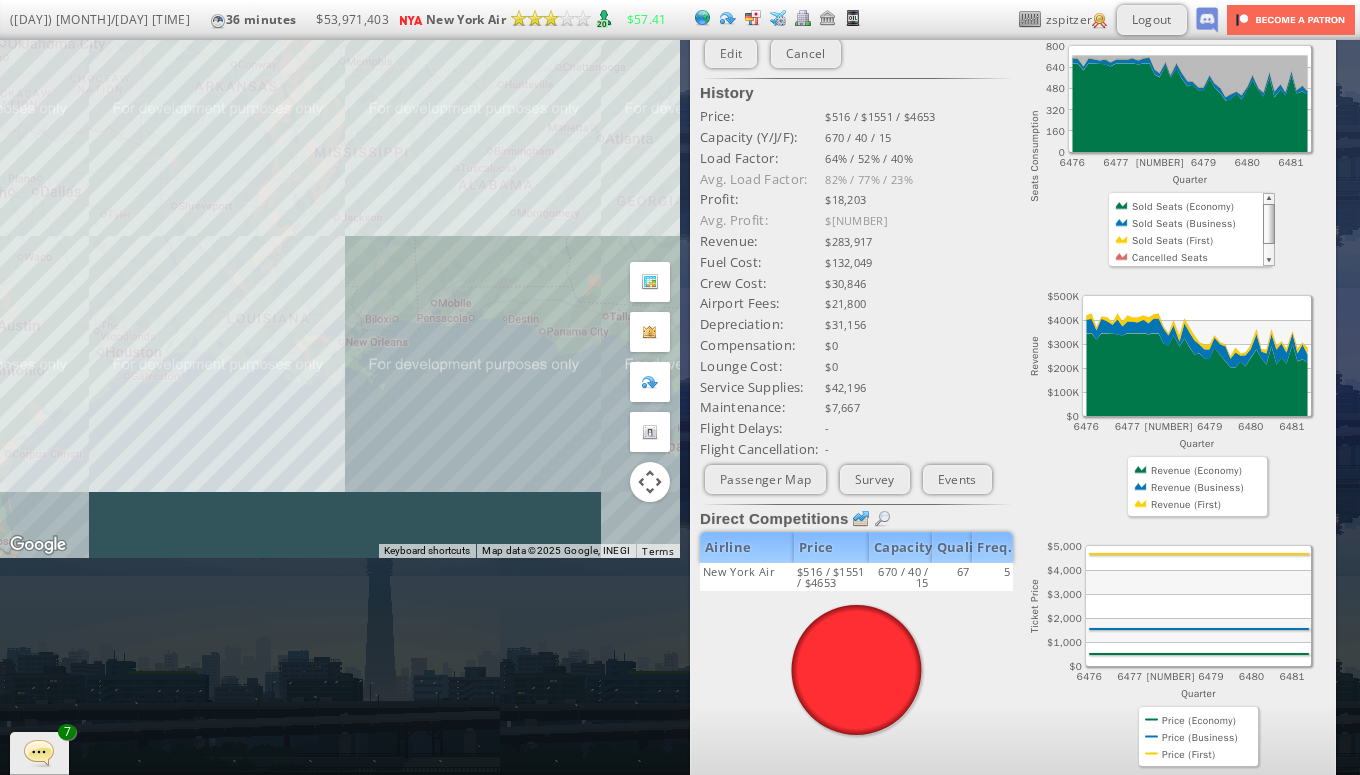 scroll, scrollTop: 212, scrollLeft: 0, axis: vertical 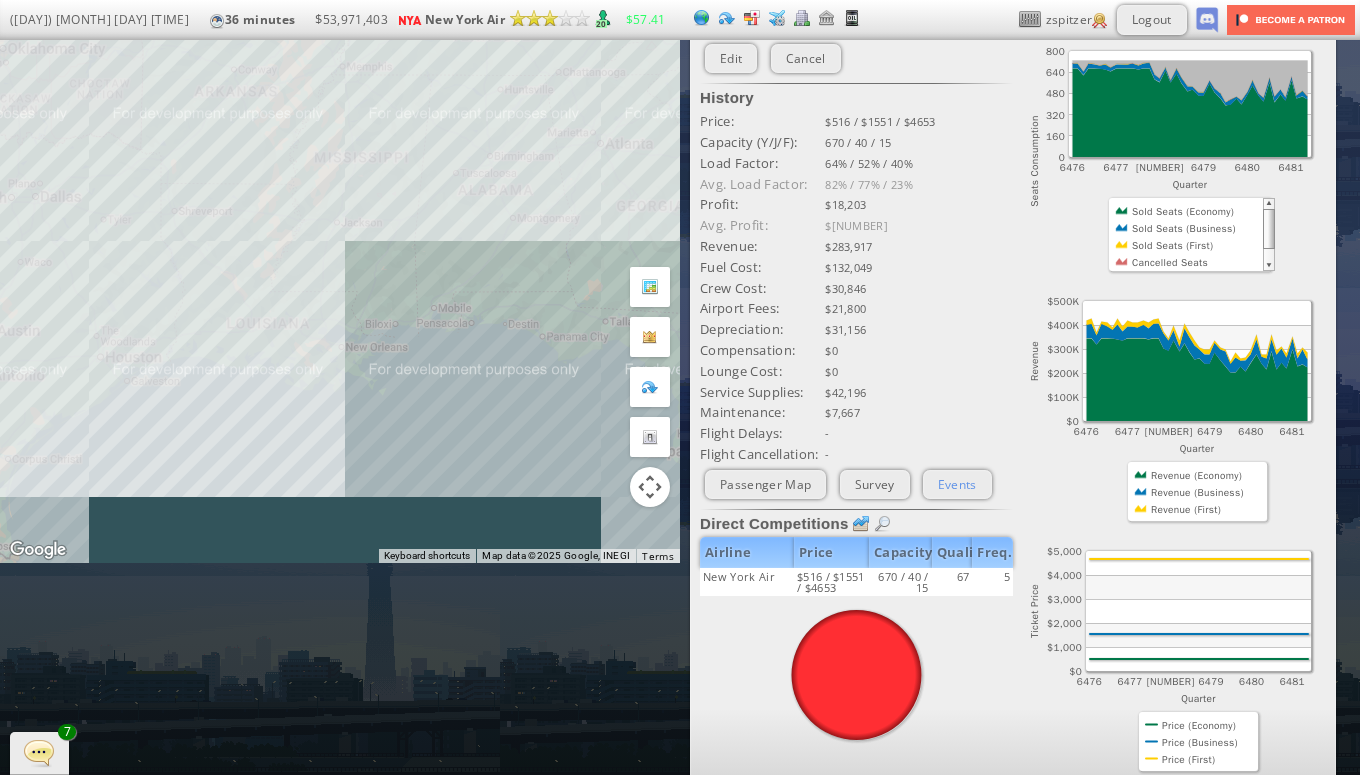 click on "Events" at bounding box center [957, 484] 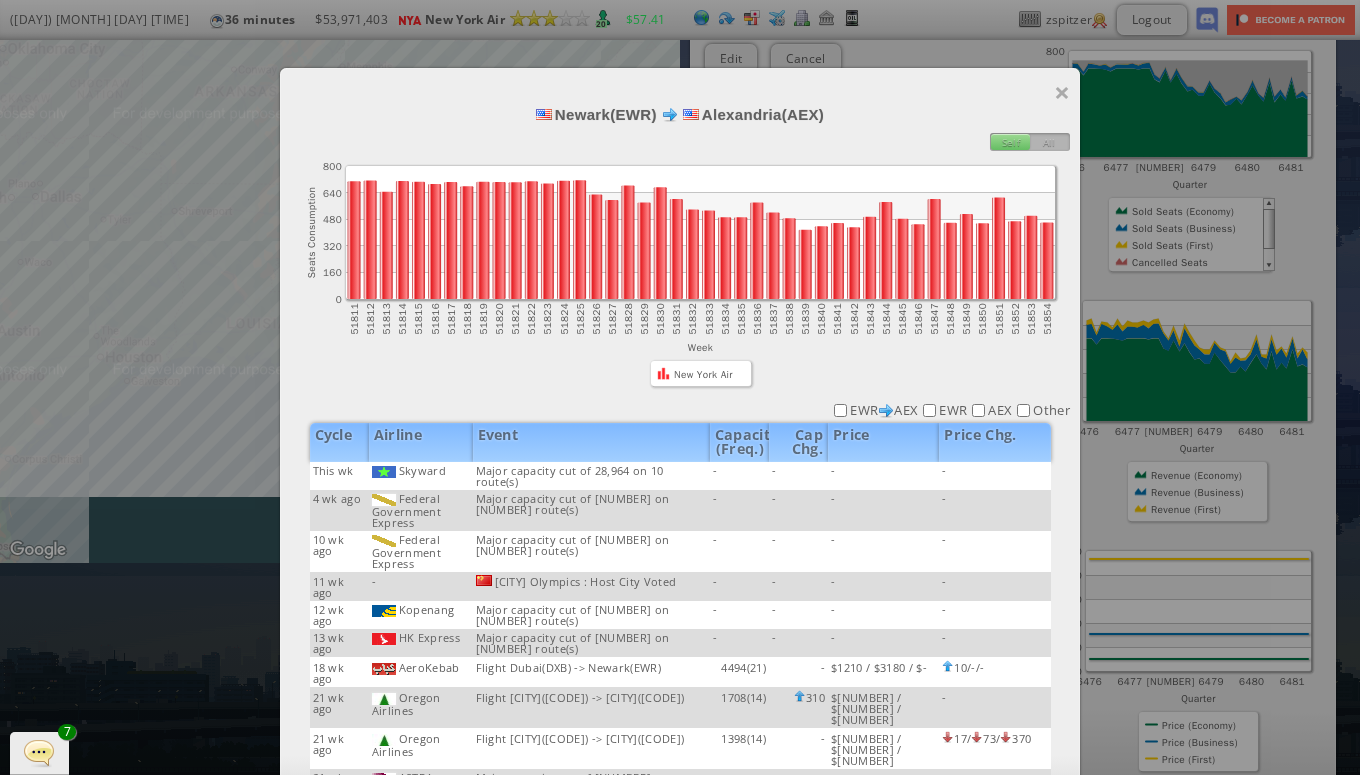 click on "[CODE] [CODE] [CODE] [CODE] Other" at bounding box center [950, 410] 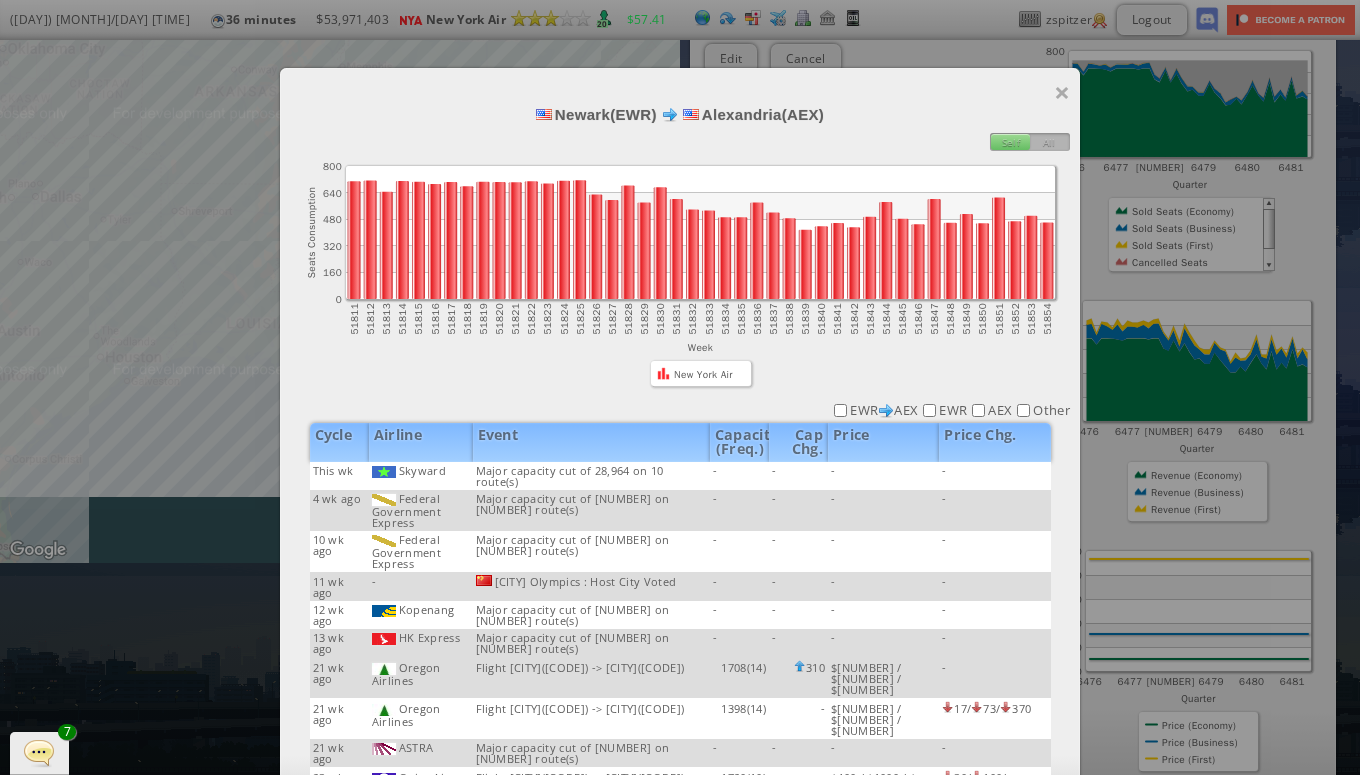 click on "[CODE] [CODE] [CODE] [CODE] Other" at bounding box center (950, 410) 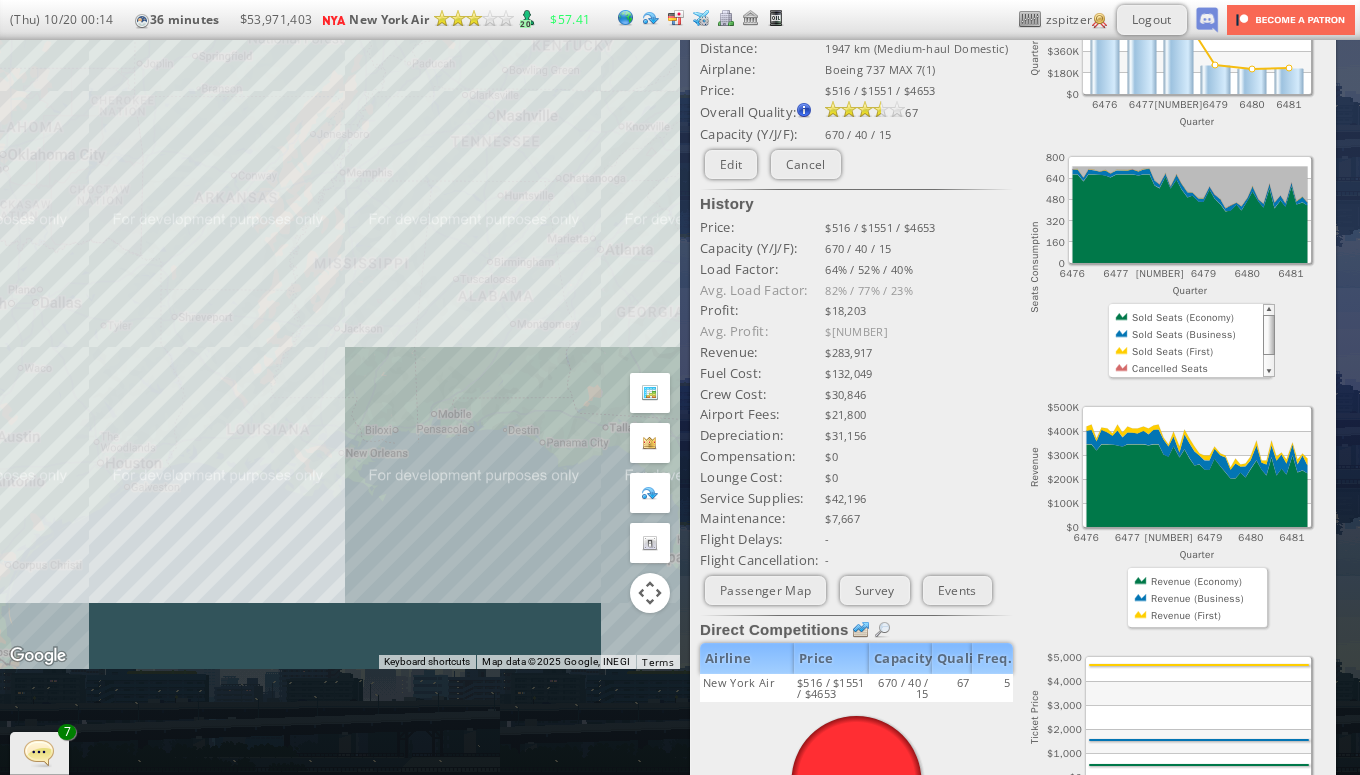 scroll, scrollTop: 0, scrollLeft: 0, axis: both 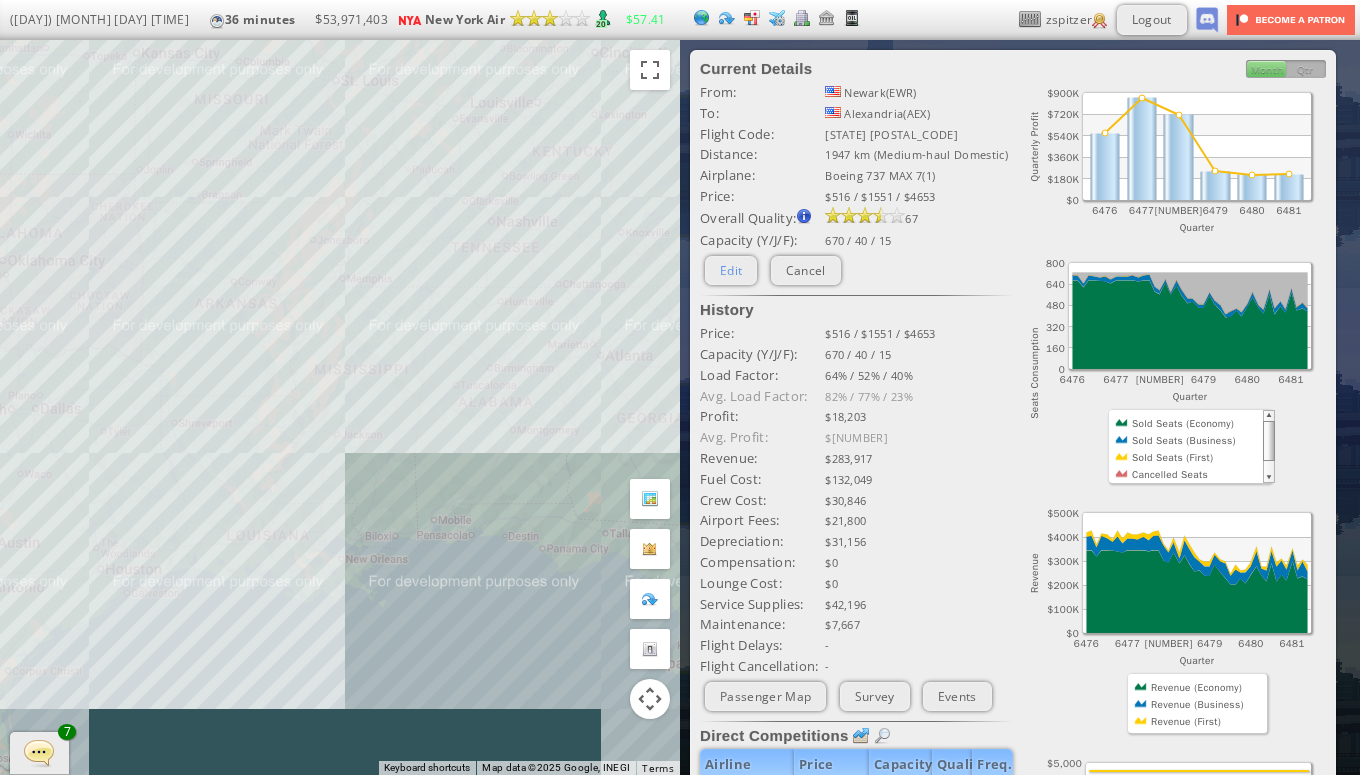 click on "Edit" at bounding box center (731, 270) 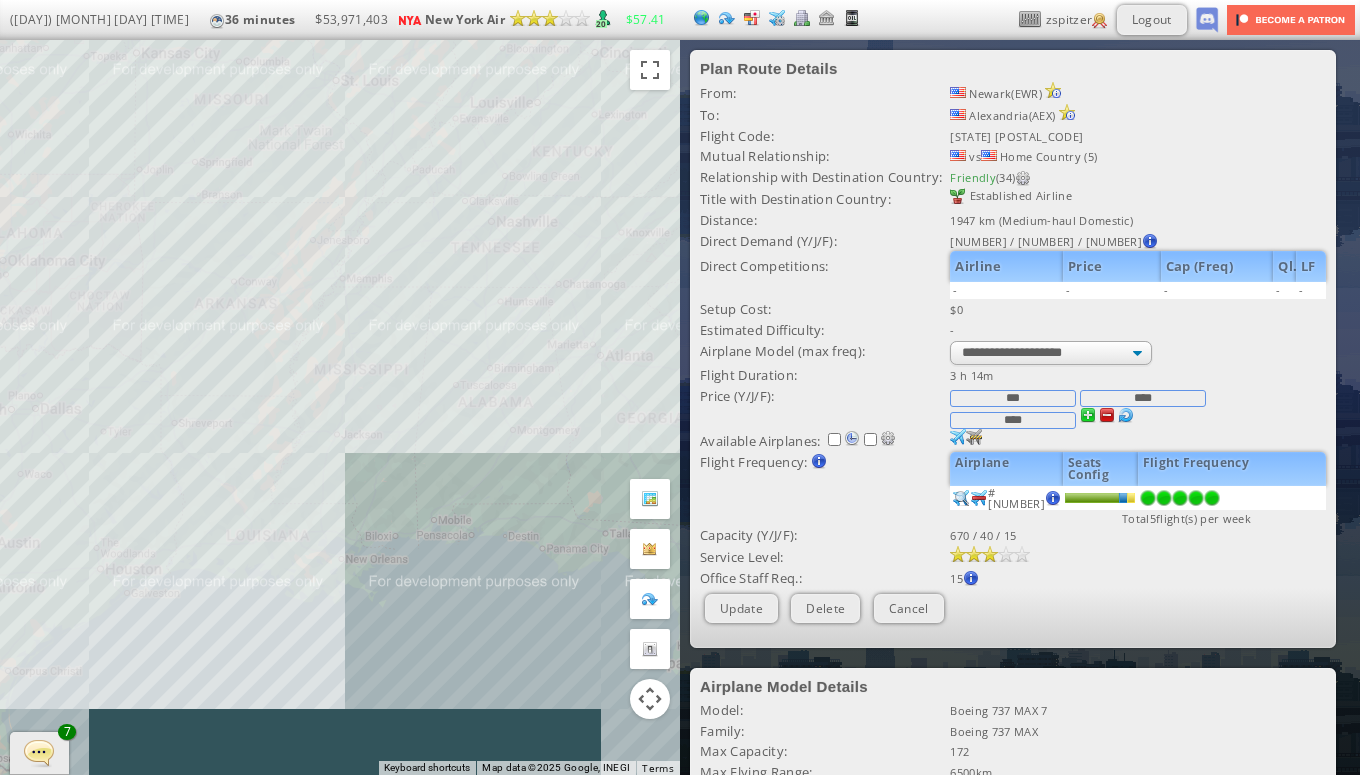 click at bounding box center [1107, 415] 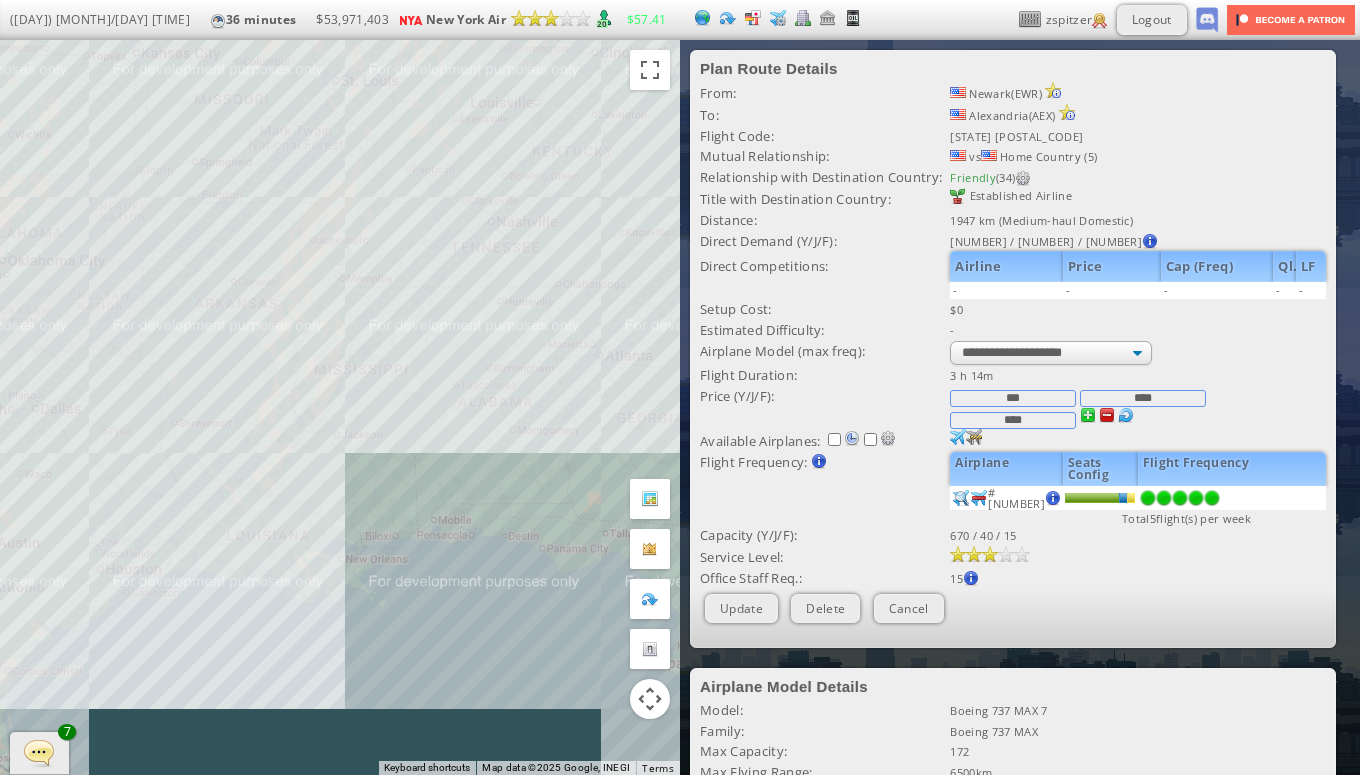 click on "Purchase airplane
Or assign airplane to this airport
No airplane with this model based in this airport
[NUMBER] [NUMBER] [NUMBER] [NUMBER]" at bounding box center (1138, 375) 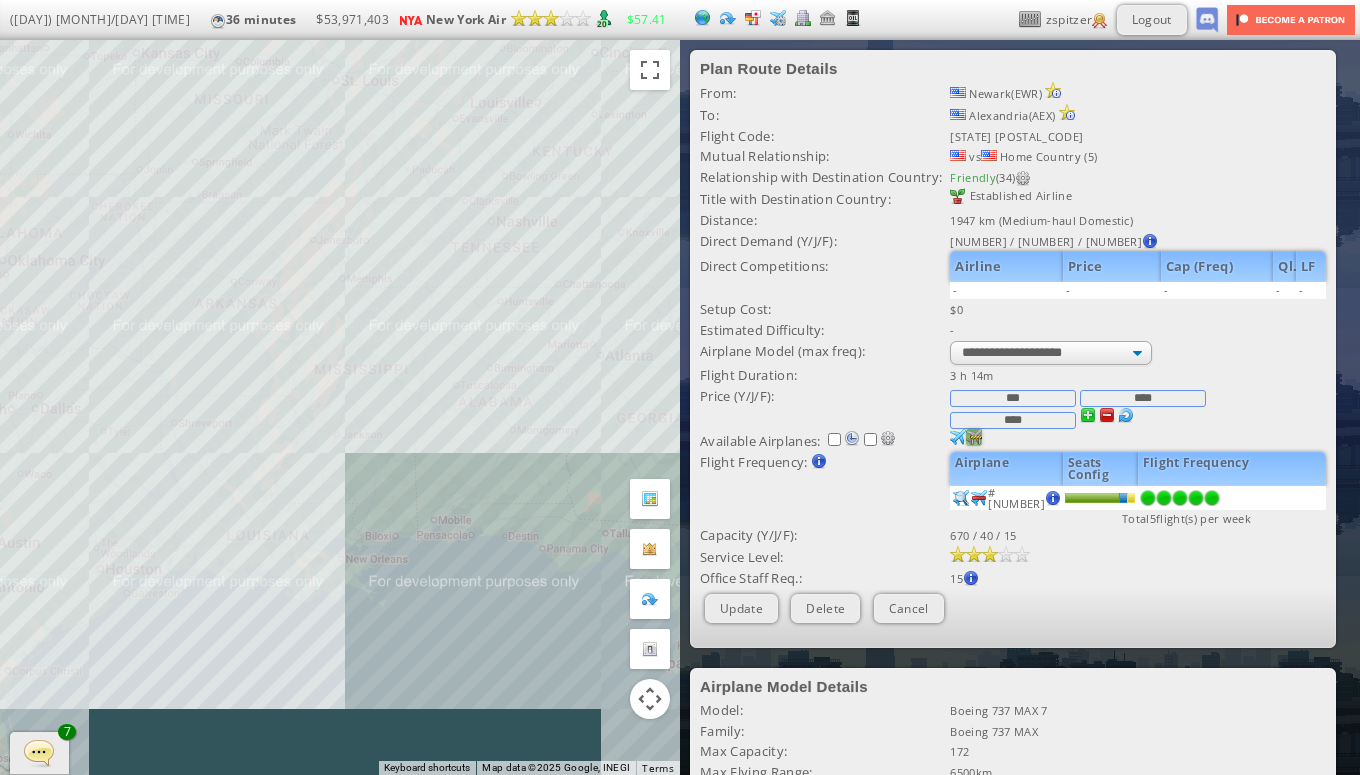 click at bounding box center [958, 437] 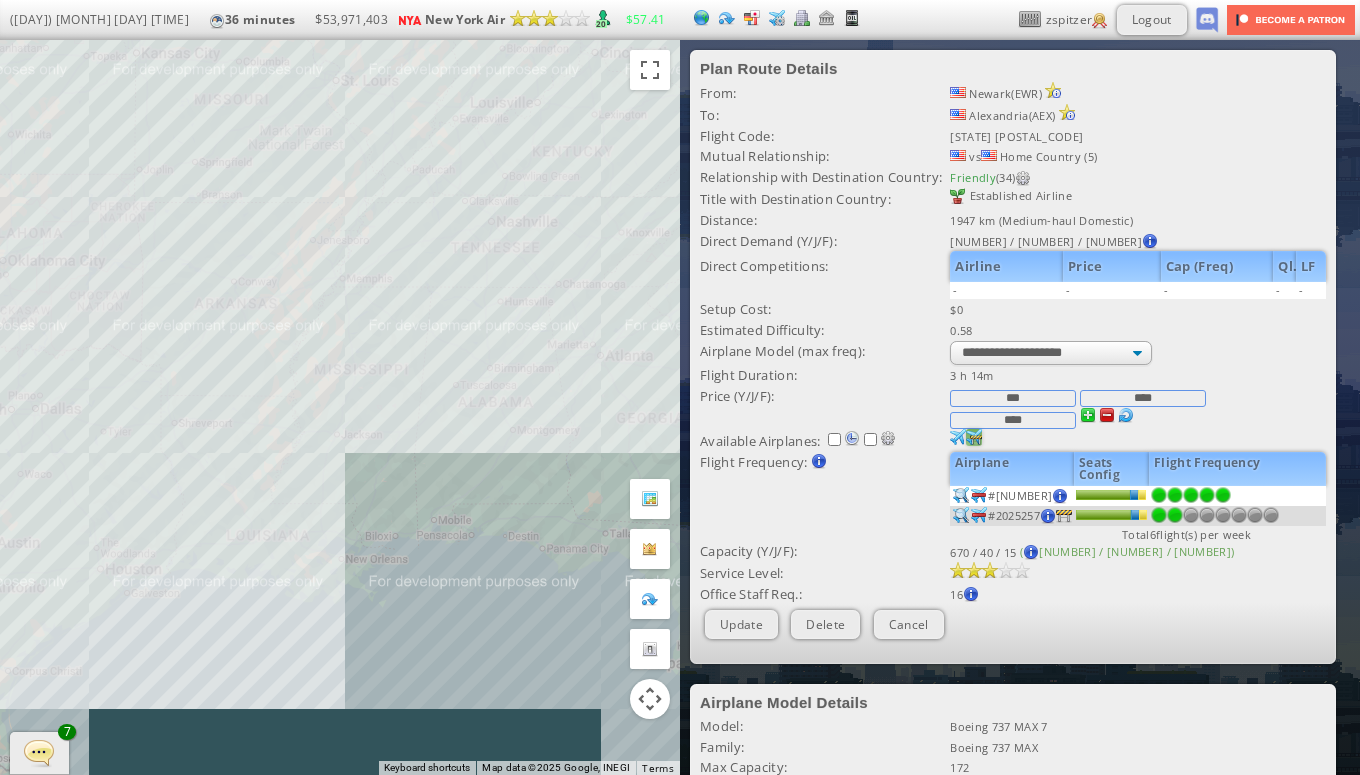 click at bounding box center [1175, 495] 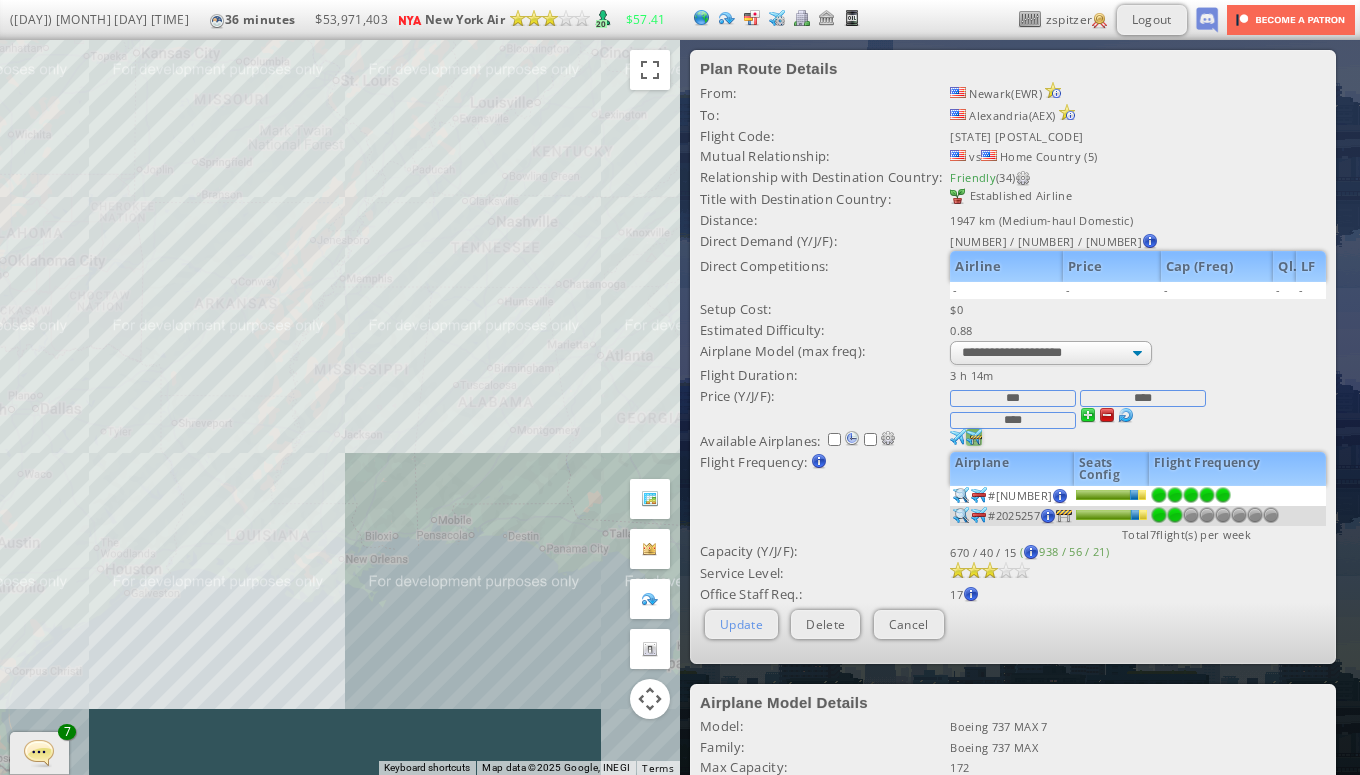 click on "Update" at bounding box center [741, 624] 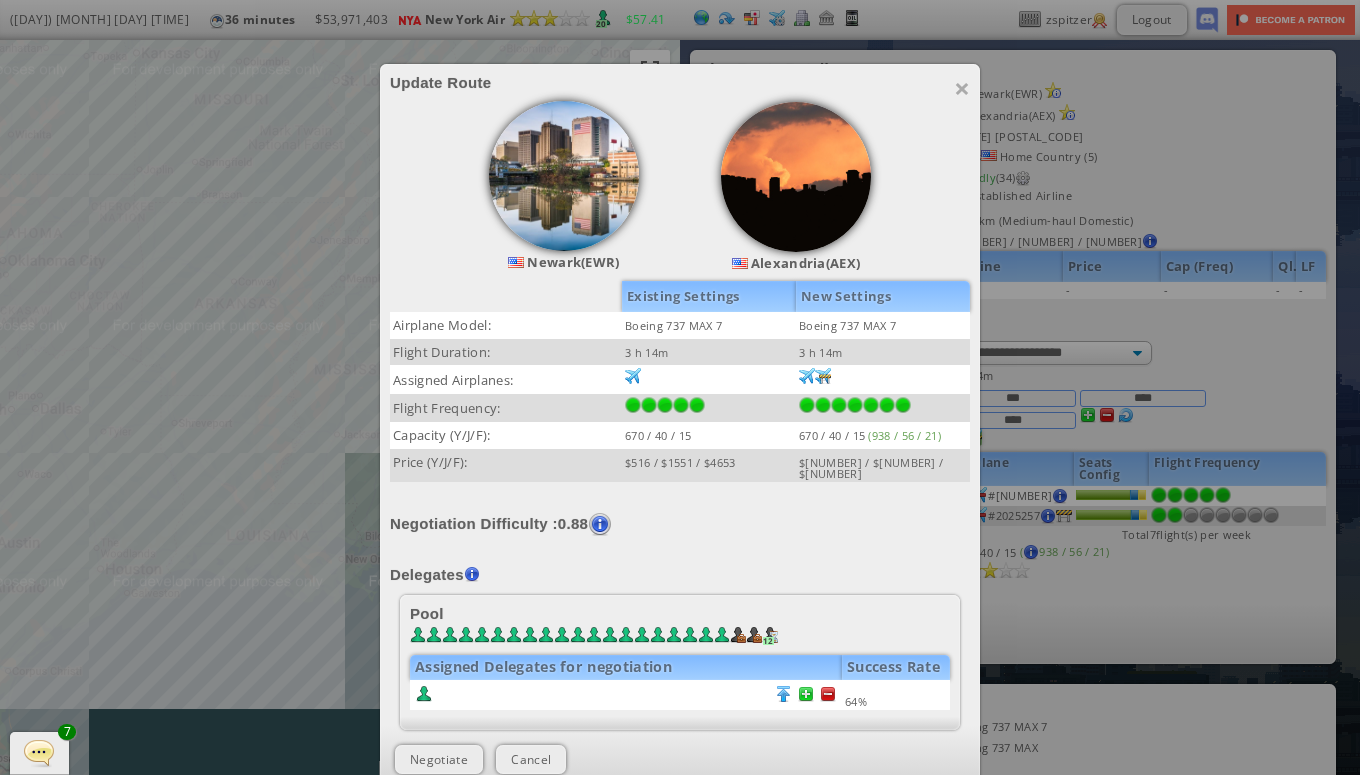 scroll, scrollTop: 186, scrollLeft: 0, axis: vertical 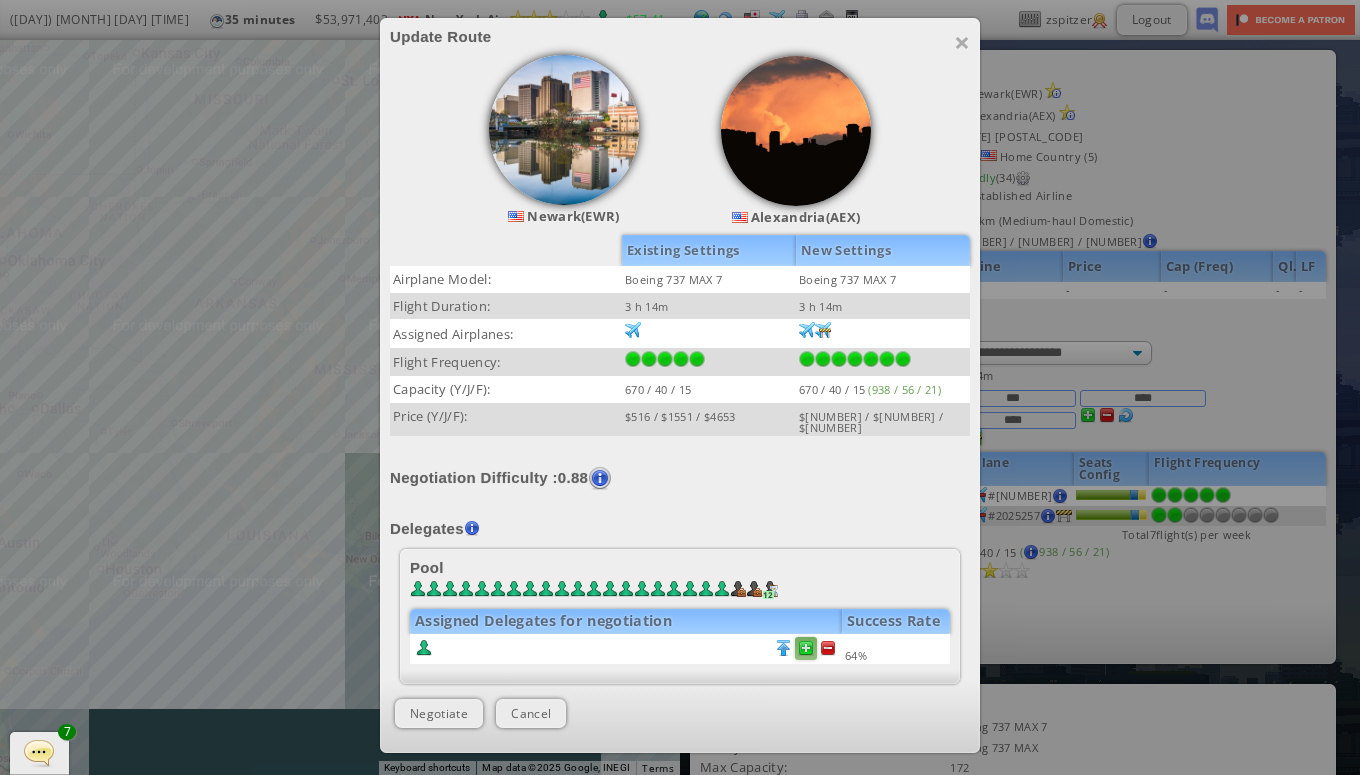 click at bounding box center (828, 648) 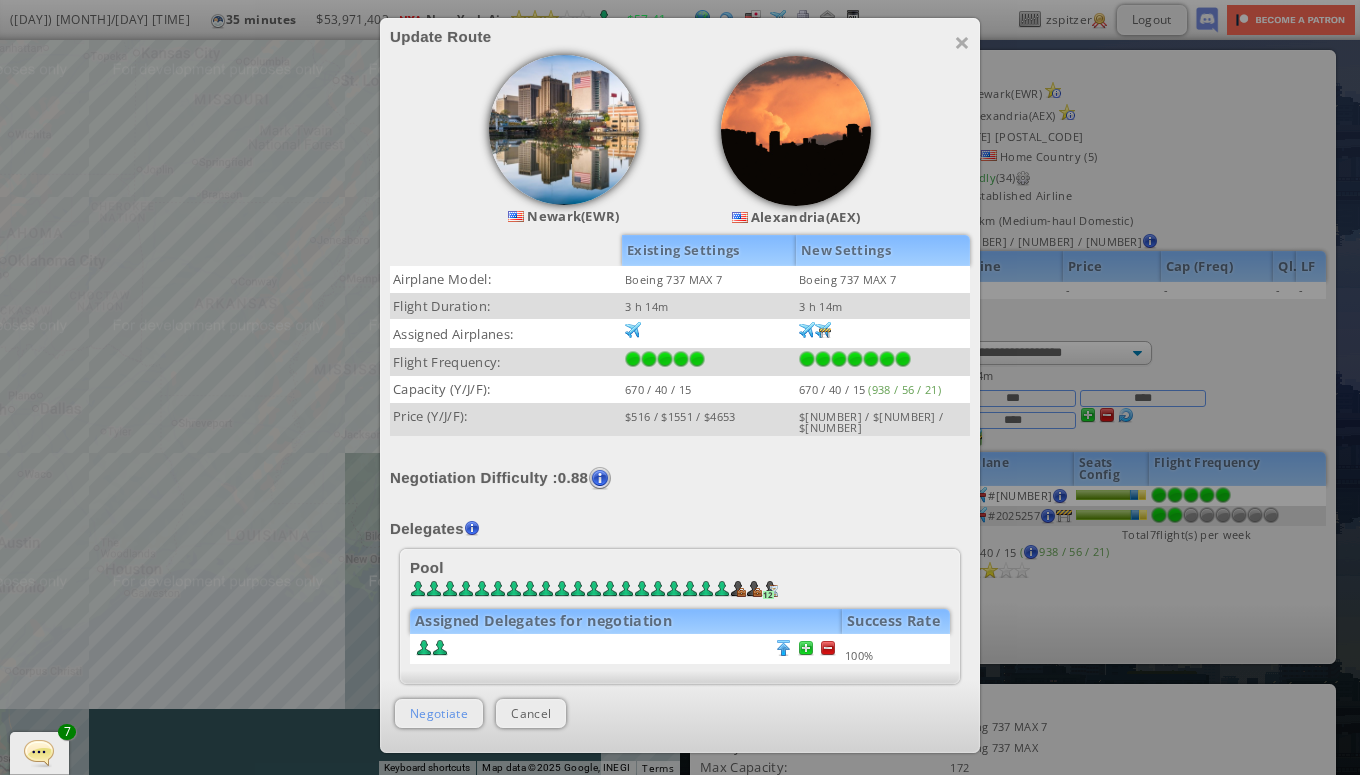 click on "Negotiate" at bounding box center [439, 713] 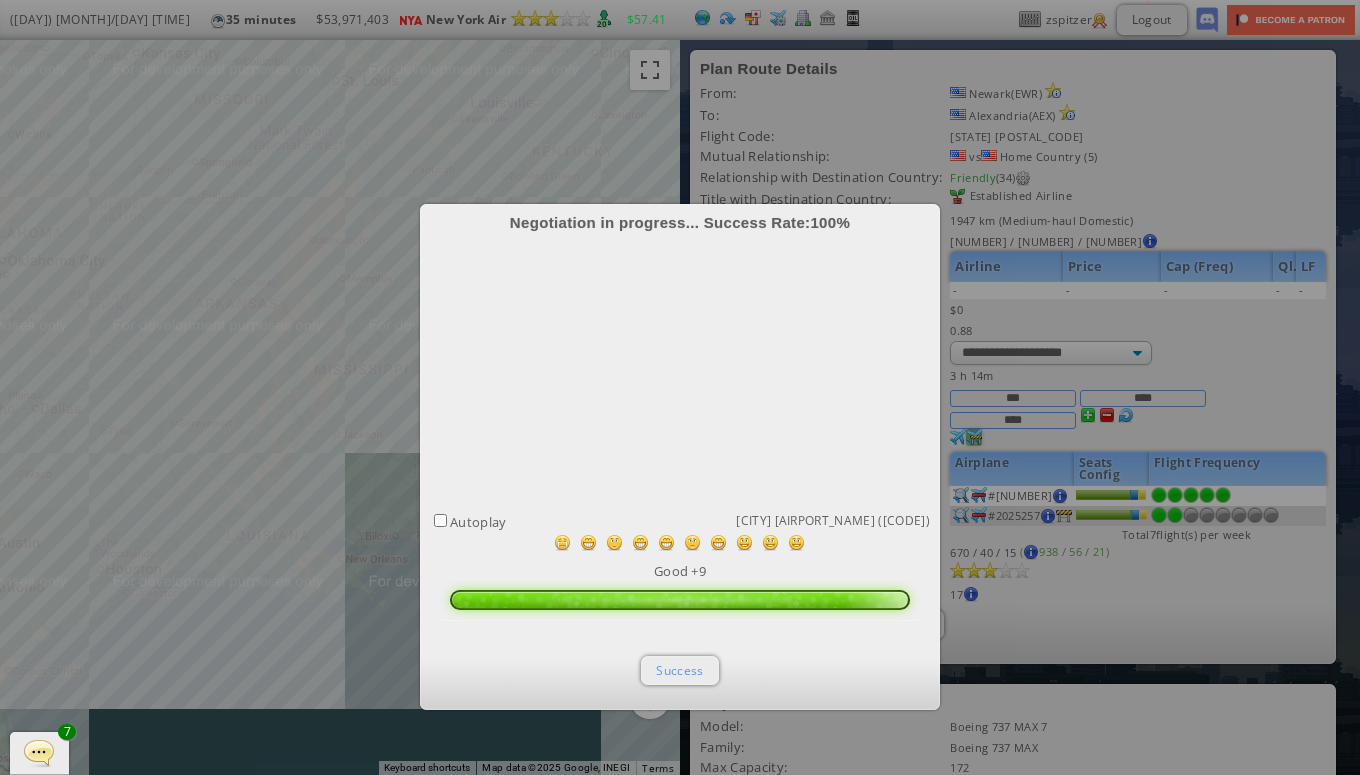 click on "Success" at bounding box center [679, 670] 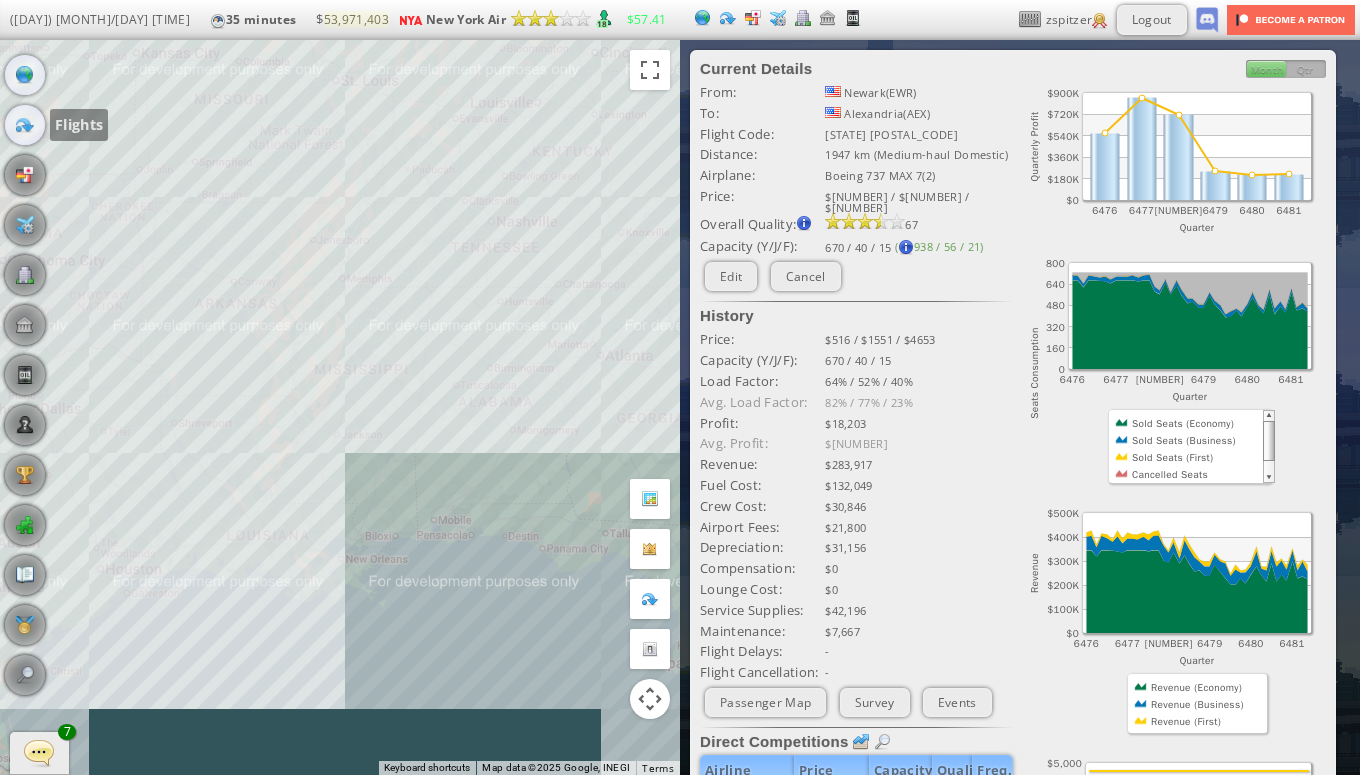 click at bounding box center [25, 125] 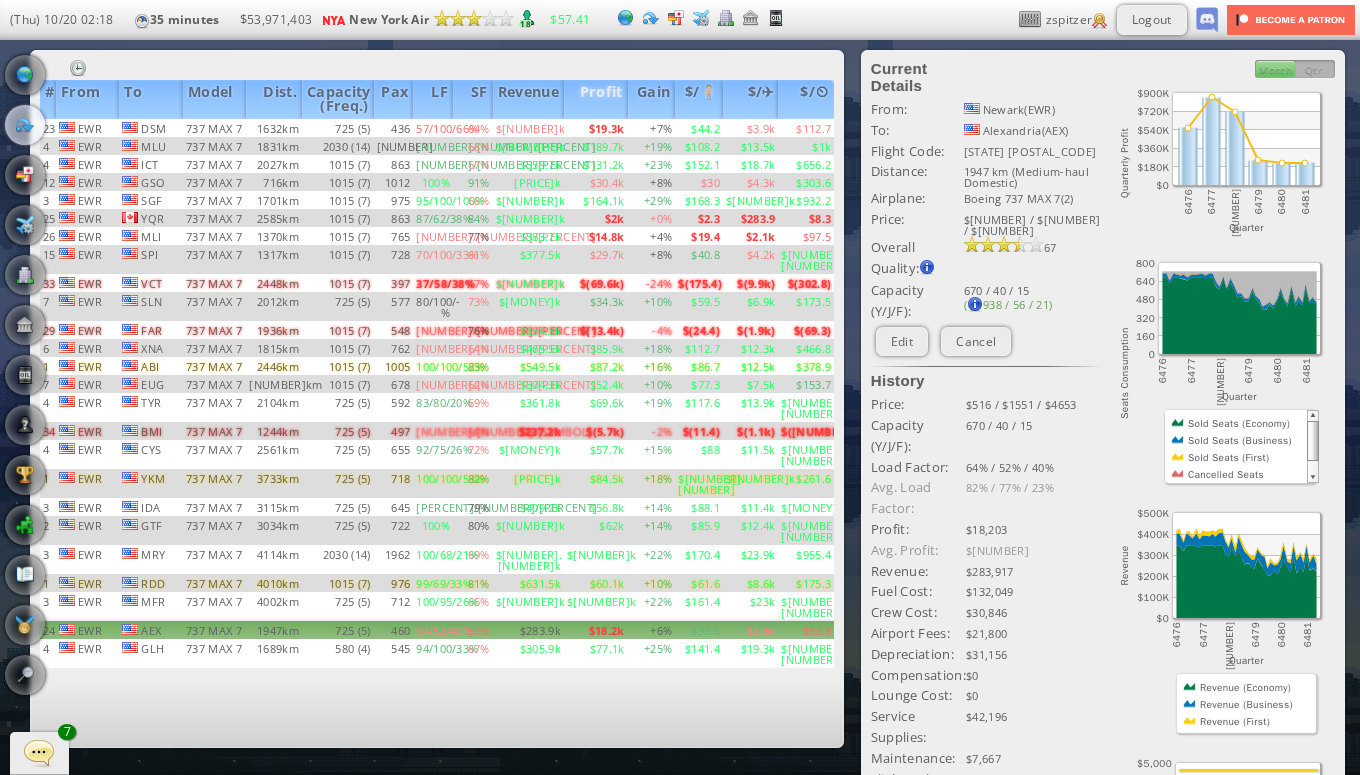 click on "Profit" at bounding box center [596, 99] 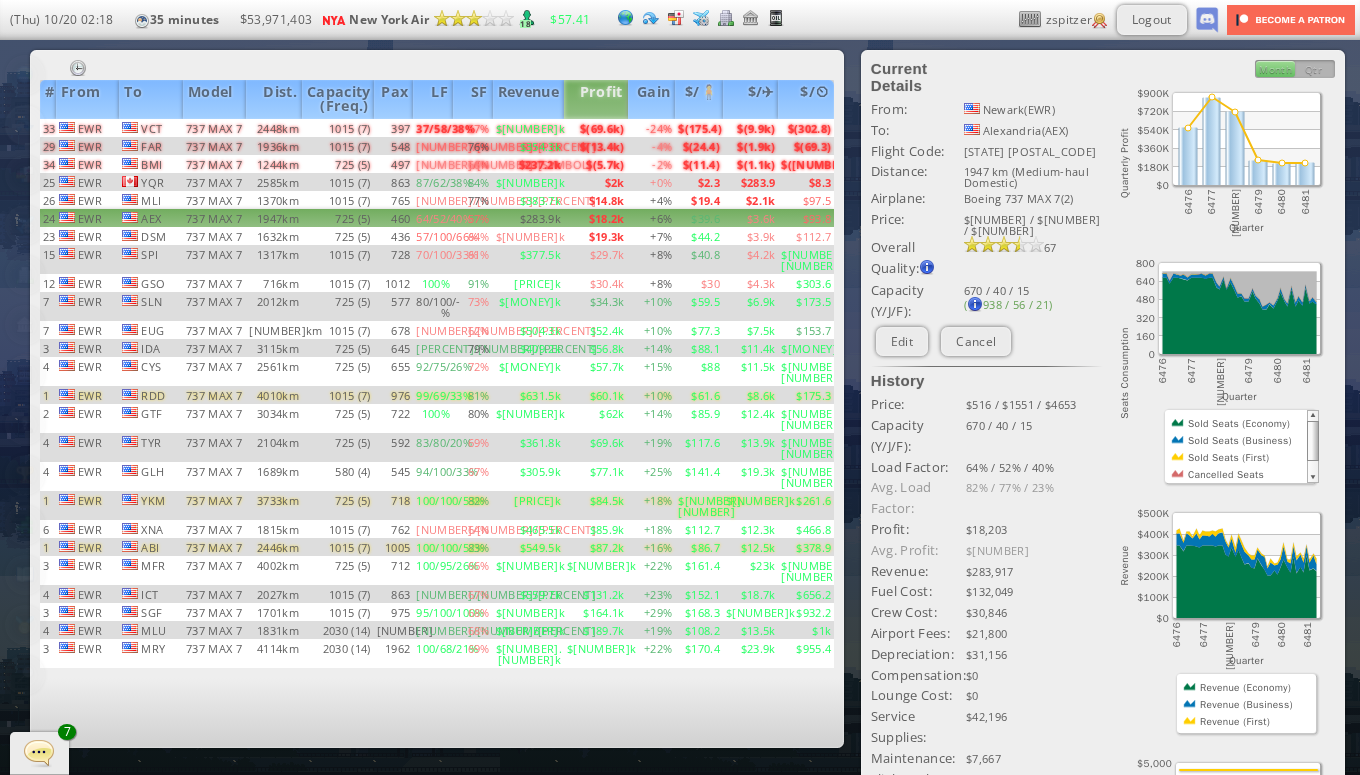 click on "Profit" at bounding box center (596, 99) 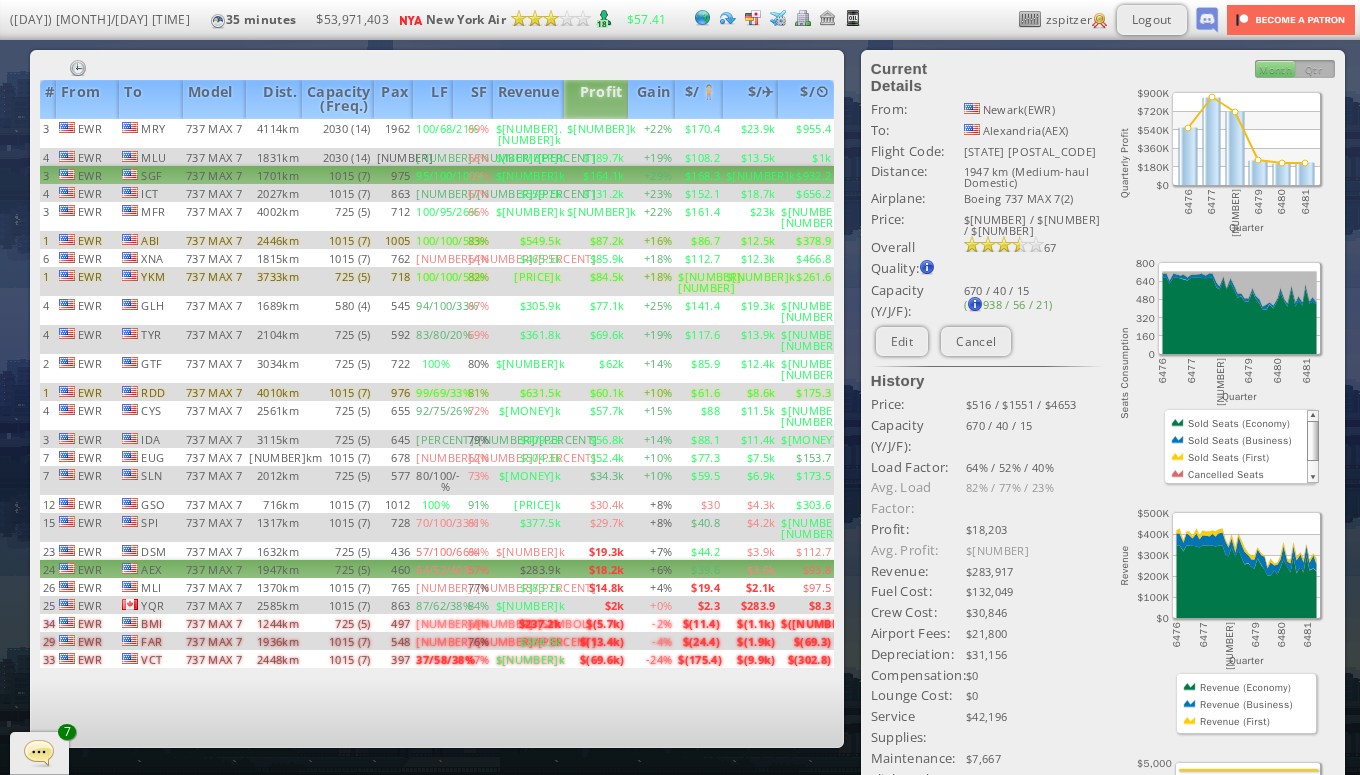 click on "$164.1k" at bounding box center [596, 133] 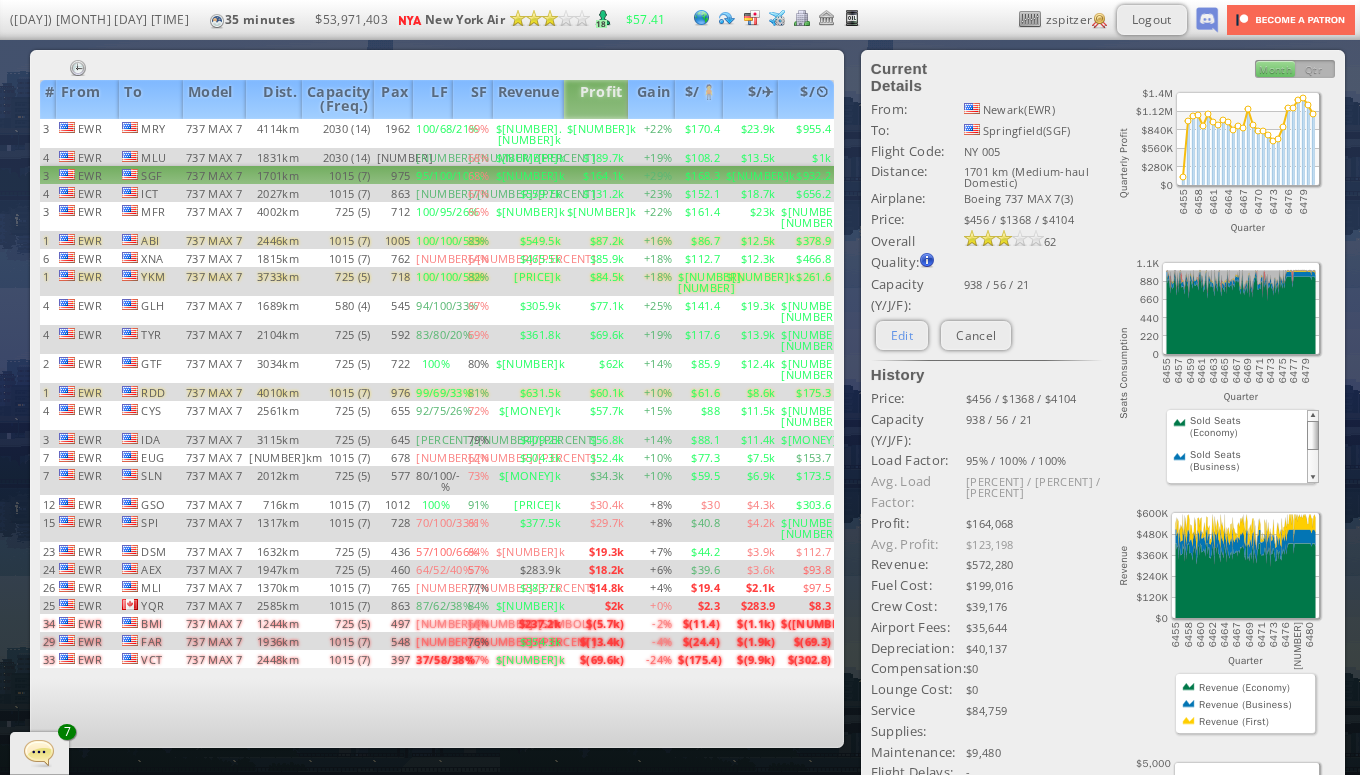 click on "Edit" at bounding box center [902, 335] 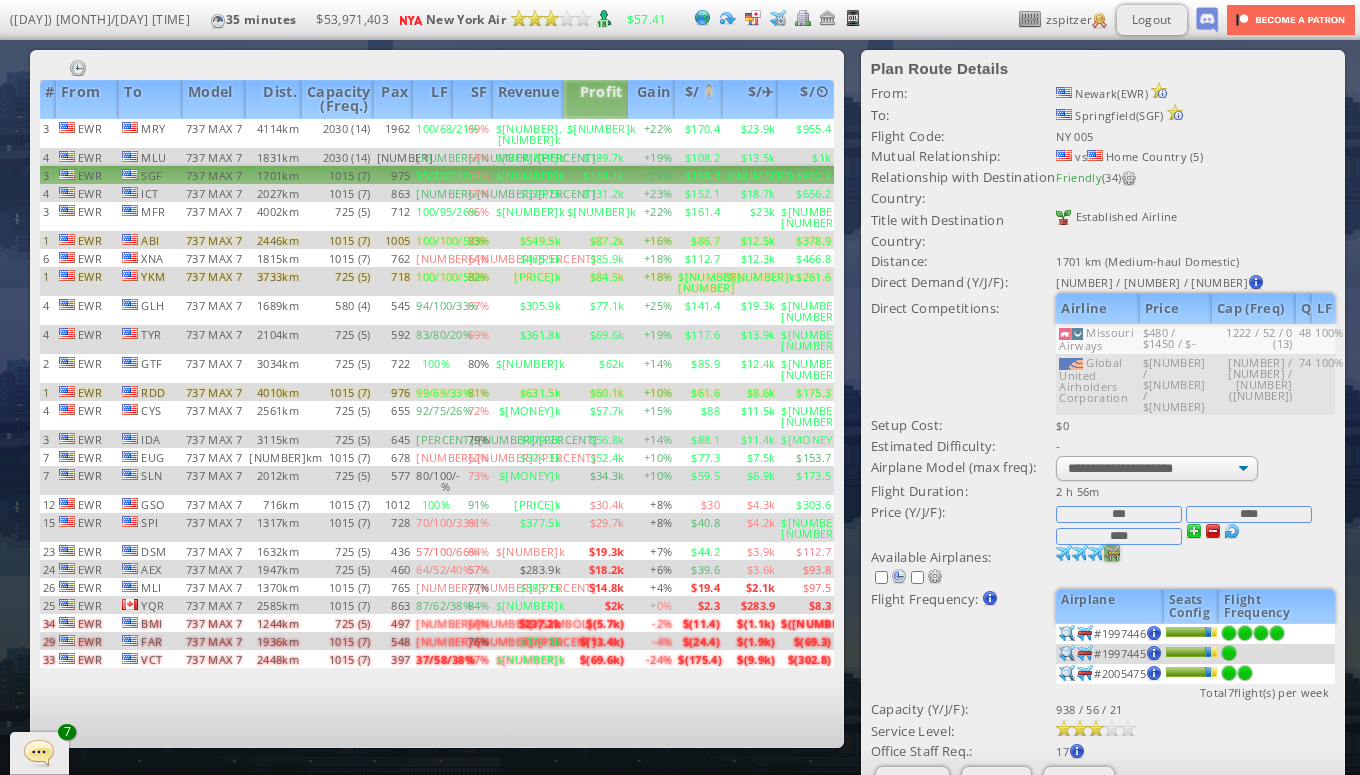 click at bounding box center (1064, 553) 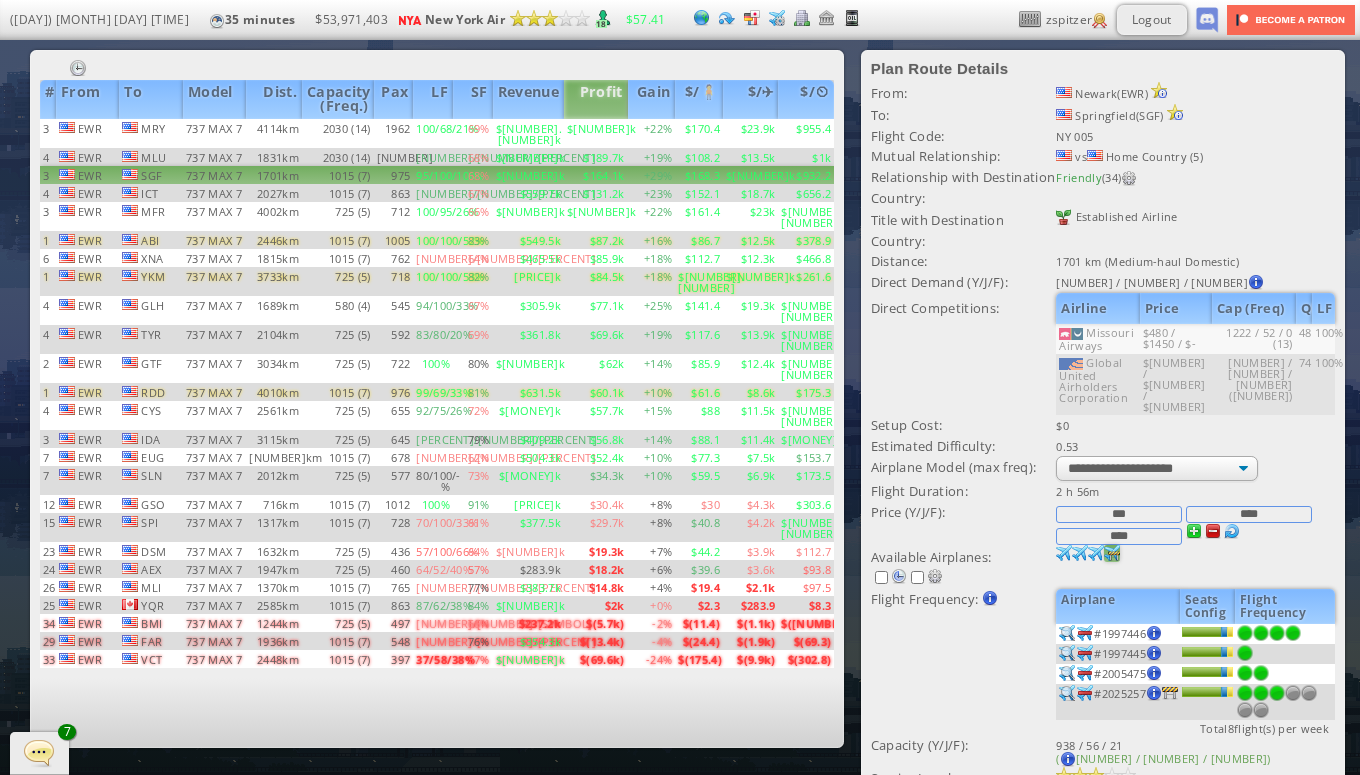 click at bounding box center (1277, 633) 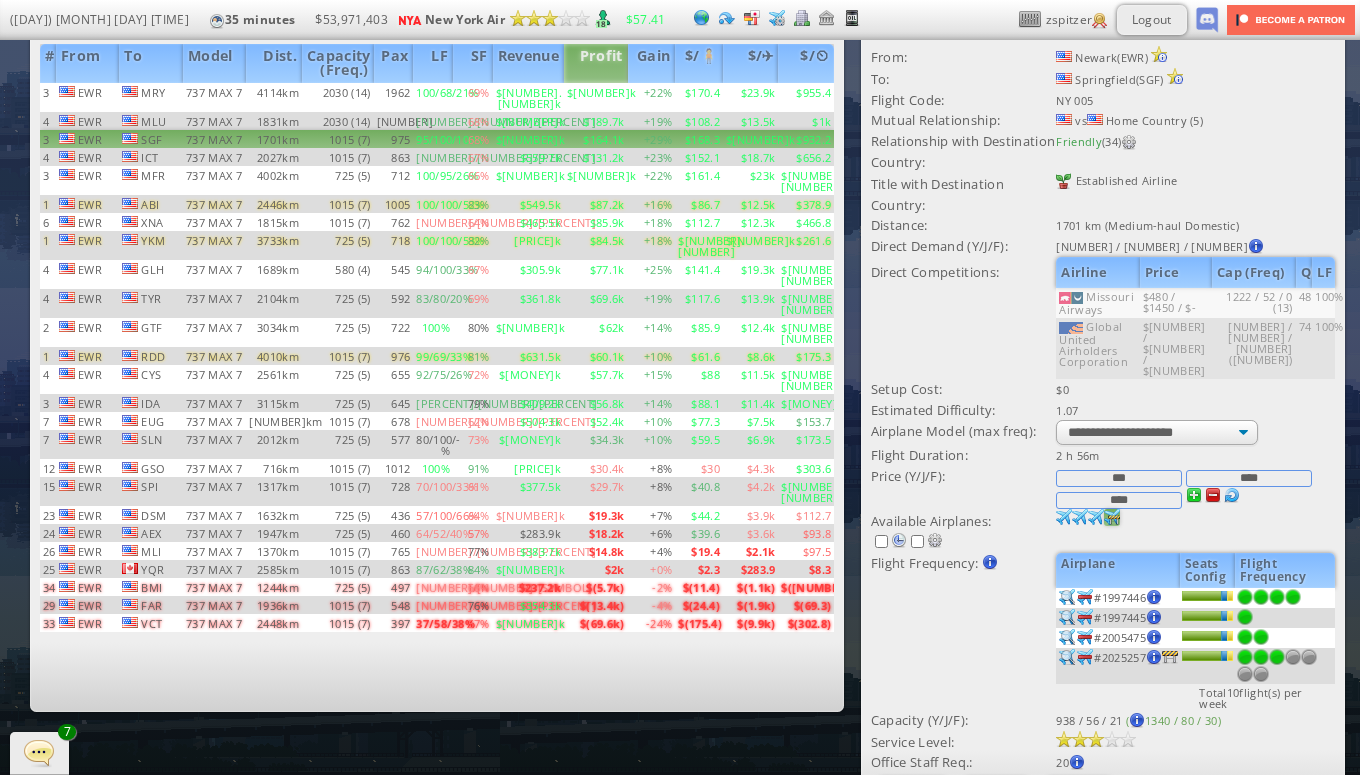 scroll, scrollTop: 75, scrollLeft: 0, axis: vertical 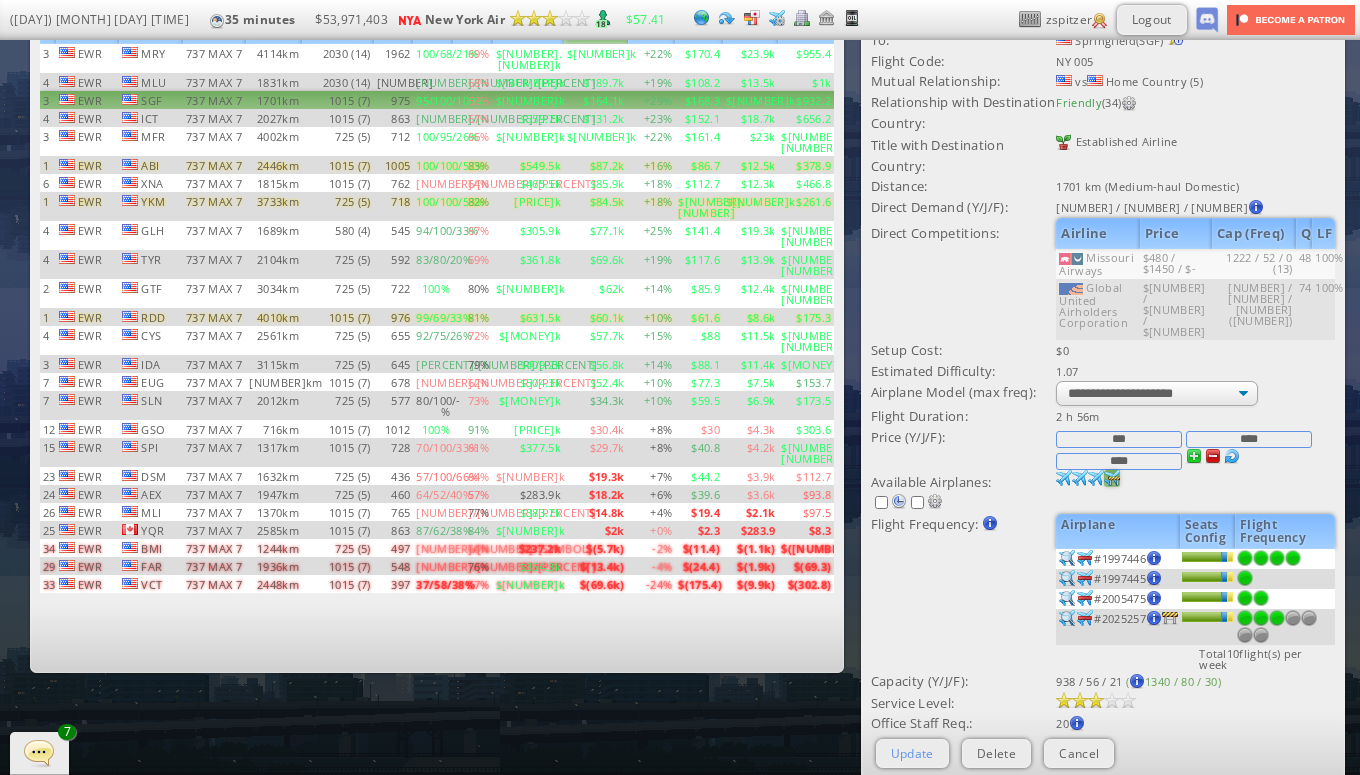 click on "Update" at bounding box center (912, 753) 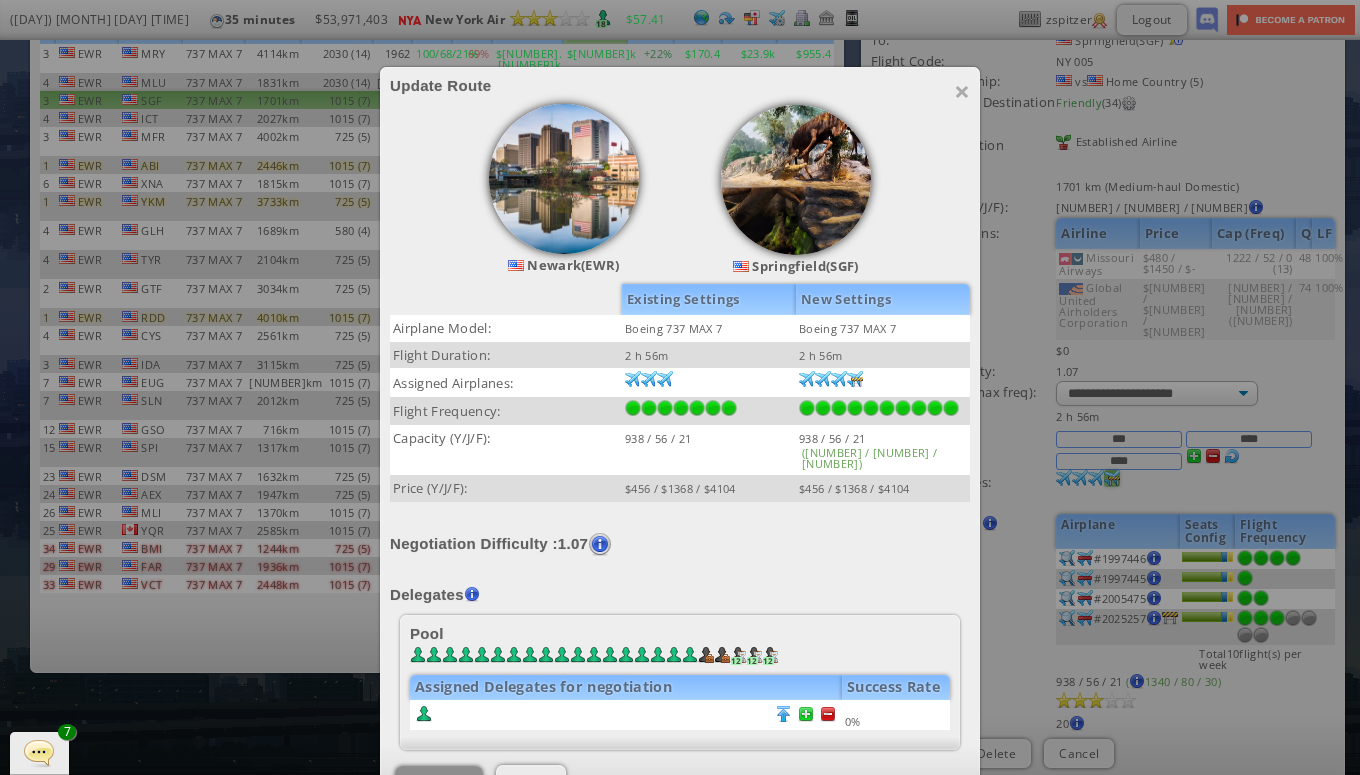 scroll, scrollTop: 174, scrollLeft: 0, axis: vertical 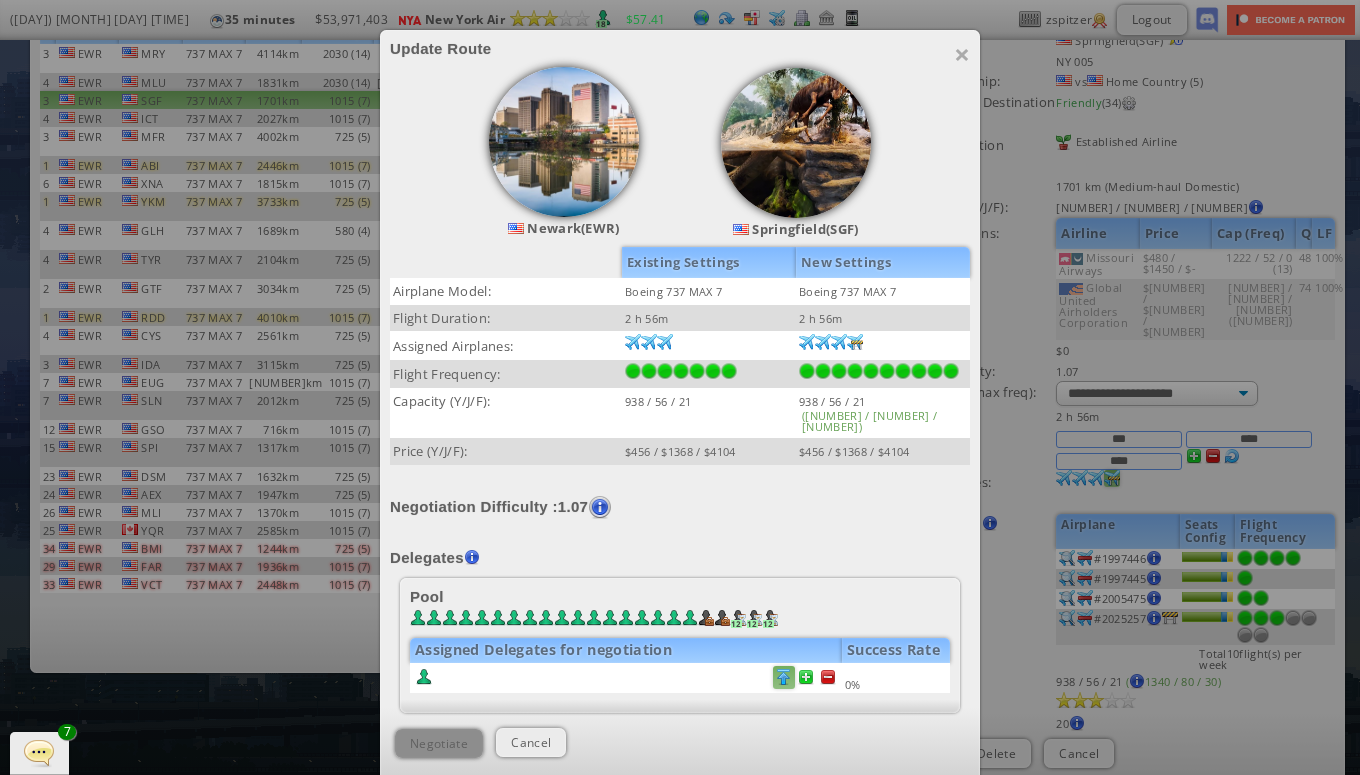 click at bounding box center [828, 677] 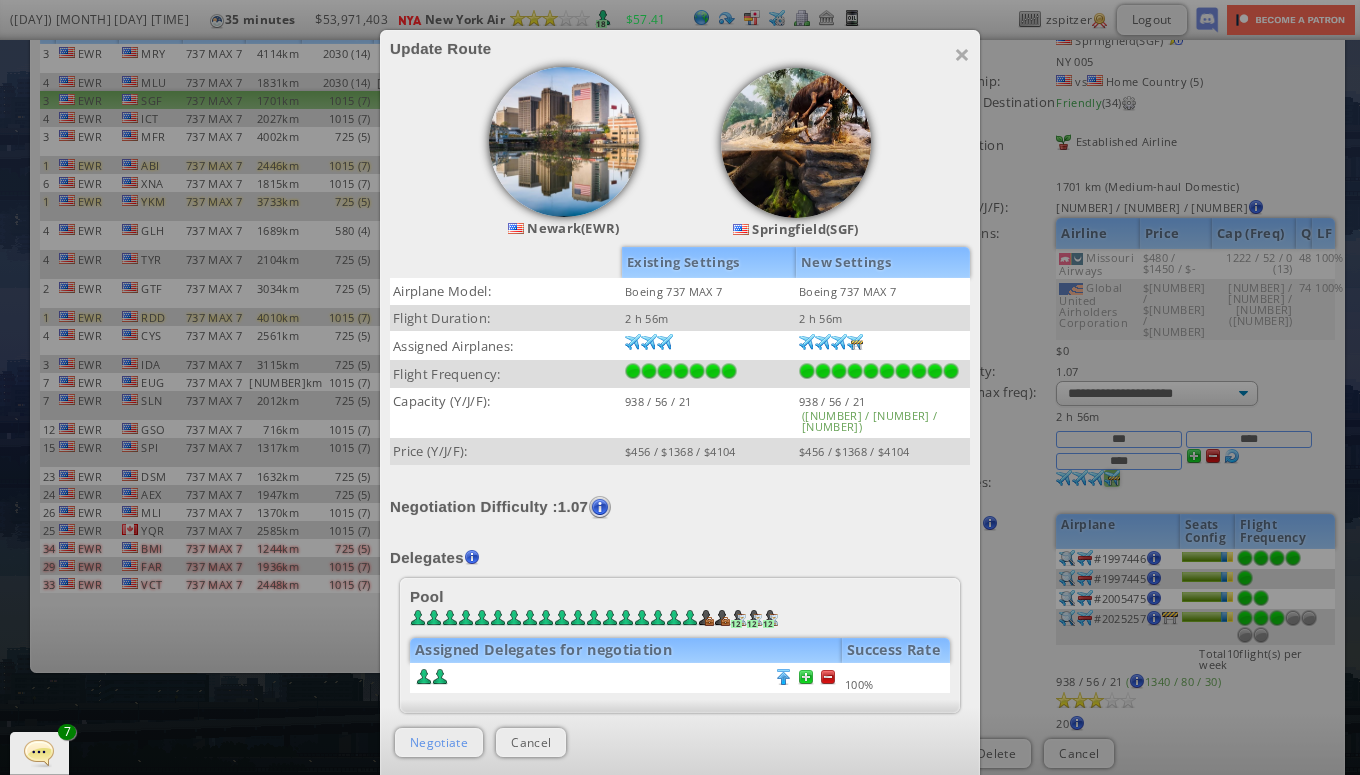 click on "Negotiate" at bounding box center [439, 742] 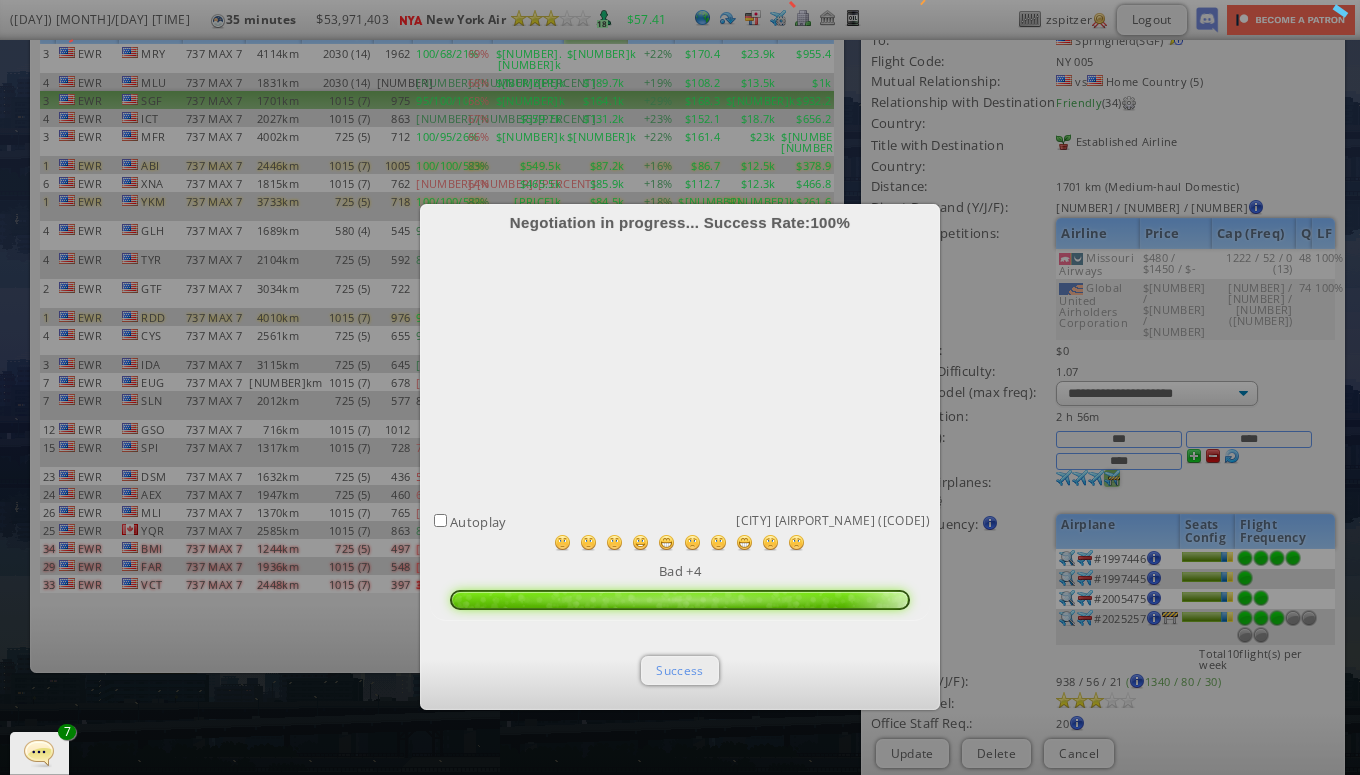 click on "Success" at bounding box center [679, 670] 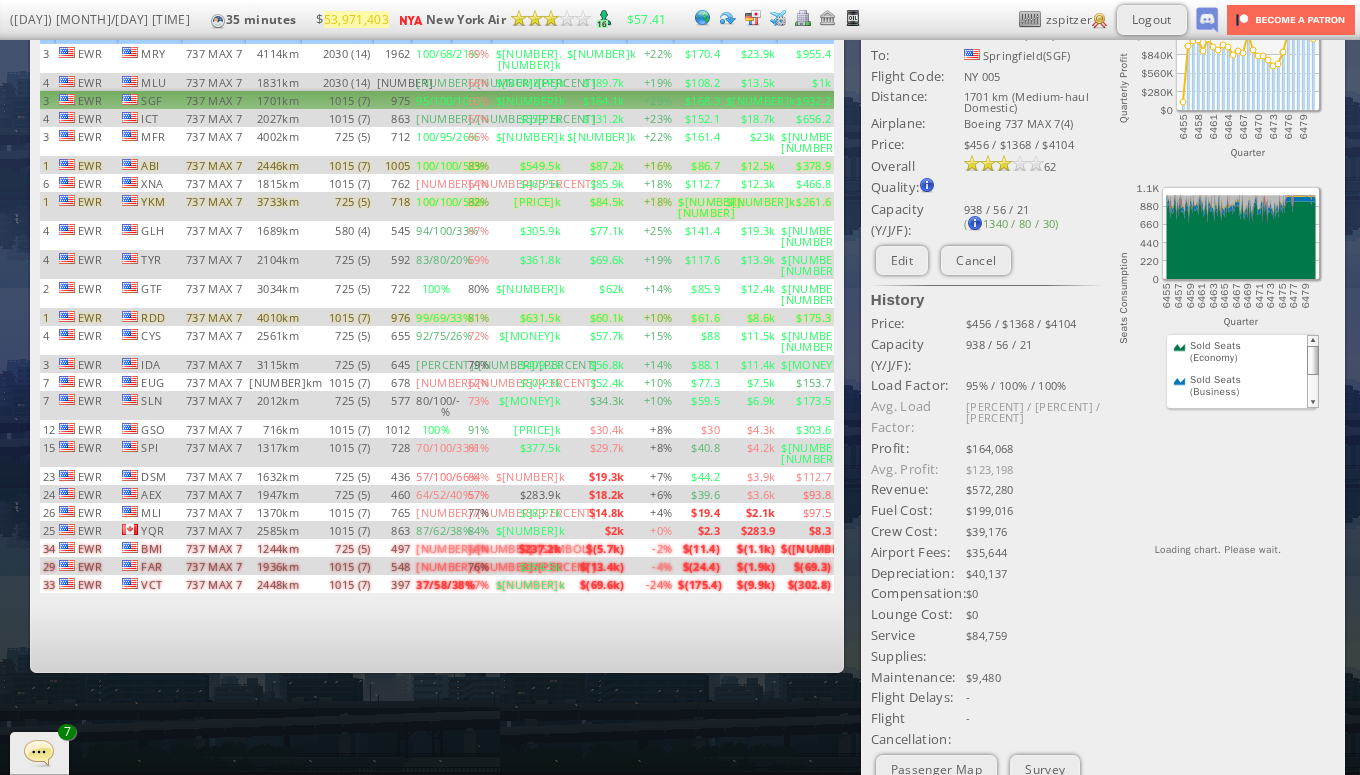 scroll, scrollTop: 0, scrollLeft: 0, axis: both 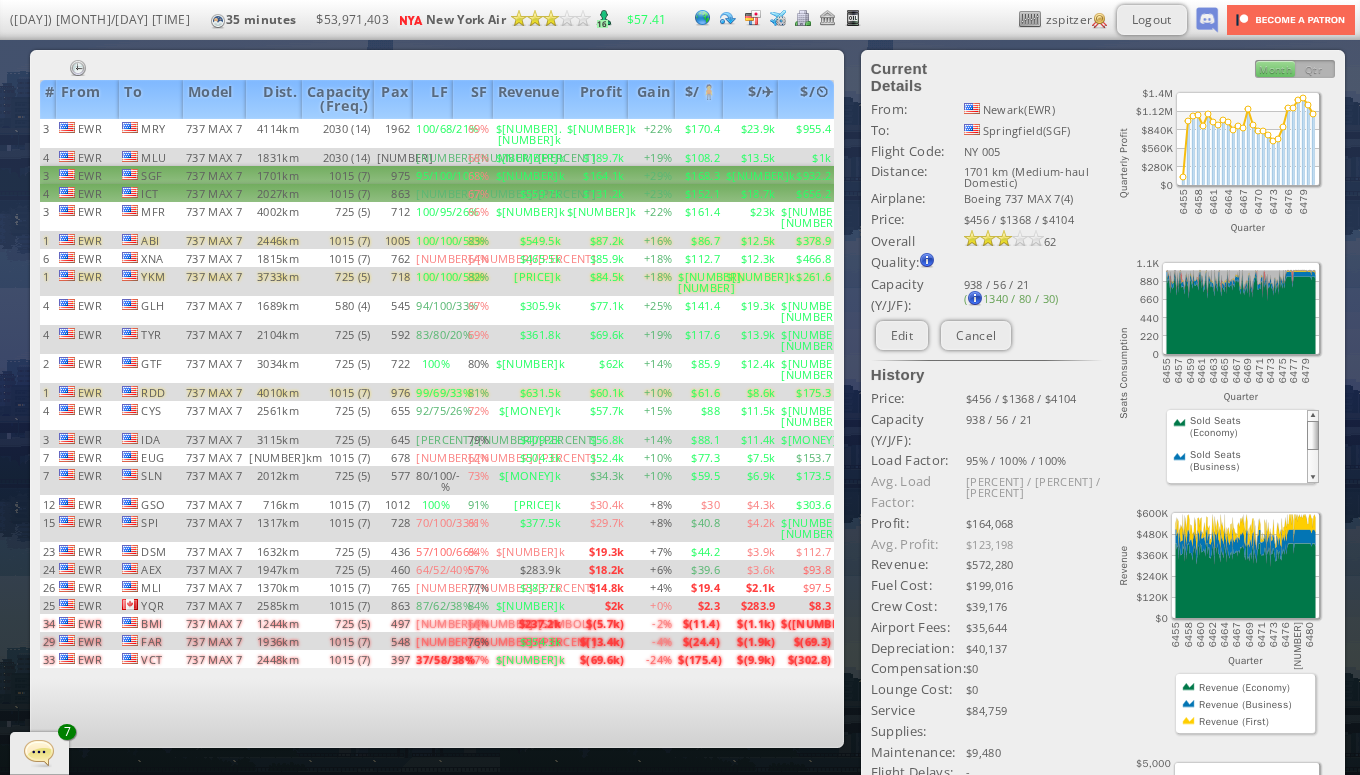 click on "$131.2k" at bounding box center [596, 133] 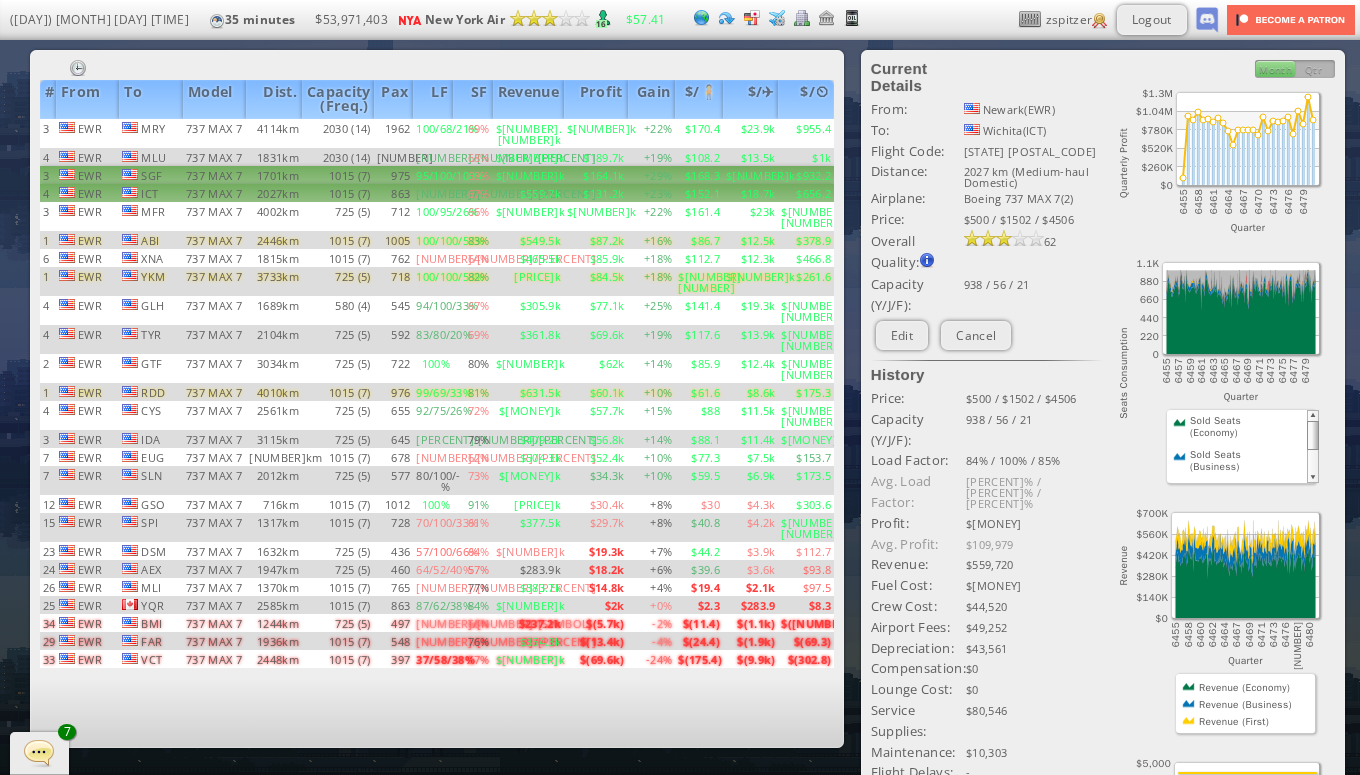 click on "$164.1k" at bounding box center [596, 133] 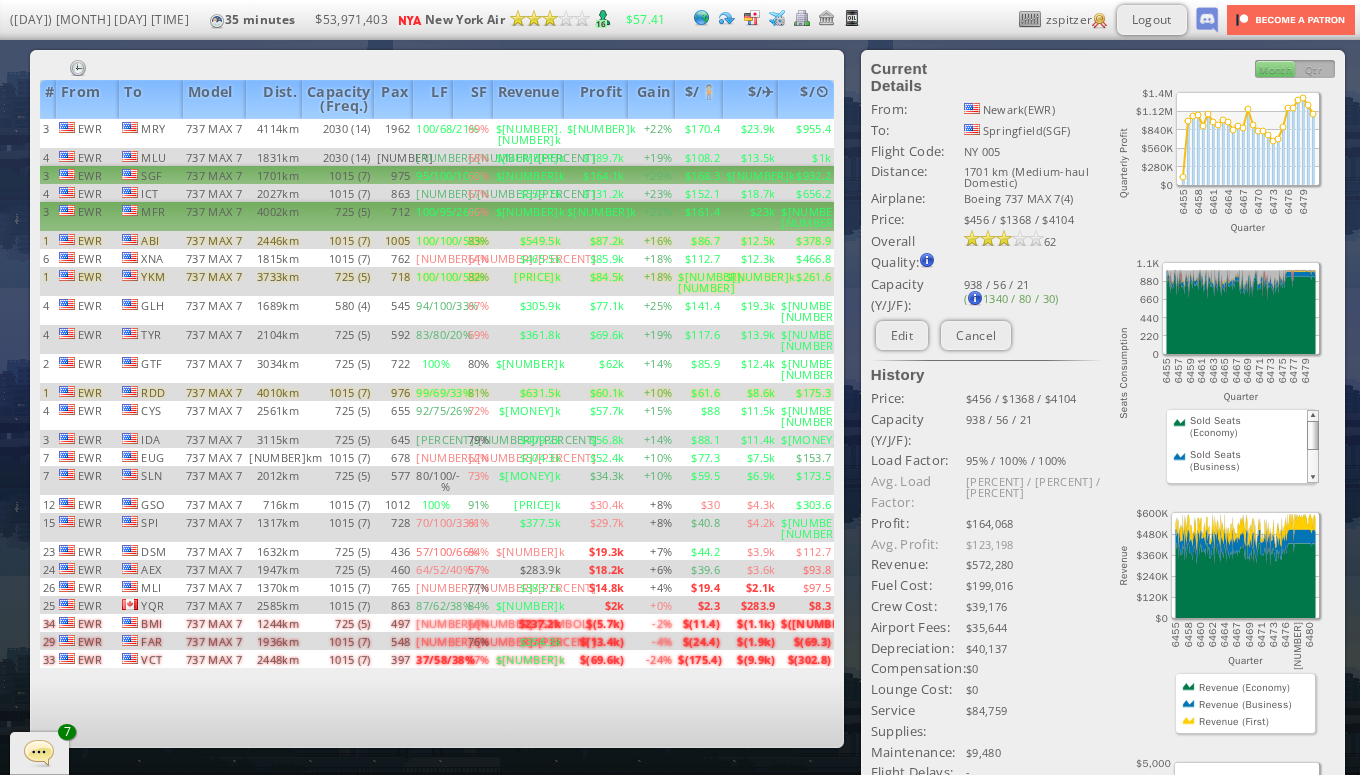 click on "$[NUMBER]k" at bounding box center (596, 133) 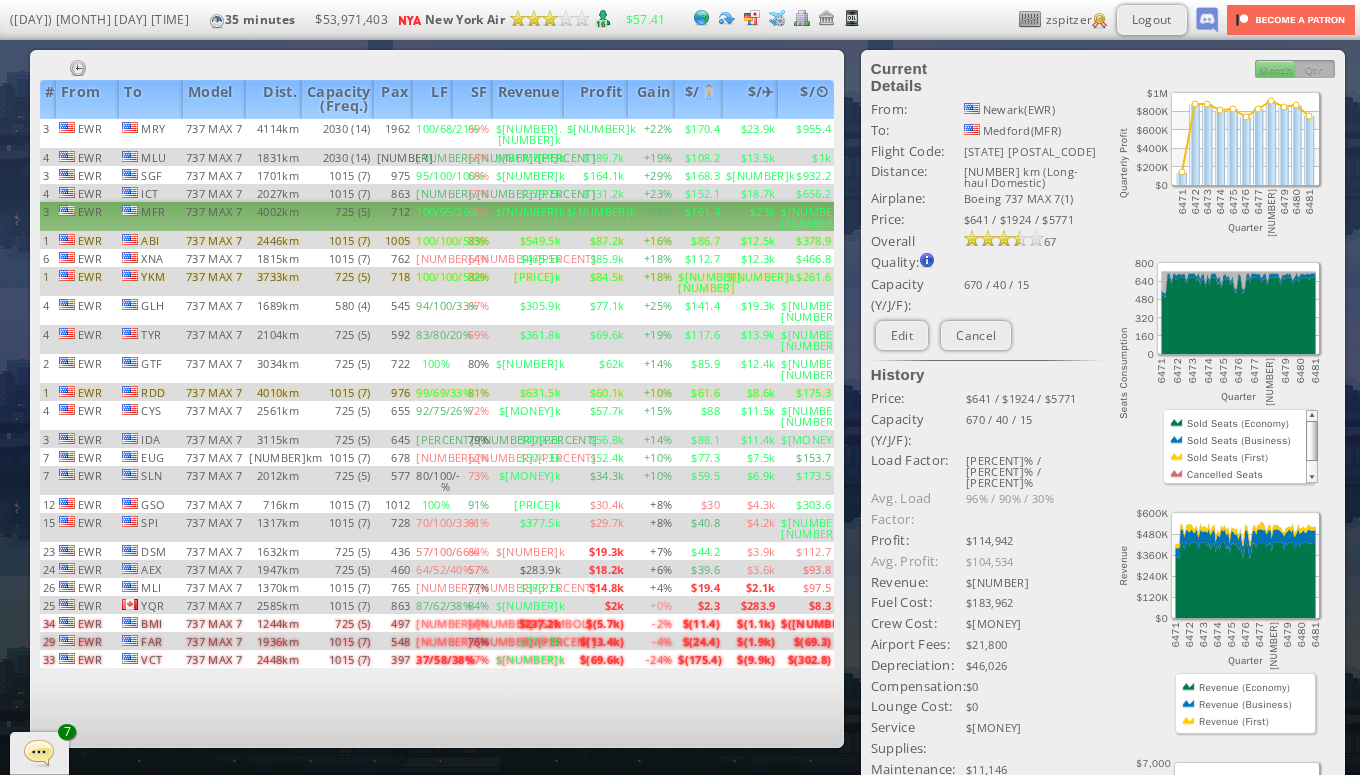click on "$[NUMBER]k" at bounding box center [596, 216] 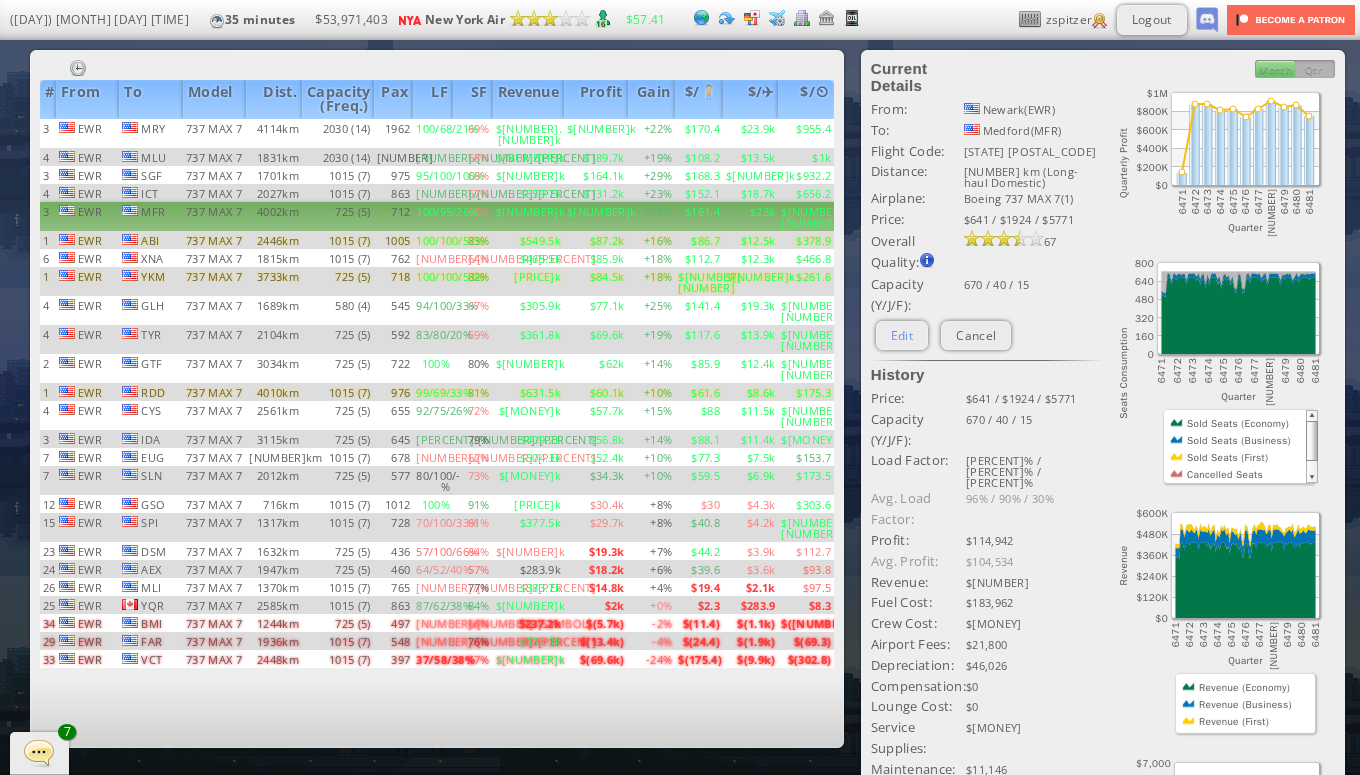 click on "Edit" at bounding box center (902, 335) 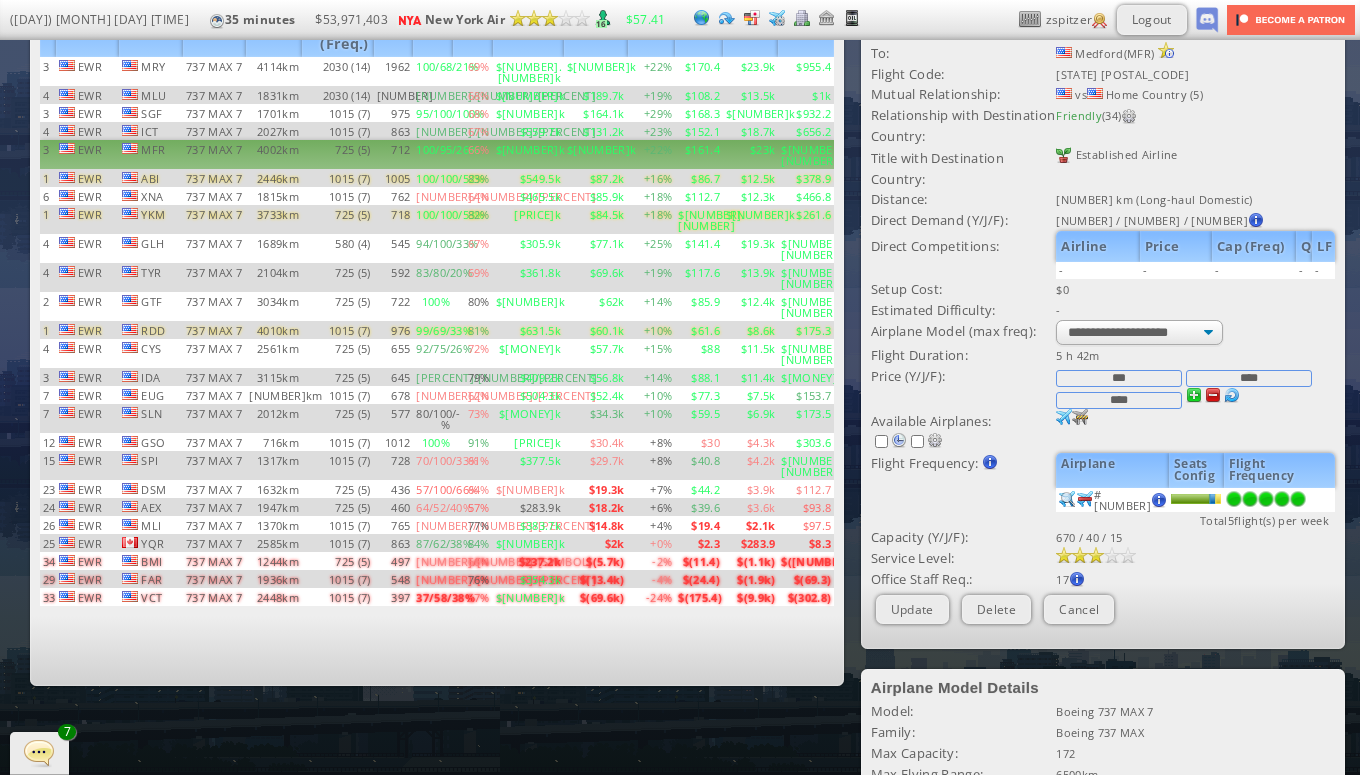 scroll, scrollTop: 79, scrollLeft: 0, axis: vertical 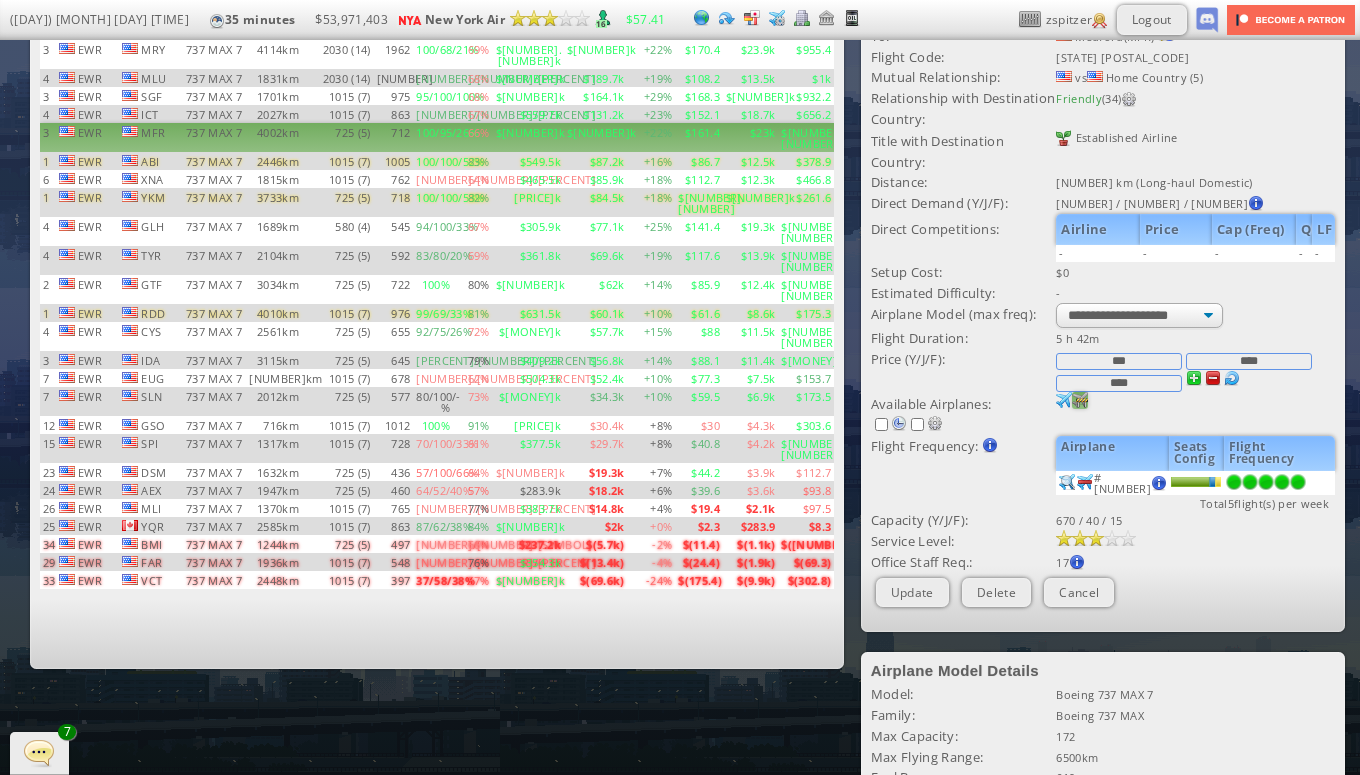 click at bounding box center (1064, 400) 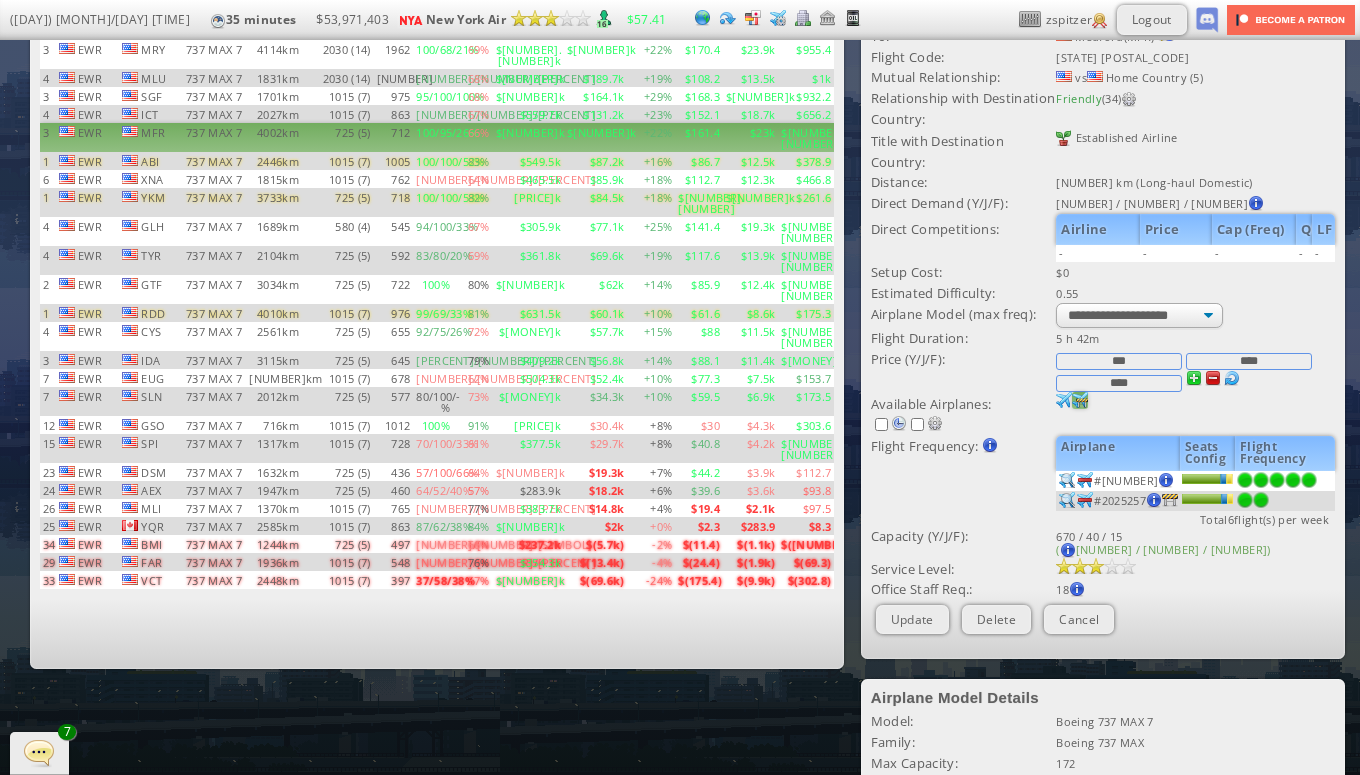 click at bounding box center (1261, 480) 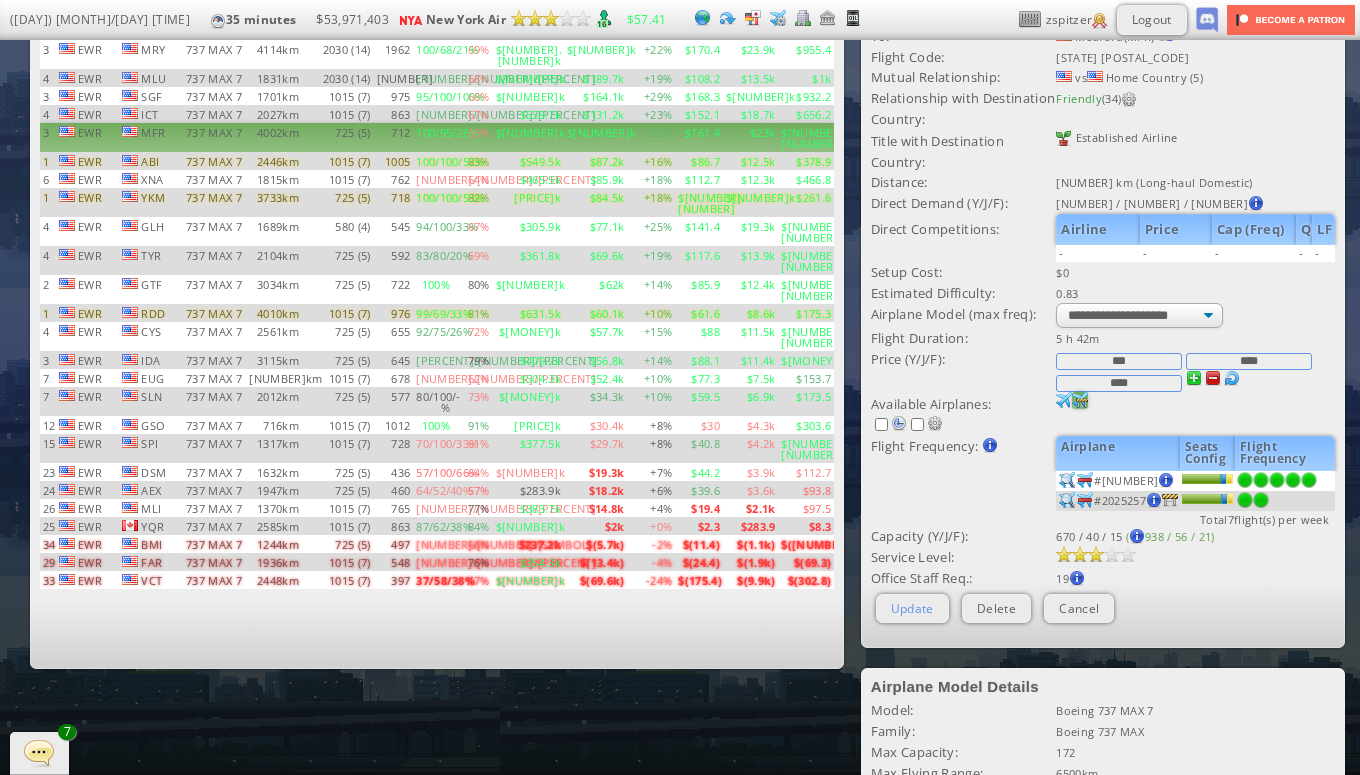 click on "Update" at bounding box center [912, 608] 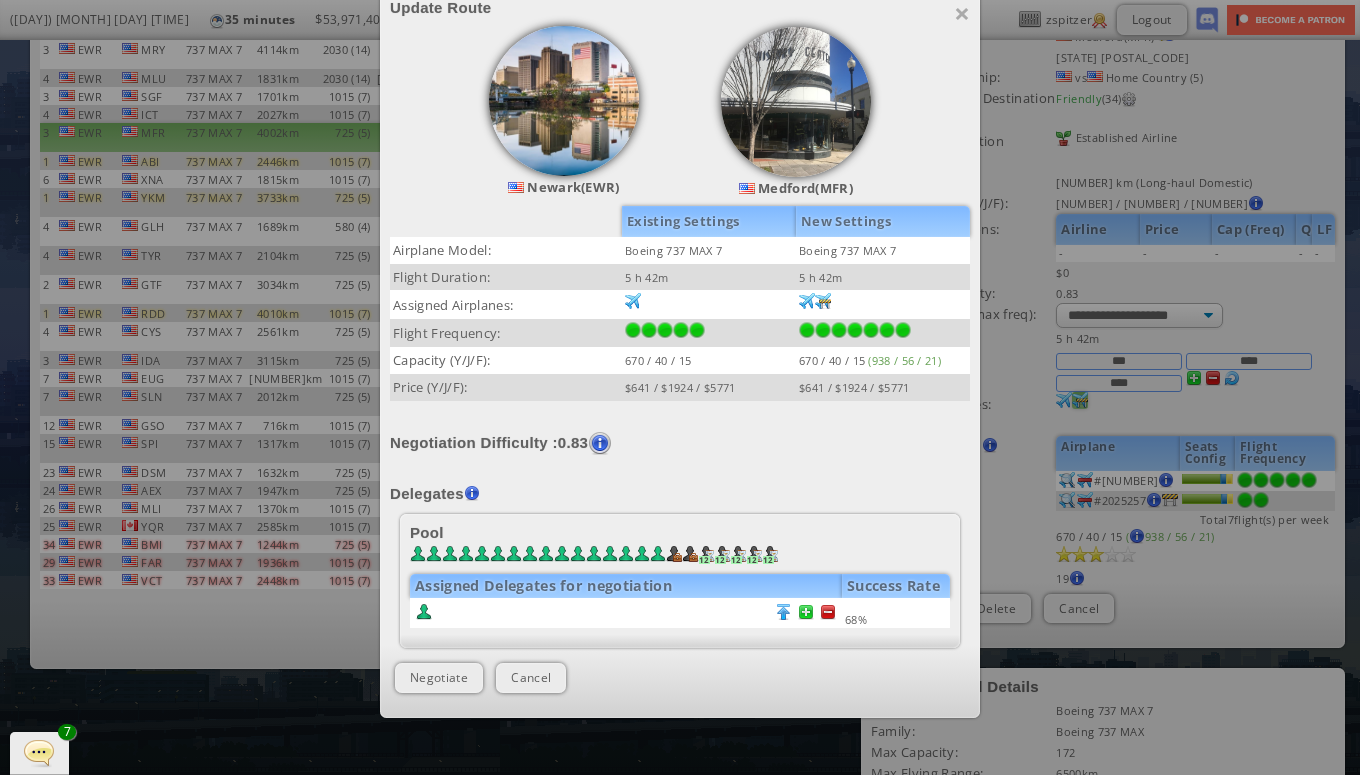 scroll, scrollTop: 247, scrollLeft: 0, axis: vertical 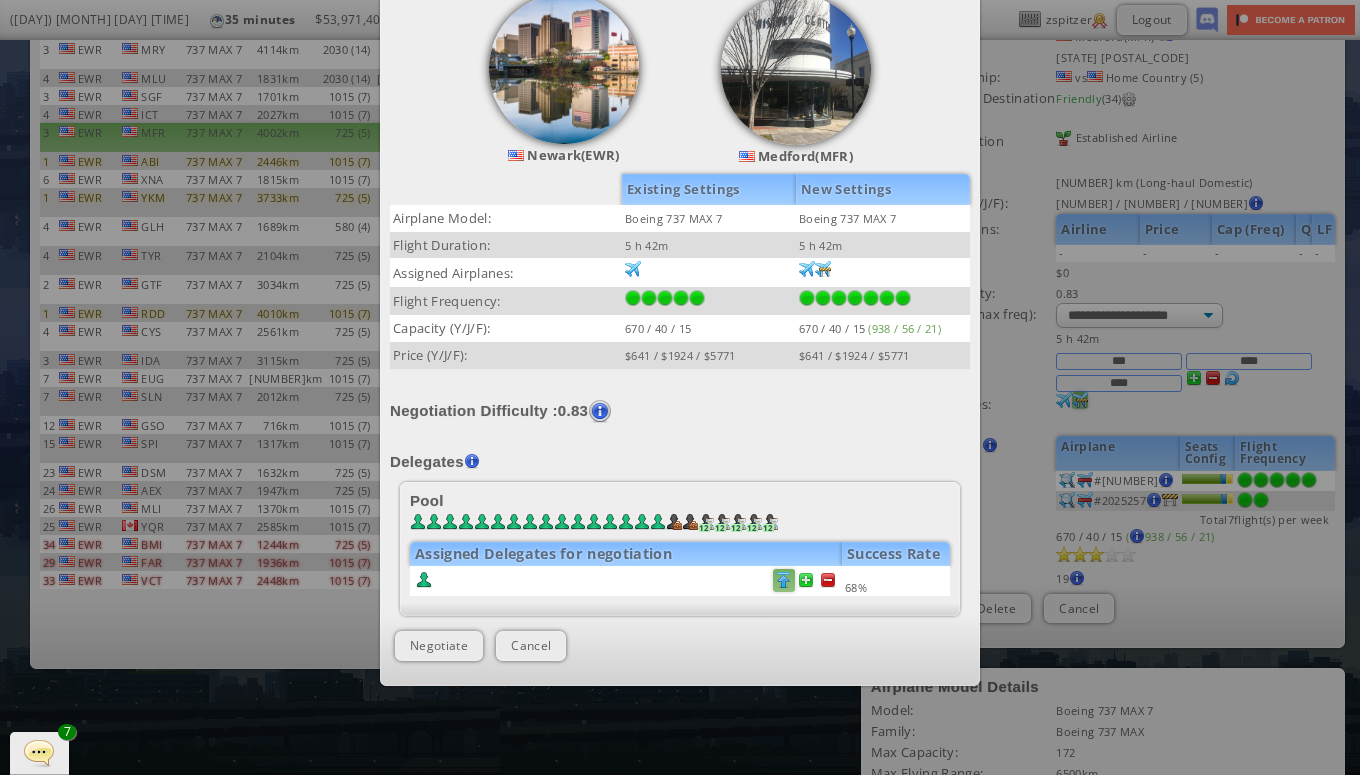 click at bounding box center [828, 580] 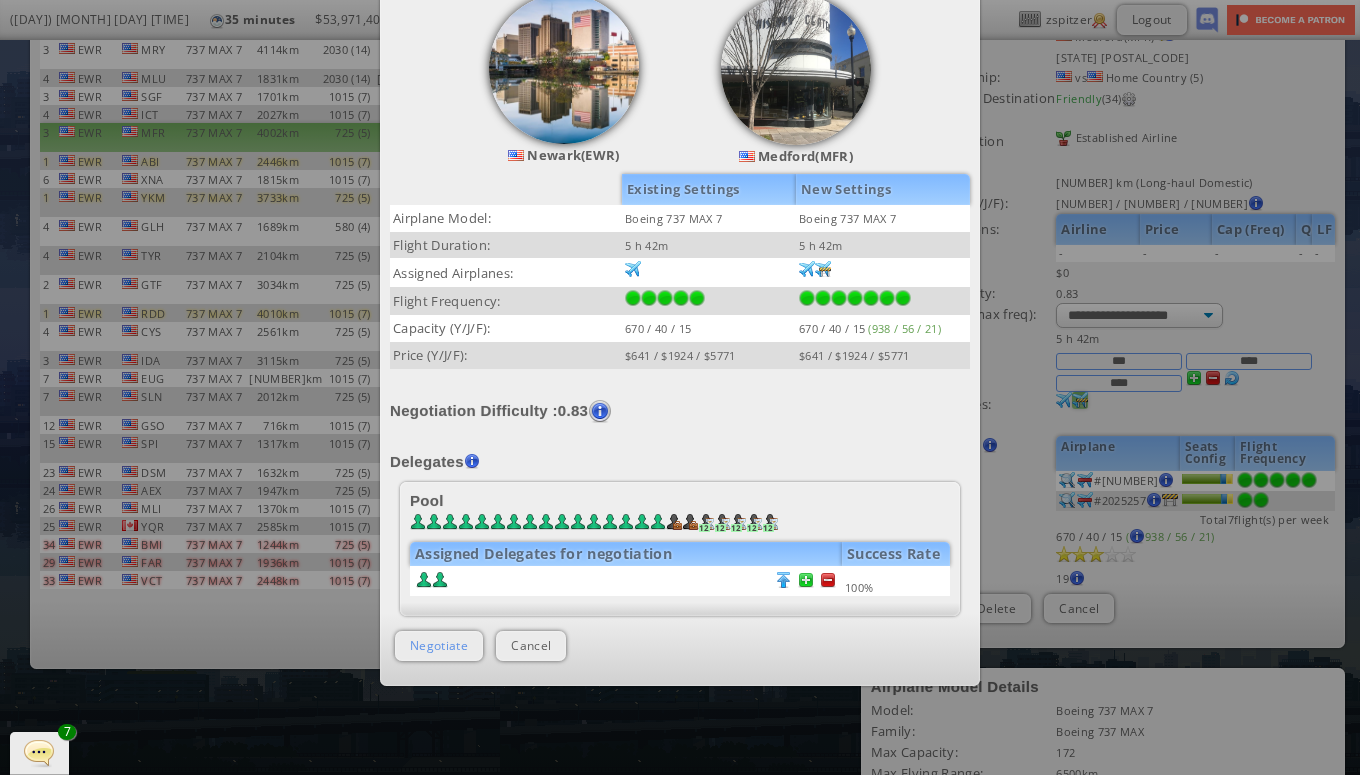 click on "Negotiate" at bounding box center [439, 645] 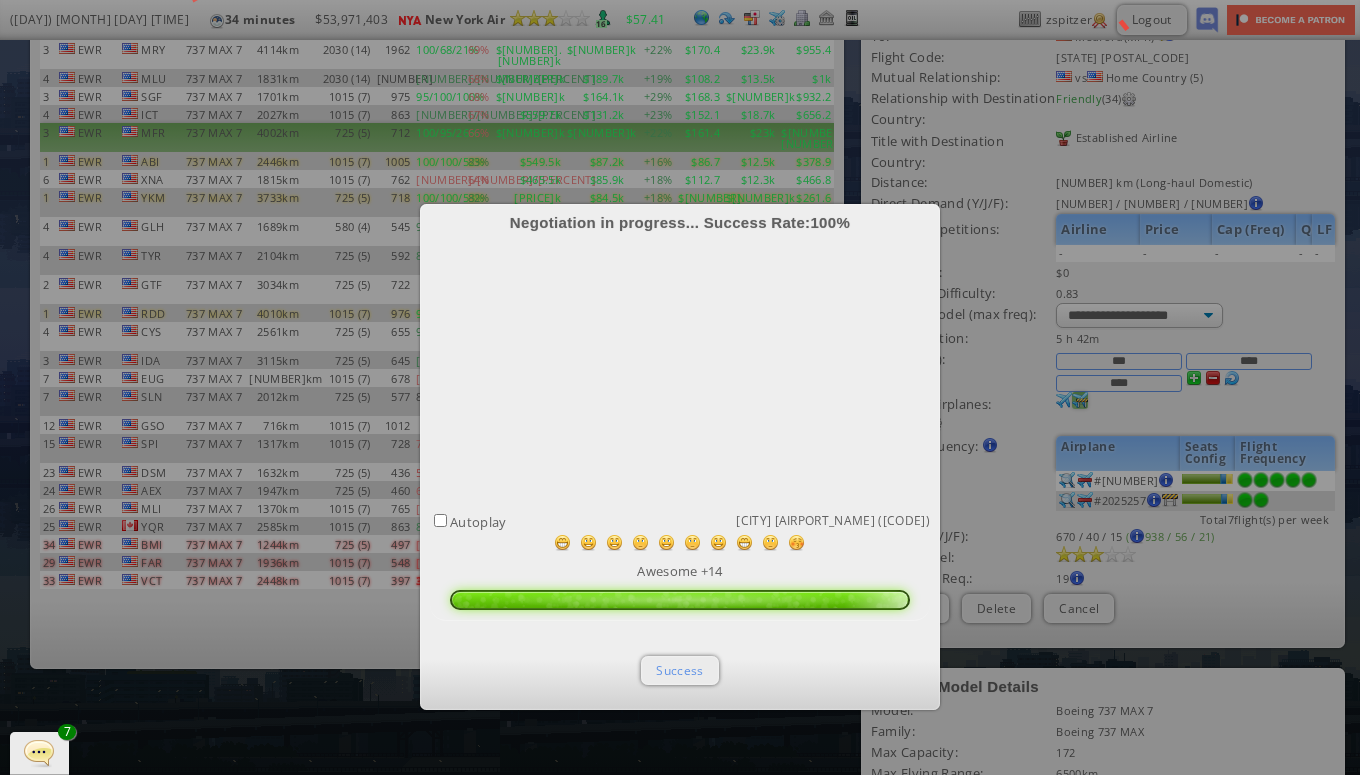click on "Success" at bounding box center [679, 670] 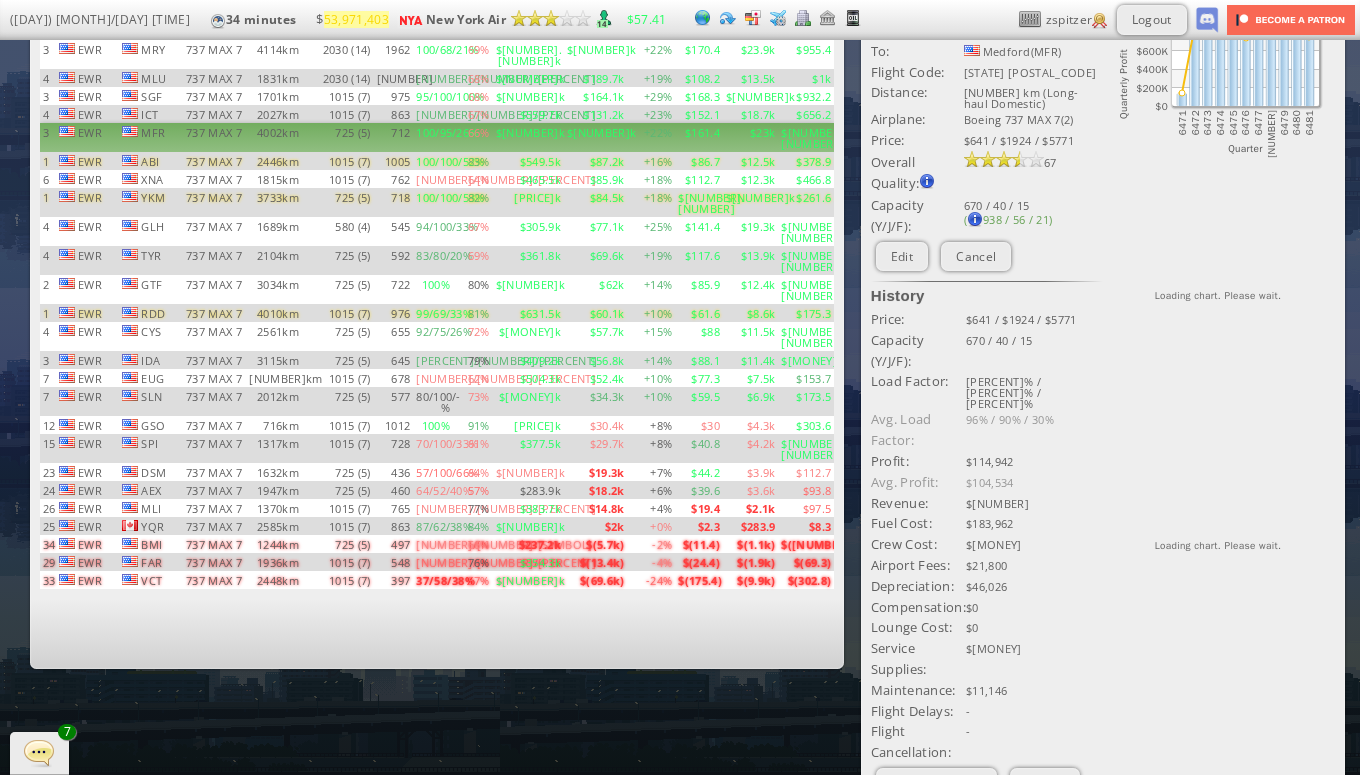 scroll, scrollTop: 0, scrollLeft: 0, axis: both 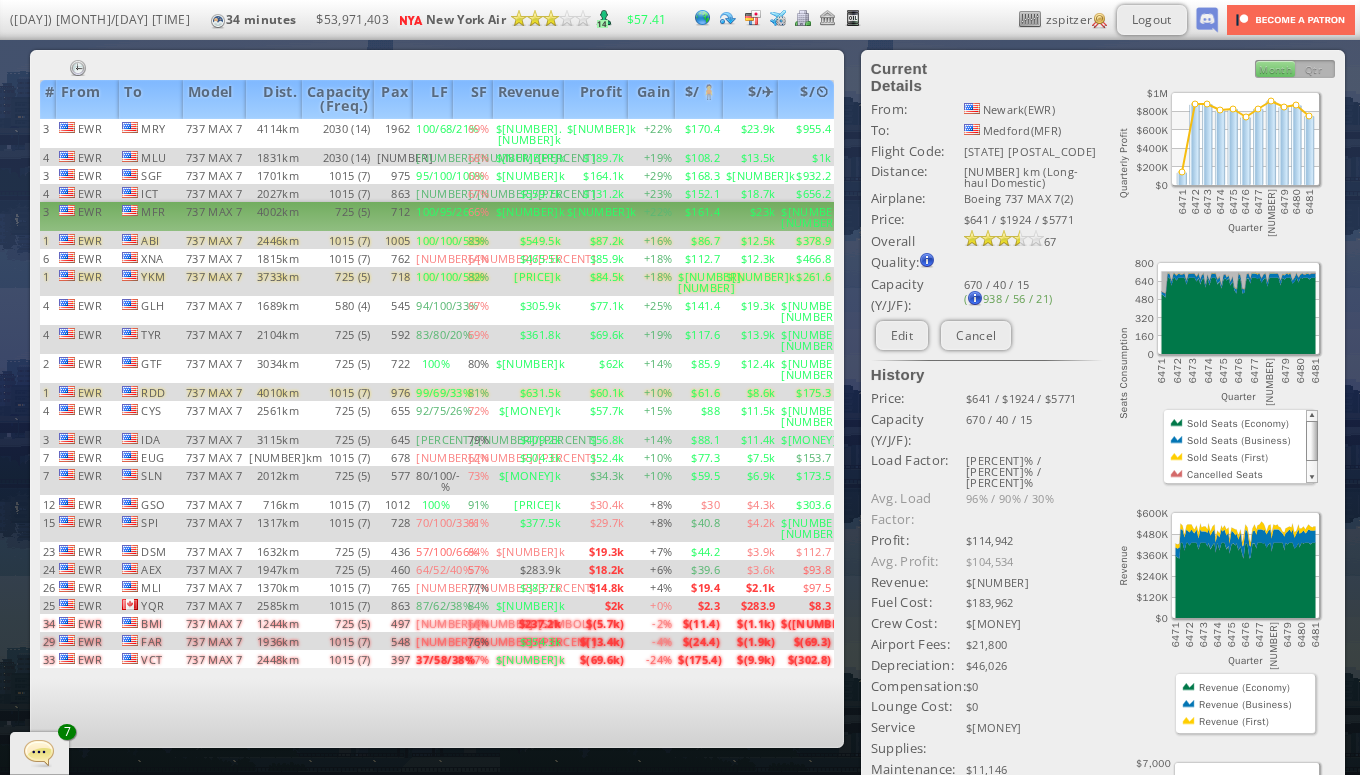 click on "+22%" at bounding box center (652, 216) 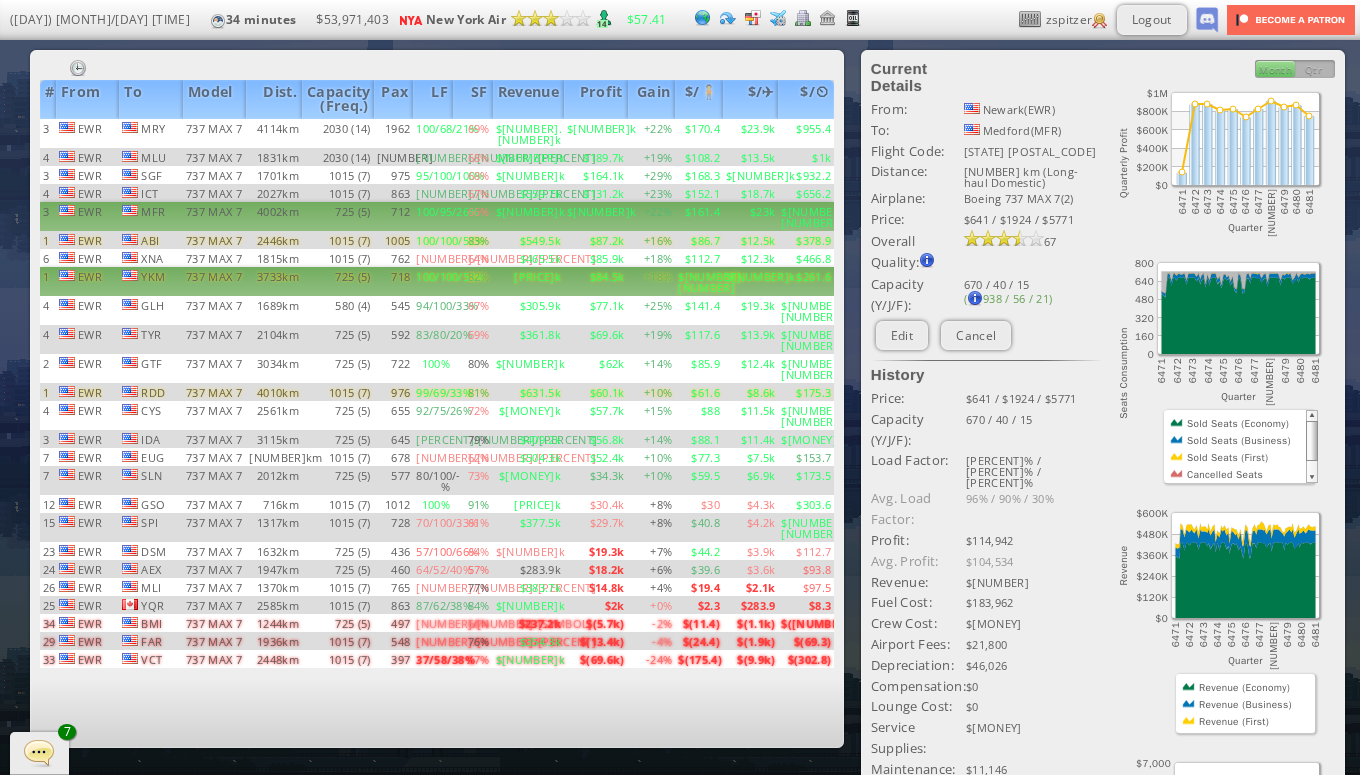 click on "+18%" at bounding box center [652, 133] 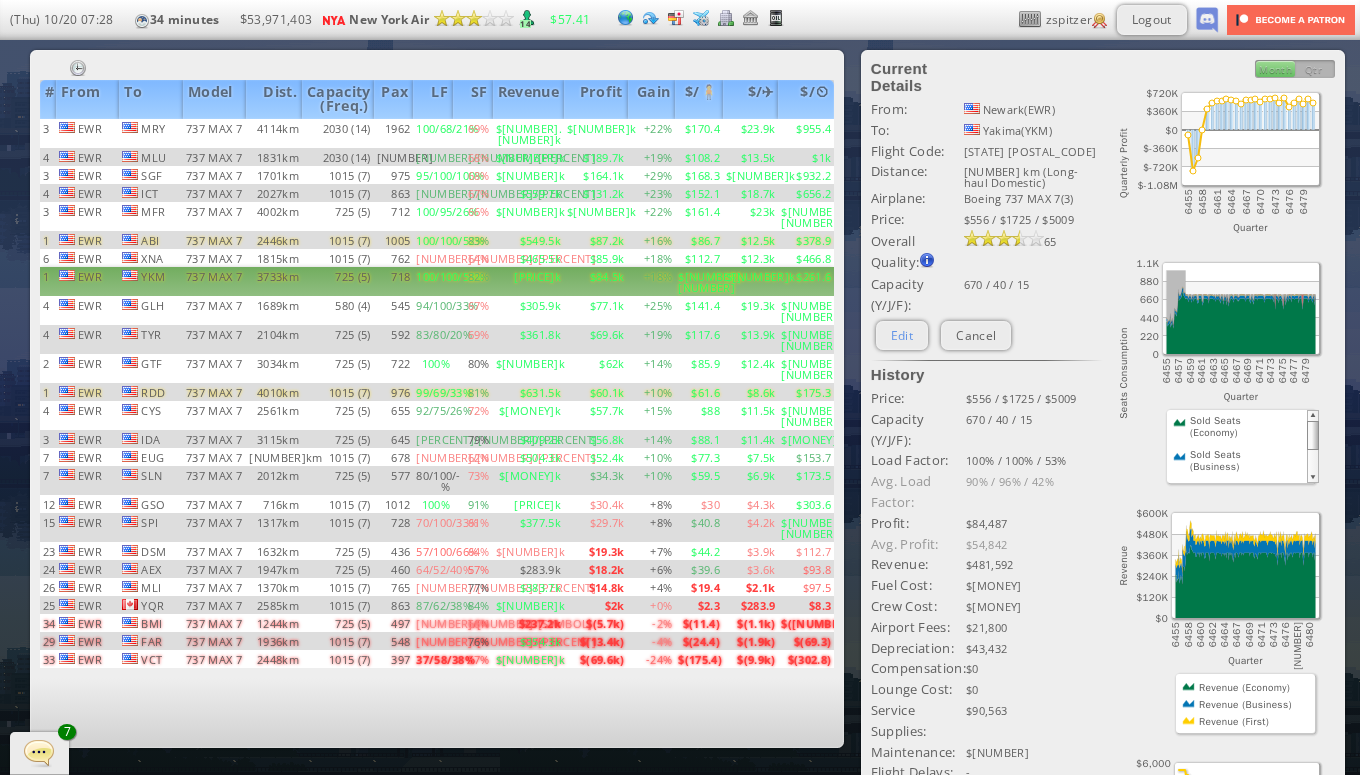 click on "Edit" at bounding box center [902, 335] 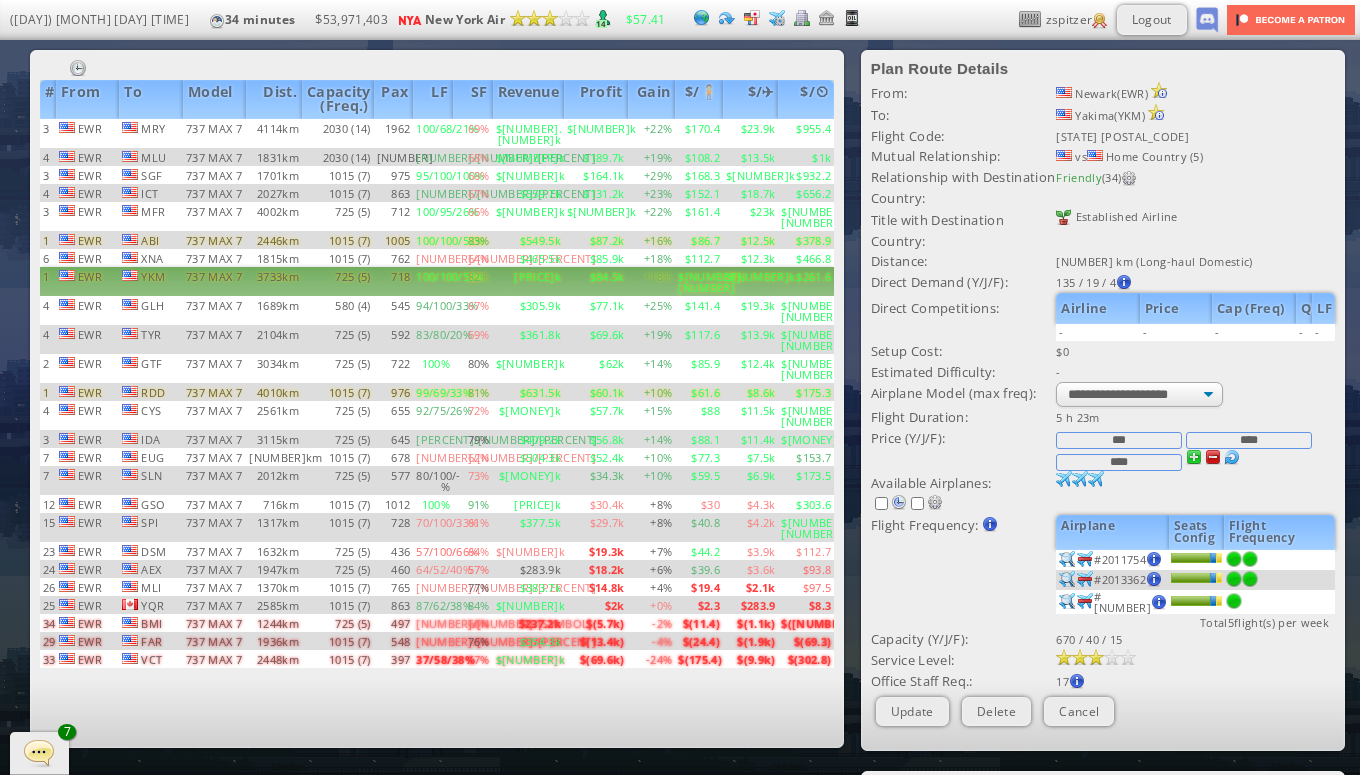 scroll, scrollTop: 18, scrollLeft: 0, axis: vertical 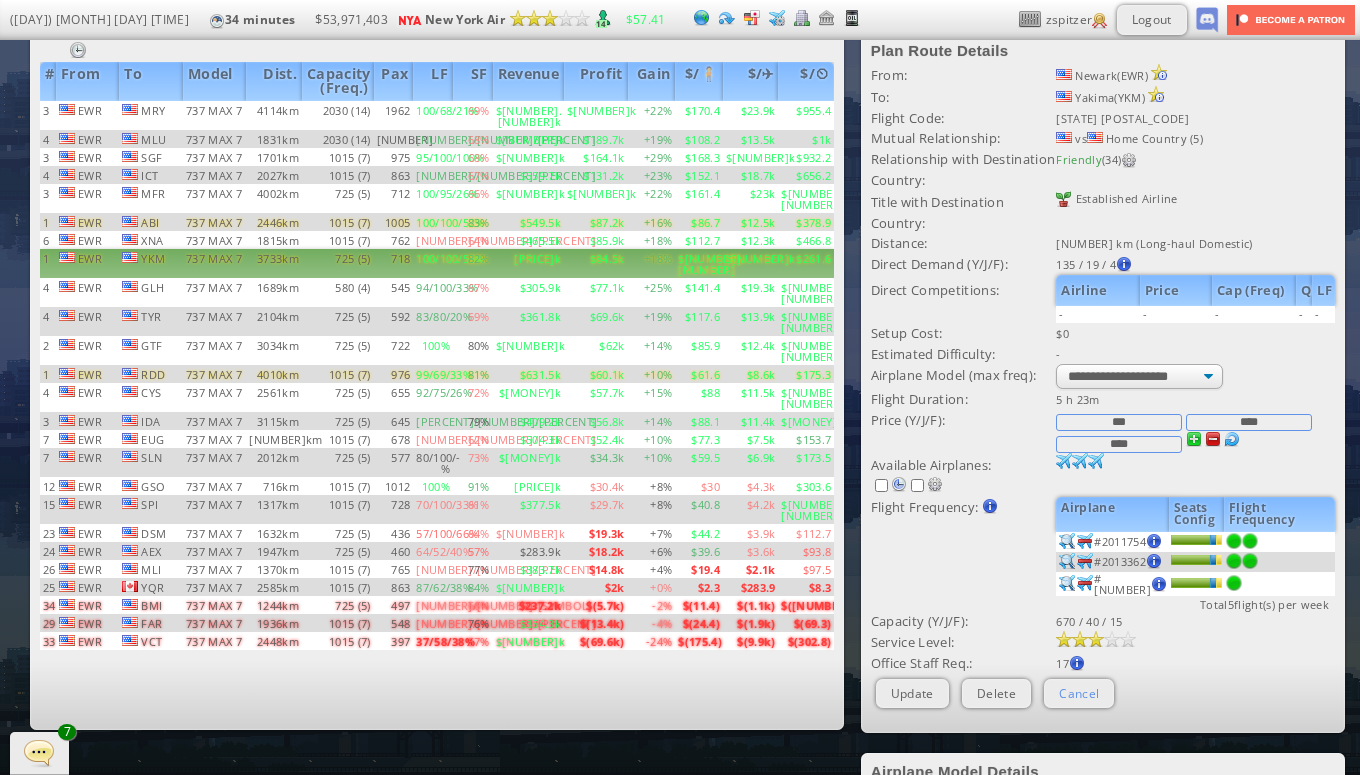 click on "Cancel" at bounding box center (1079, 693) 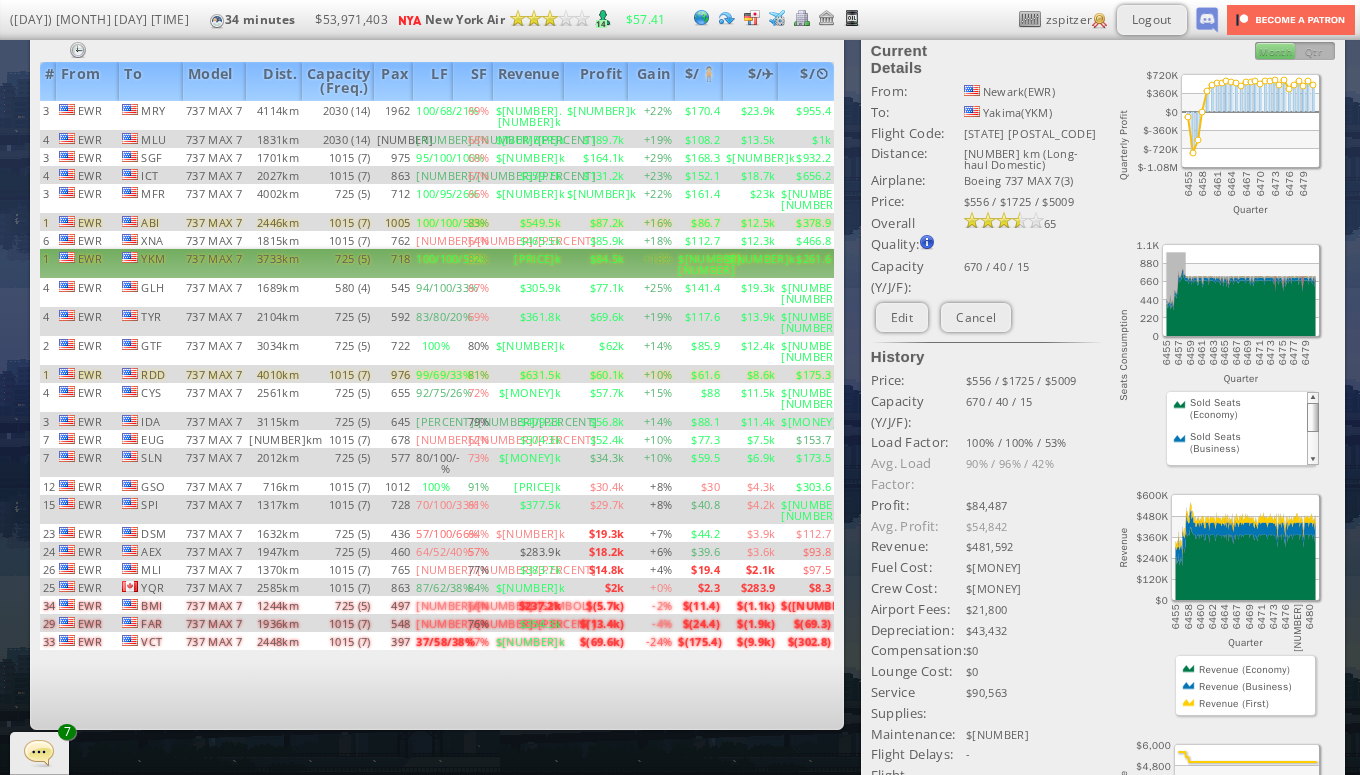scroll, scrollTop: 0, scrollLeft: 0, axis: both 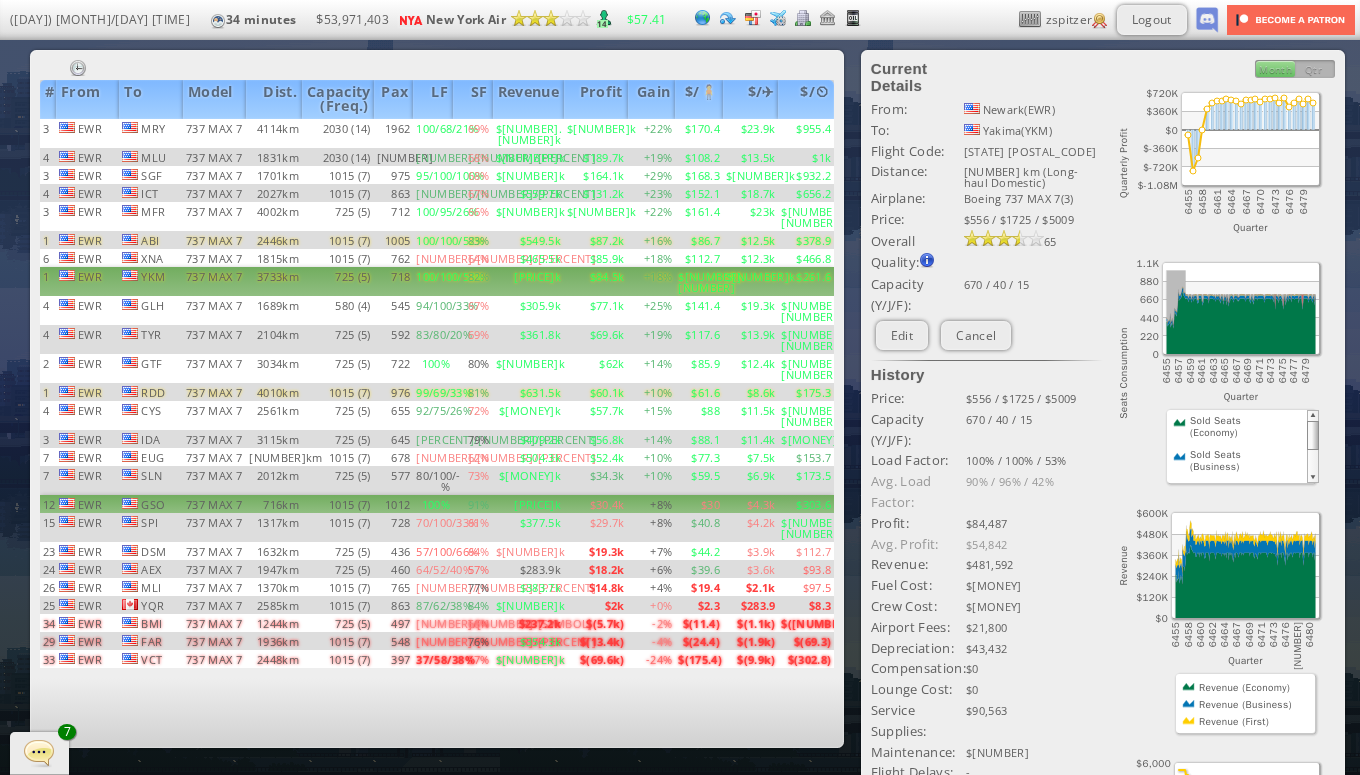 click on "$30.4k" at bounding box center (596, 133) 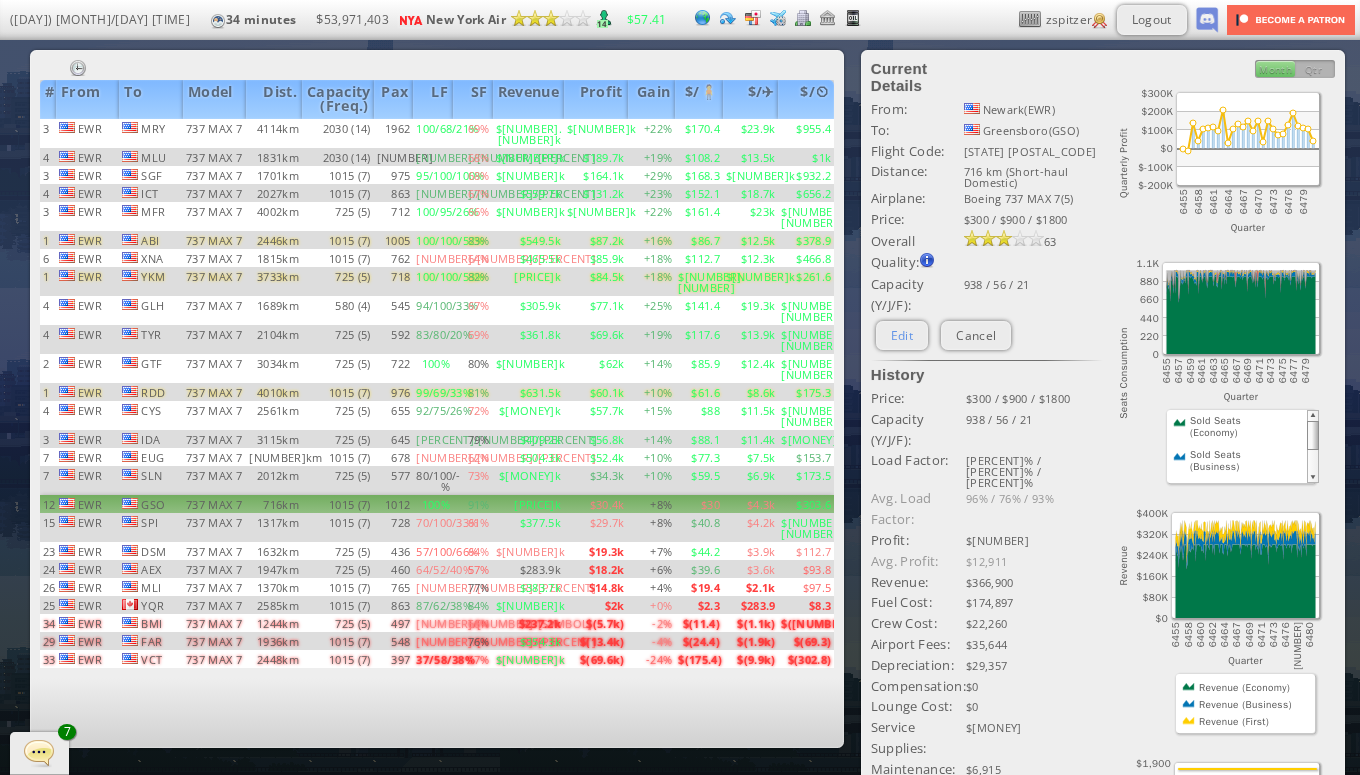click on "Edit" at bounding box center [902, 335] 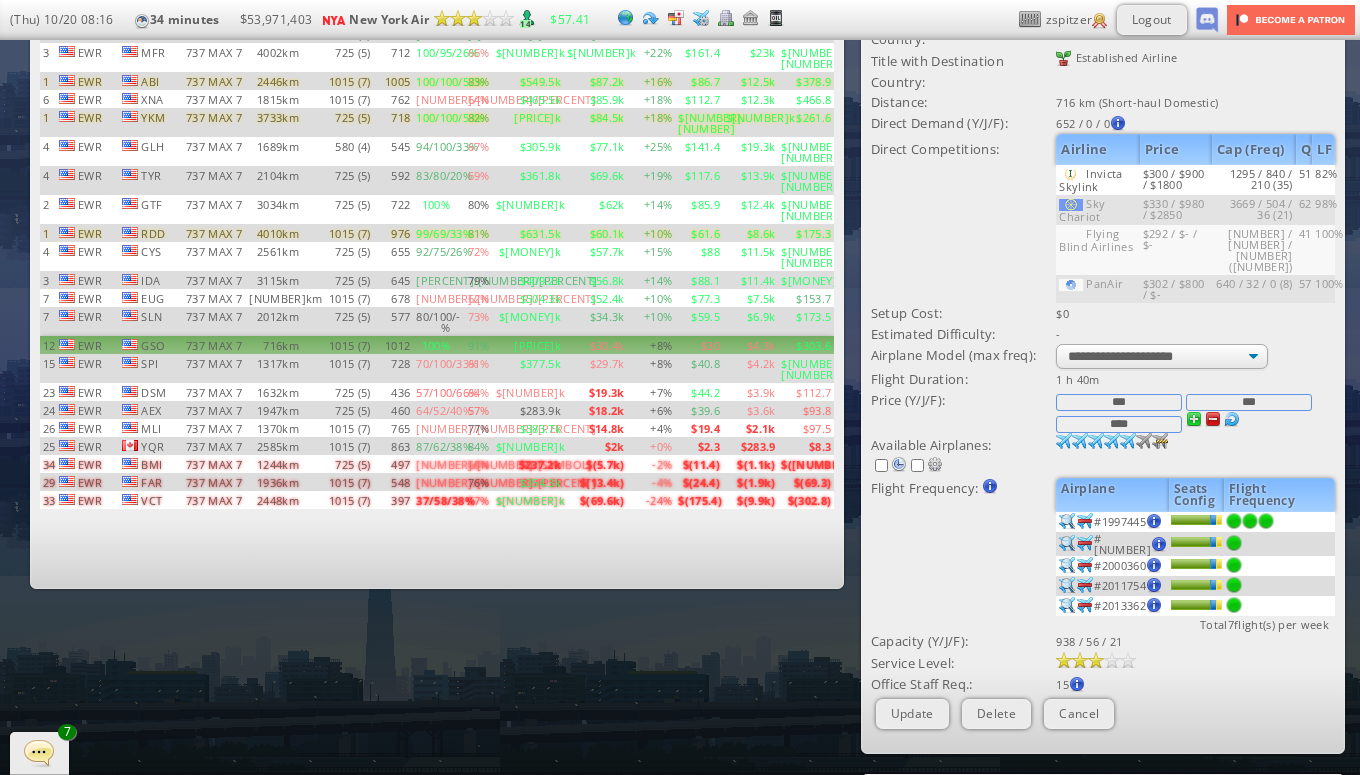 scroll, scrollTop: 177, scrollLeft: 0, axis: vertical 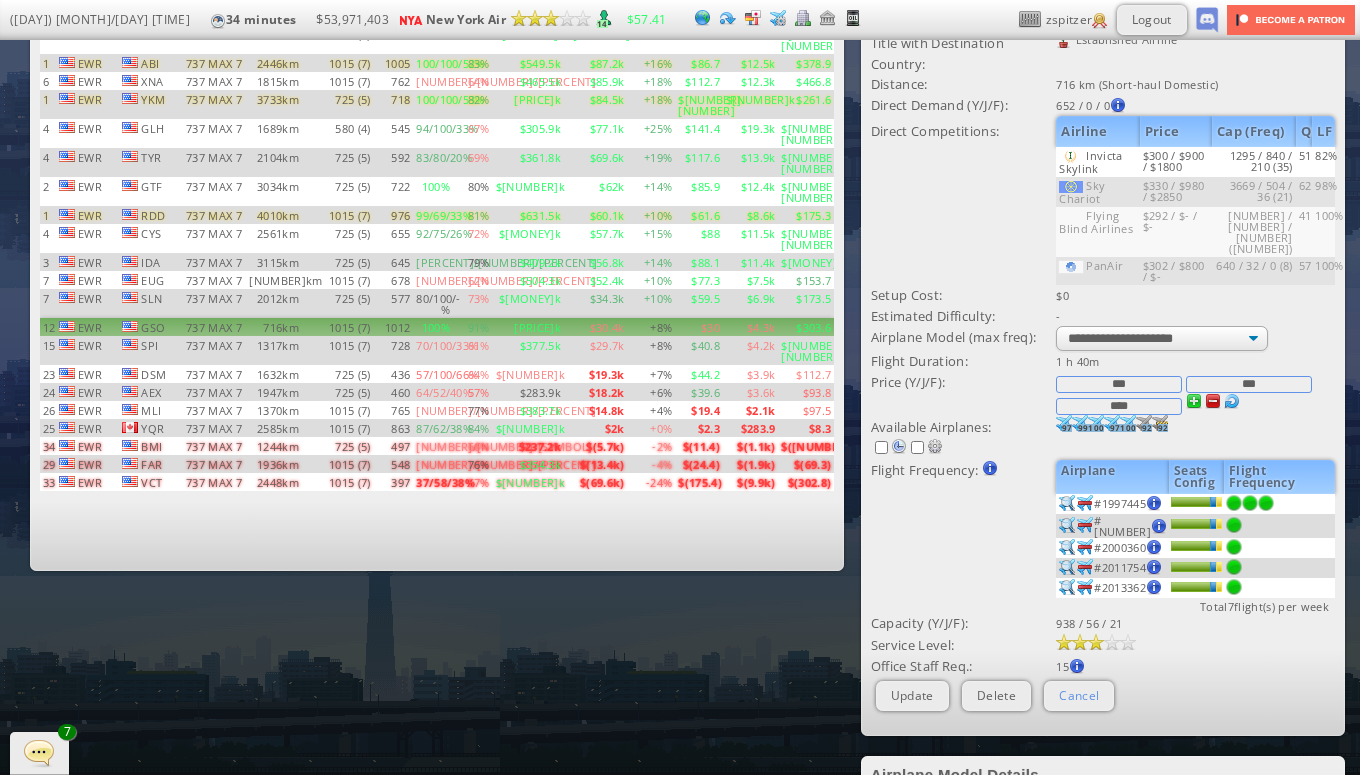 click on "Cancel" at bounding box center [1079, 695] 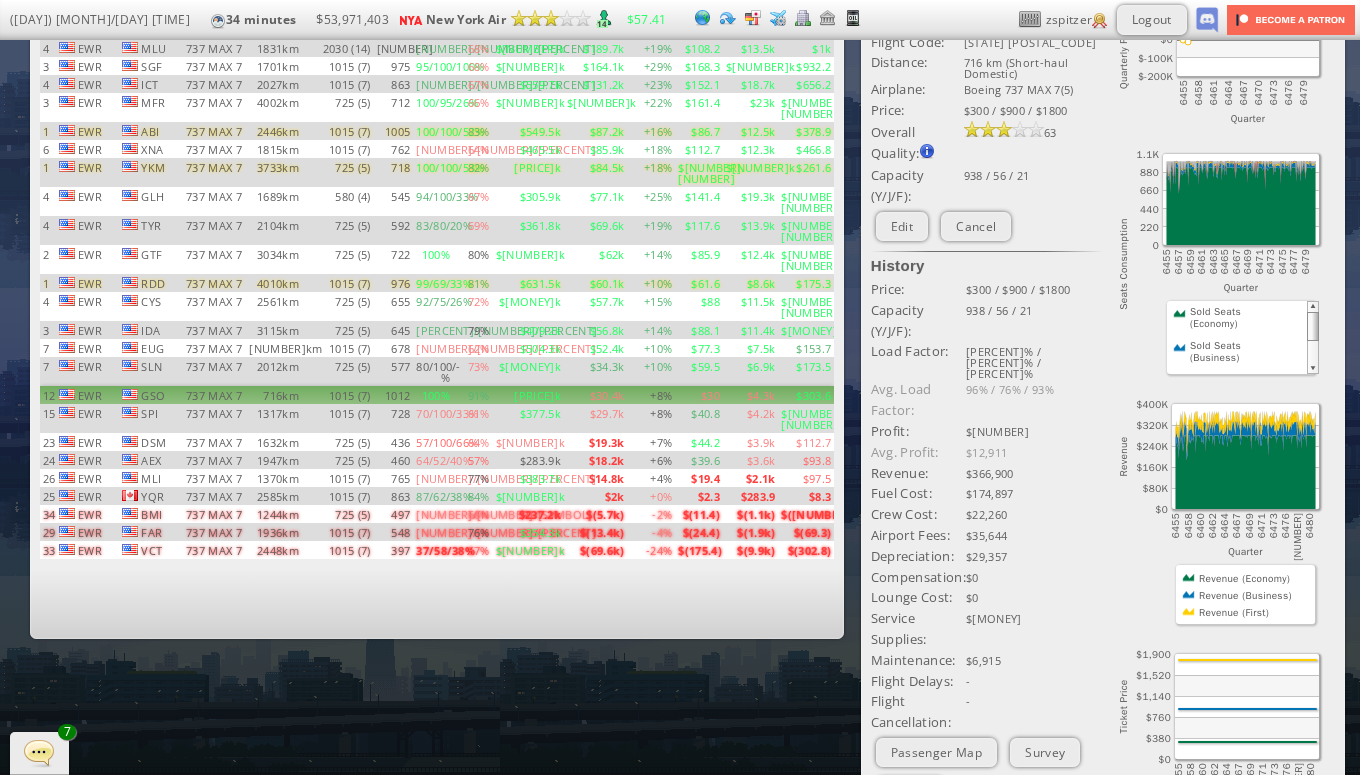 scroll, scrollTop: 0, scrollLeft: 0, axis: both 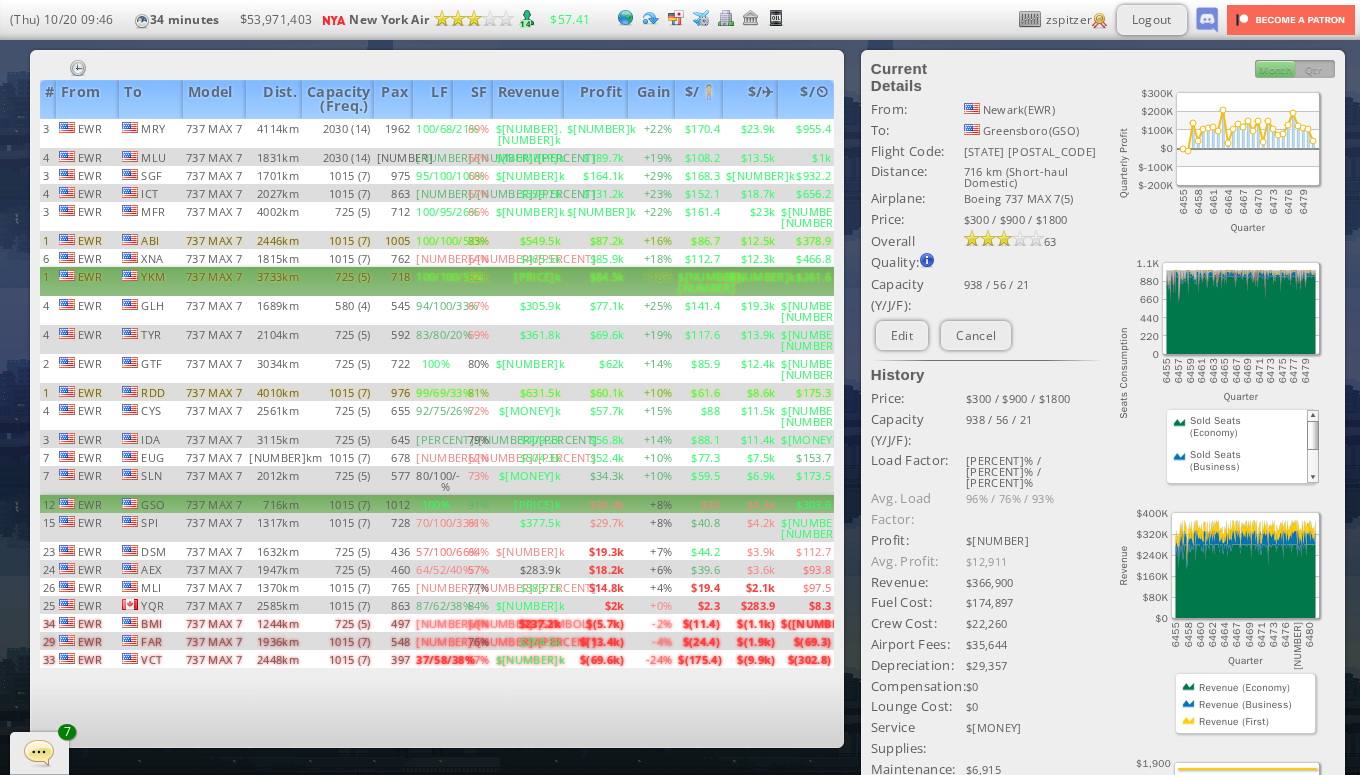 click on "[PRICE]k" at bounding box center [528, 133] 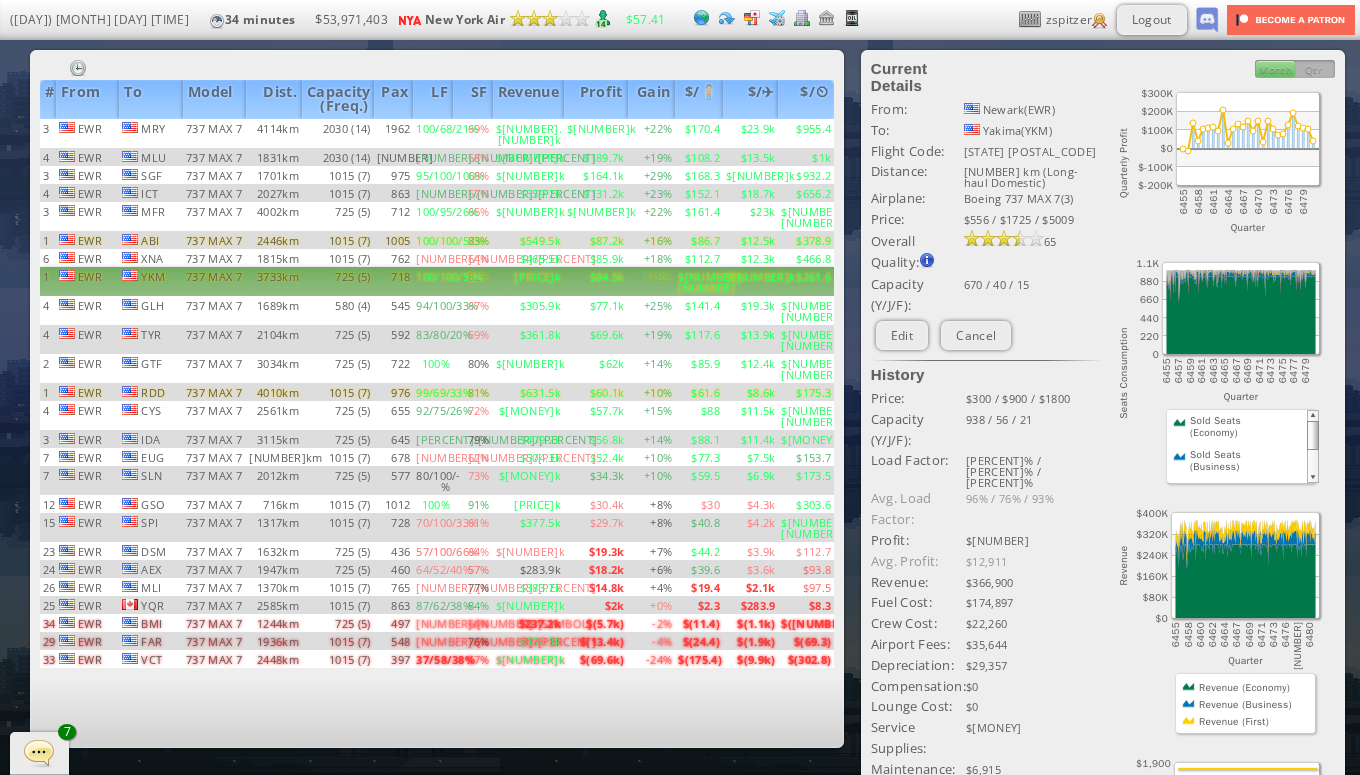 click on "[PRICE]k" at bounding box center (528, 281) 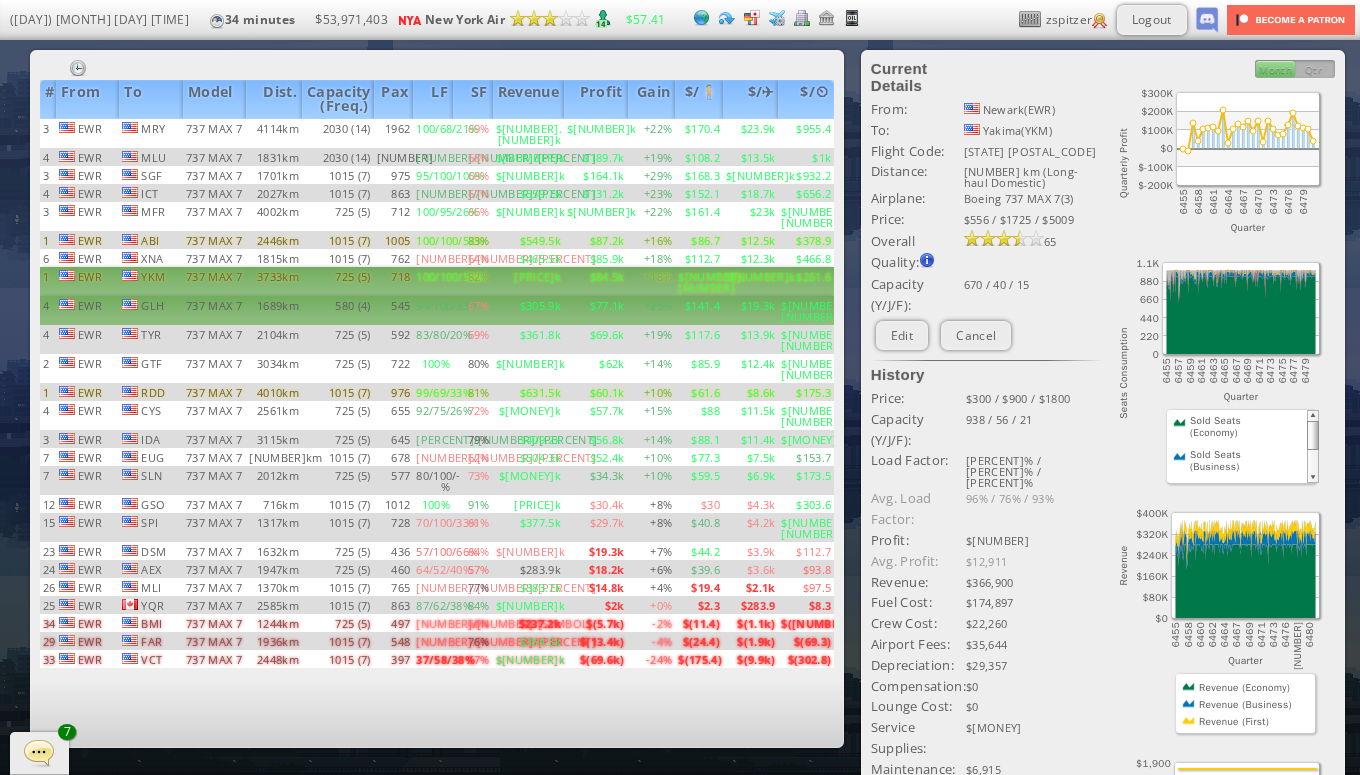 click on "$305.9k" at bounding box center (528, 133) 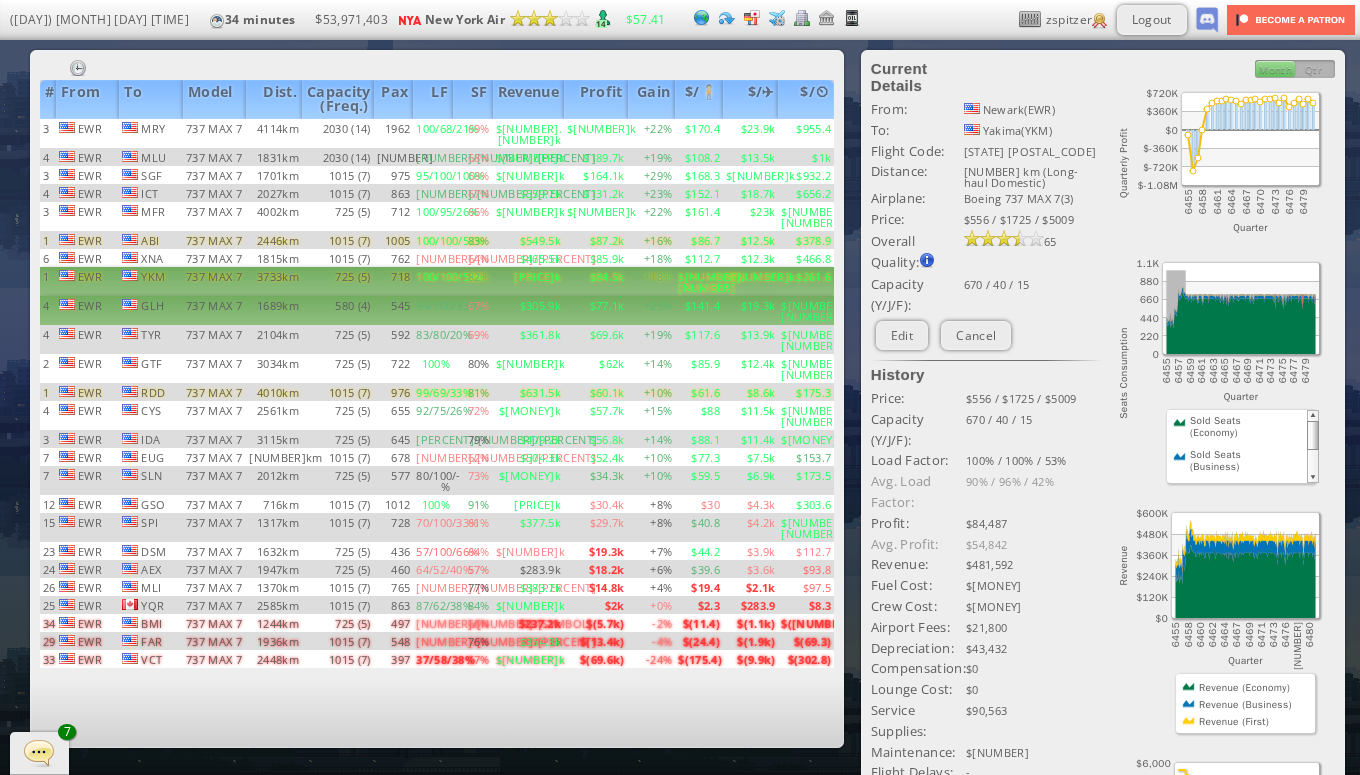click on "[PRICE]k" at bounding box center (528, 133) 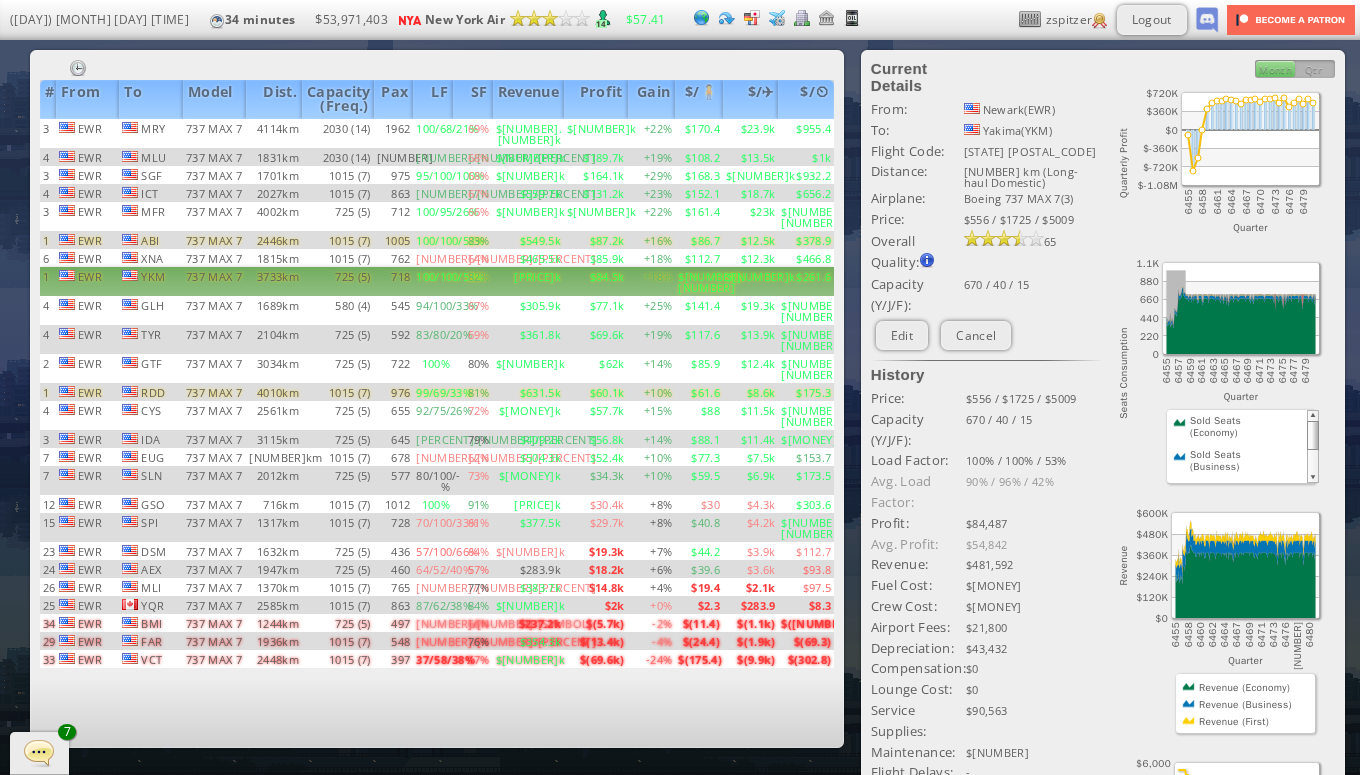click on "[PRICE]k" at bounding box center (528, 281) 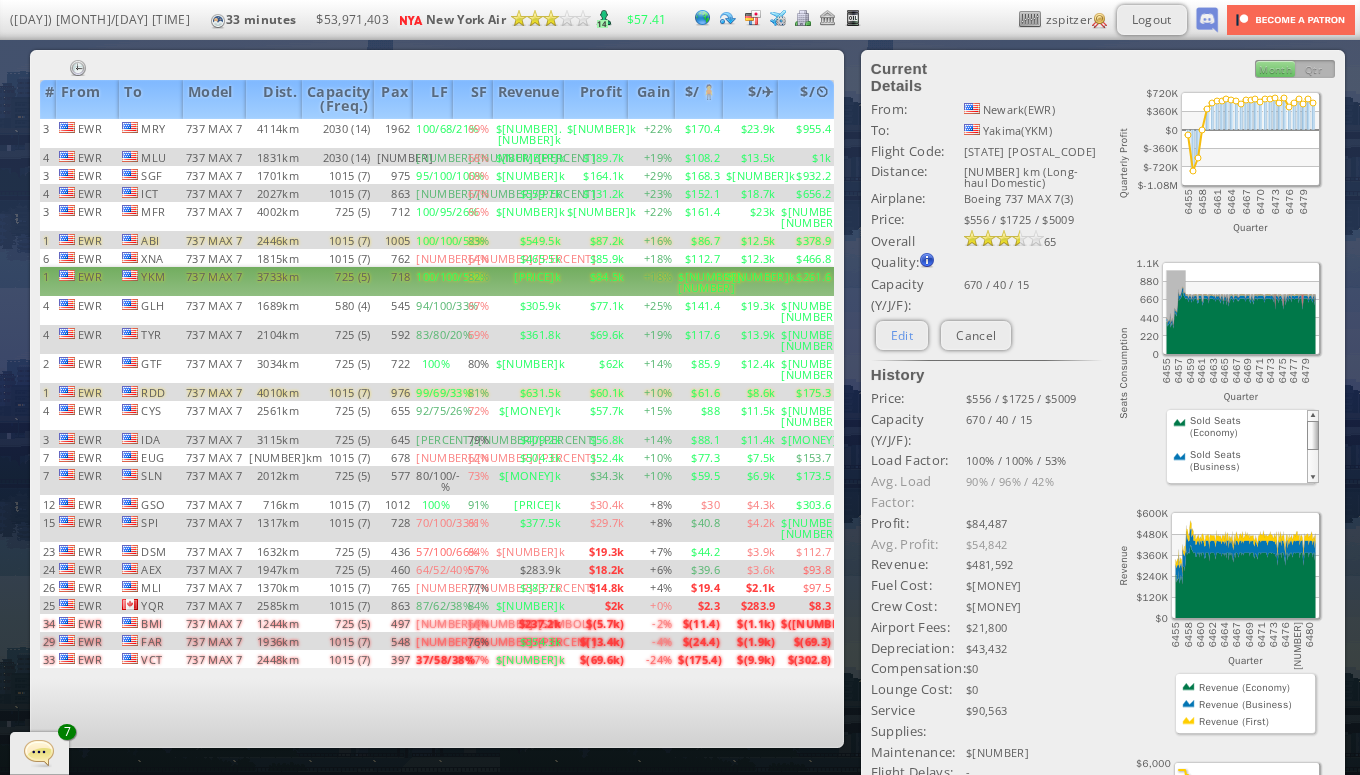 click on "Edit" at bounding box center (902, 335) 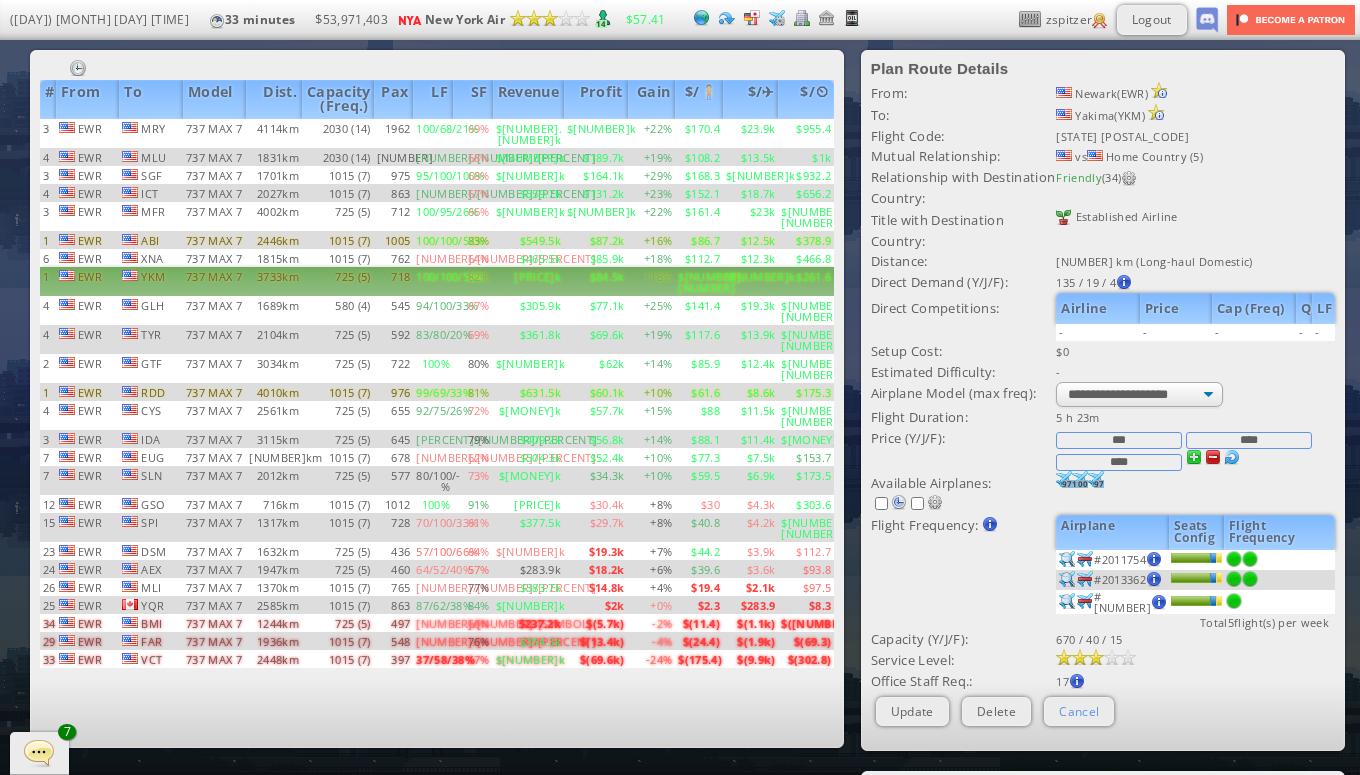 click on "Cancel" at bounding box center [1079, 711] 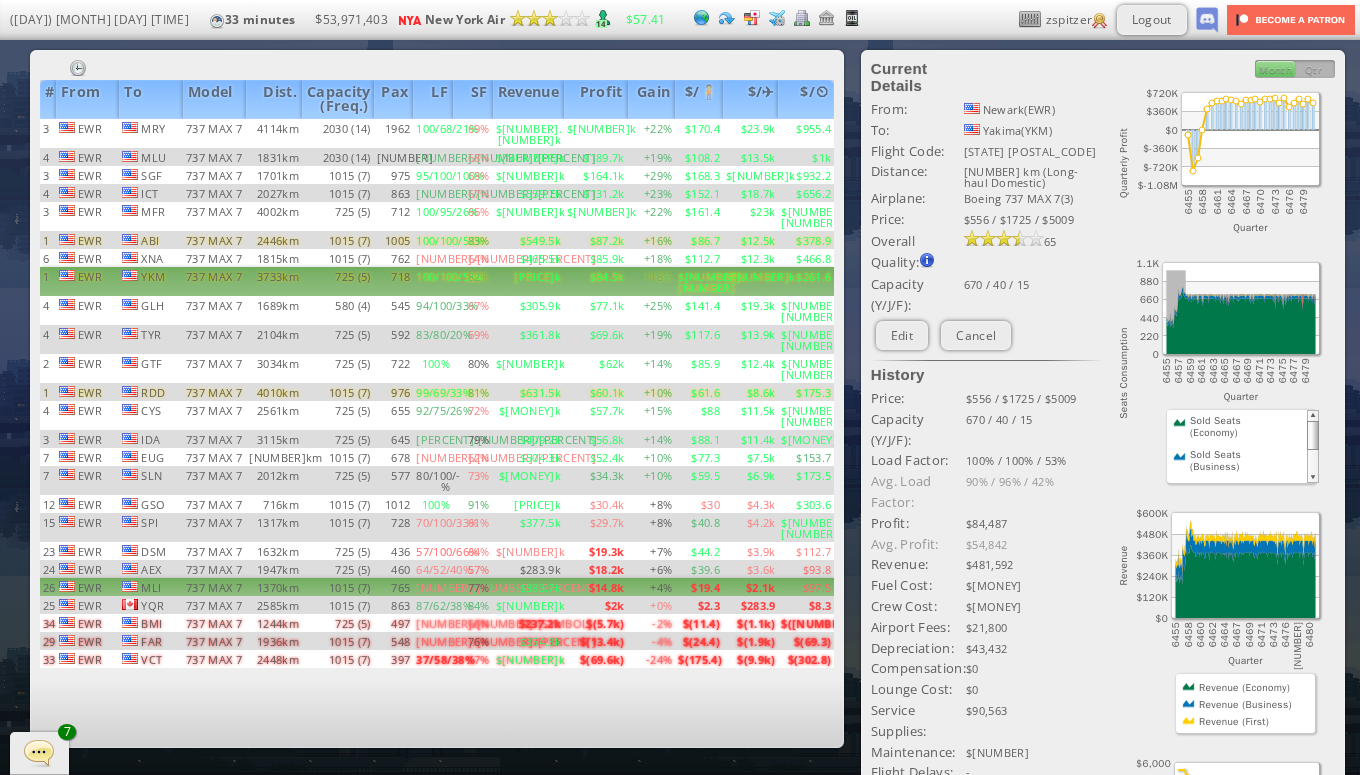 scroll, scrollTop: 2, scrollLeft: 0, axis: vertical 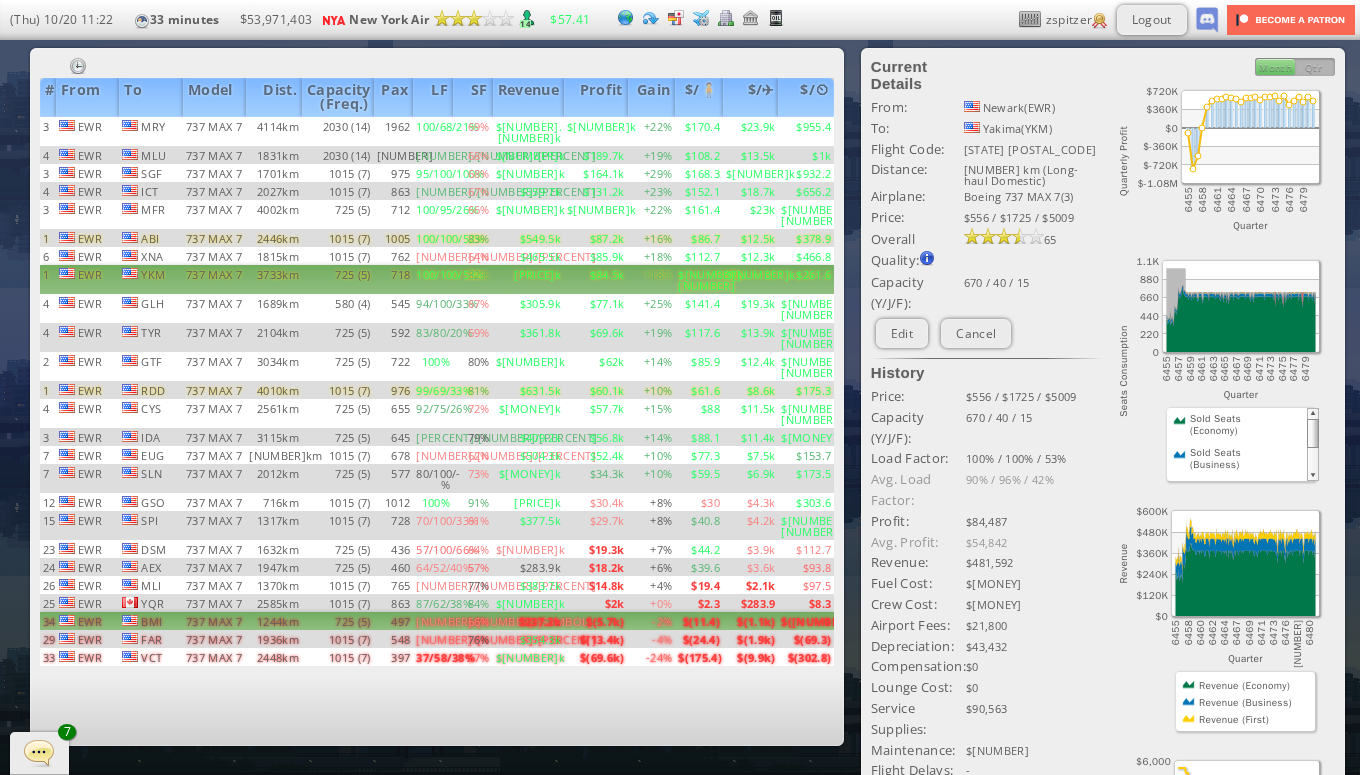 click on "-2%" at bounding box center [652, 131] 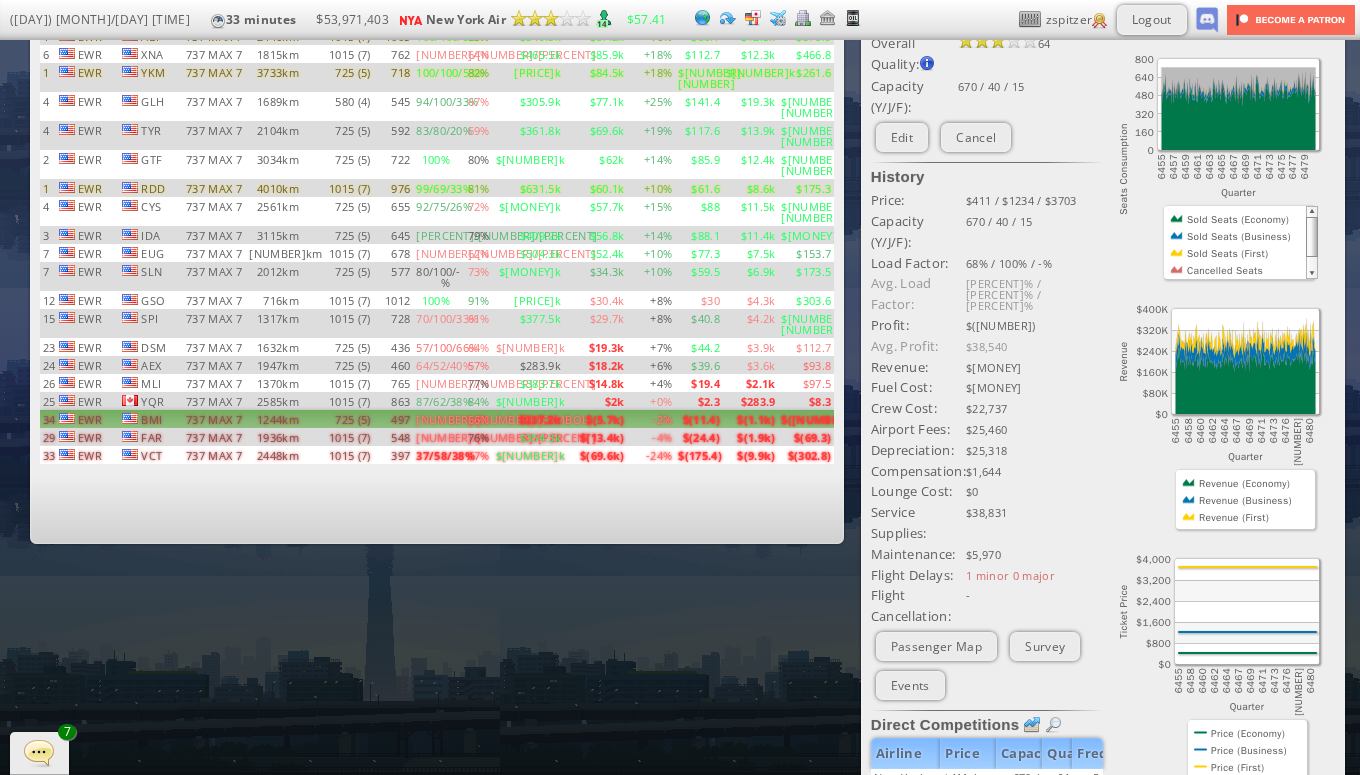 scroll, scrollTop: 0, scrollLeft: 0, axis: both 